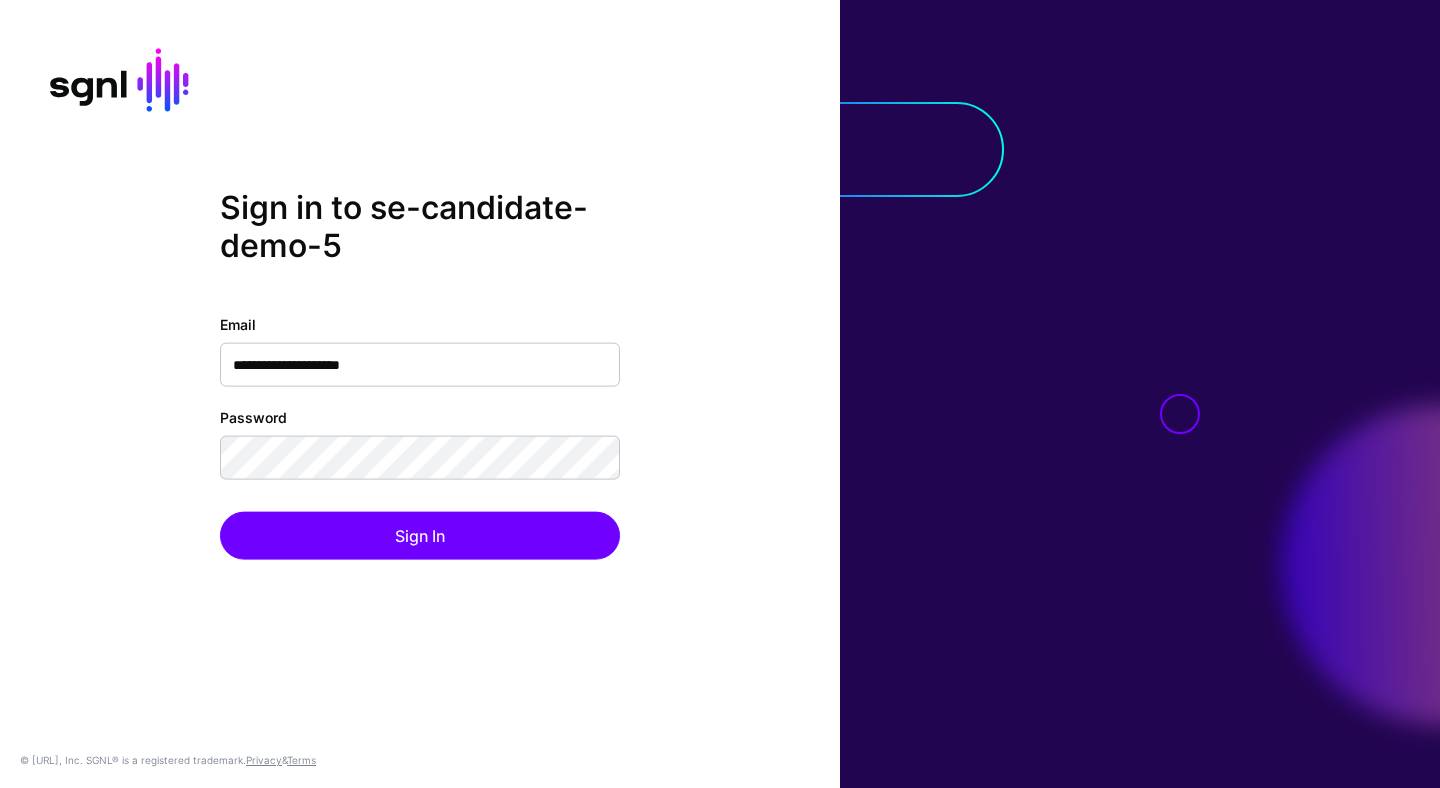 scroll, scrollTop: 0, scrollLeft: 0, axis: both 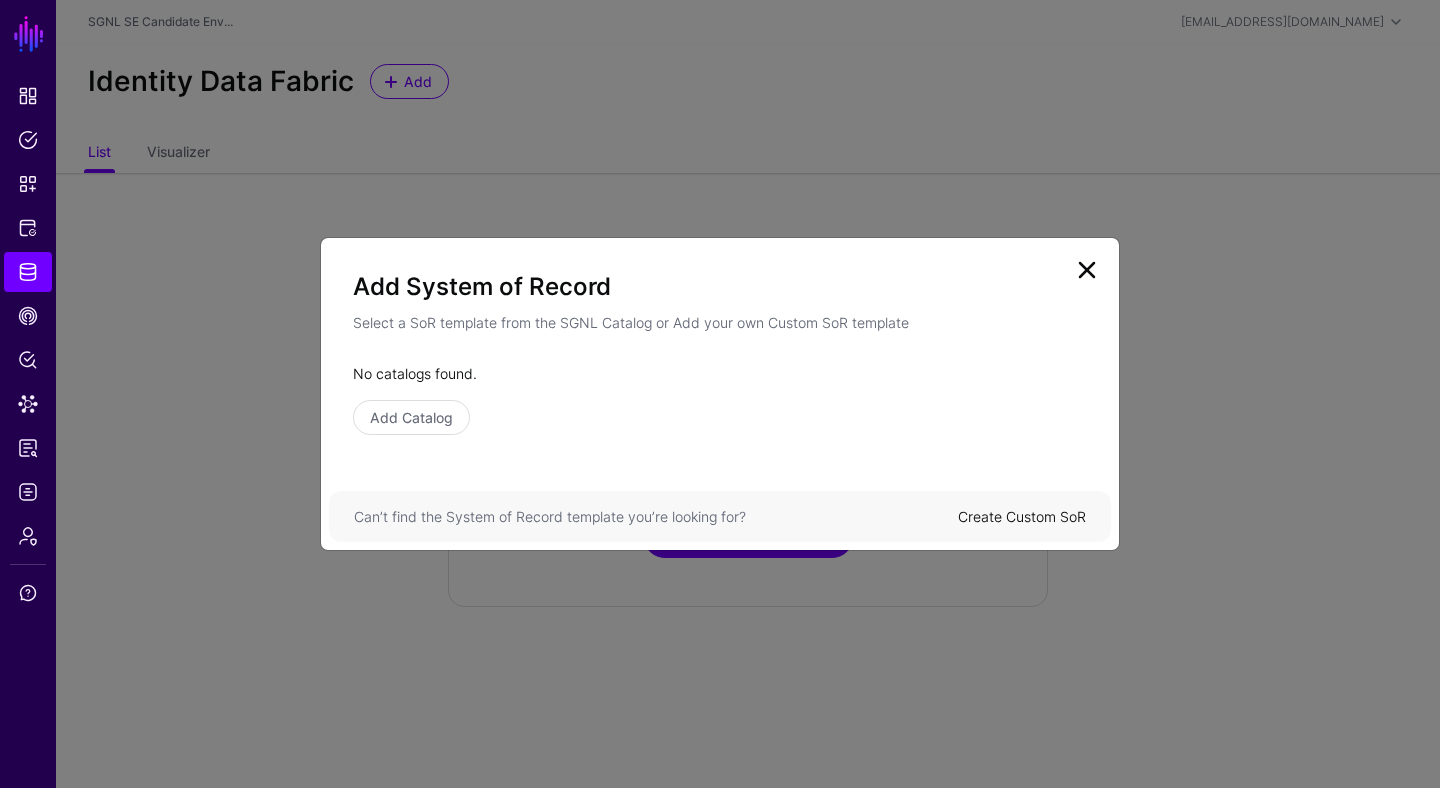 click 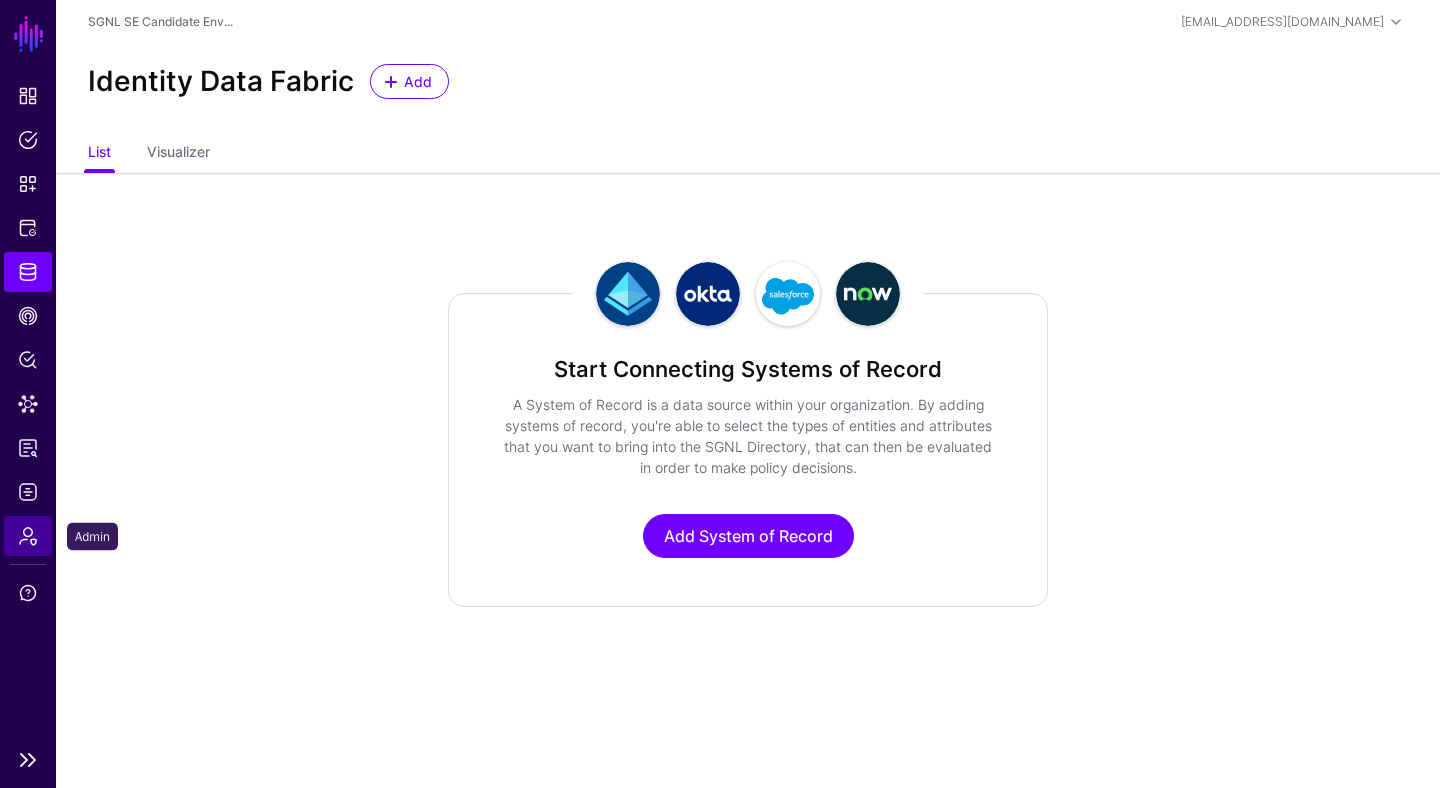 click on "Admin" 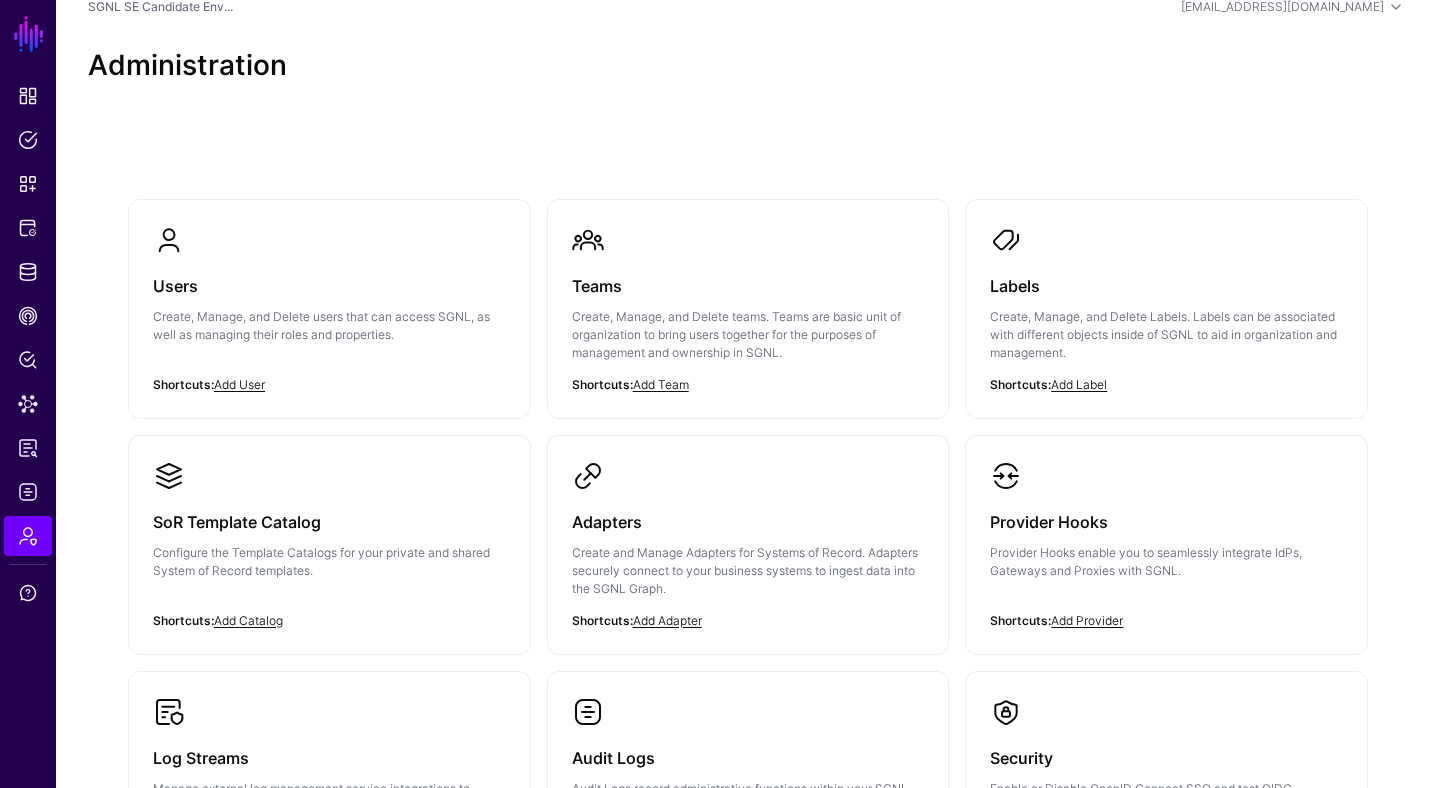 scroll, scrollTop: 0, scrollLeft: 0, axis: both 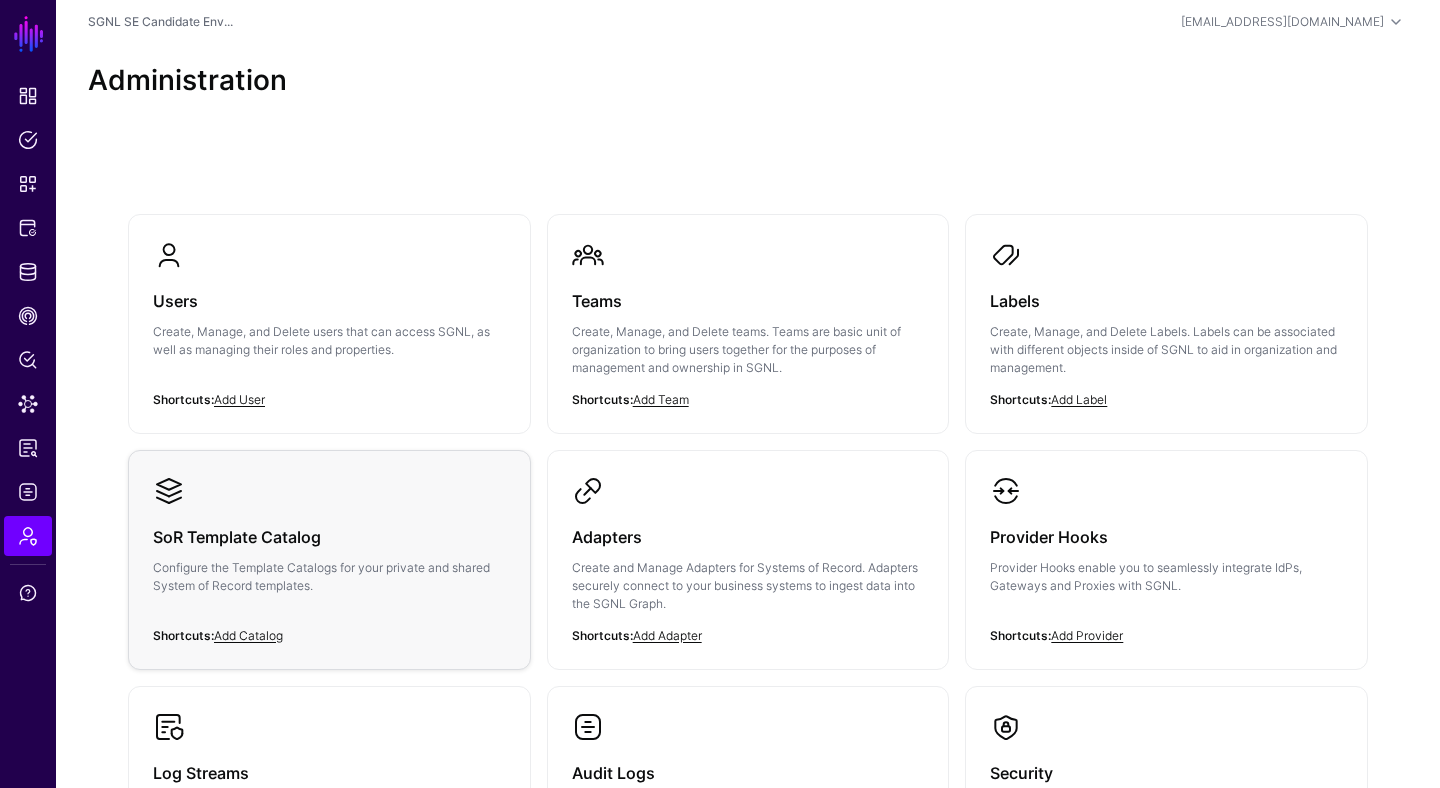 click on "SoR Template Catalog  Configure the Template Catalogs for your private and shared System of Record templates." 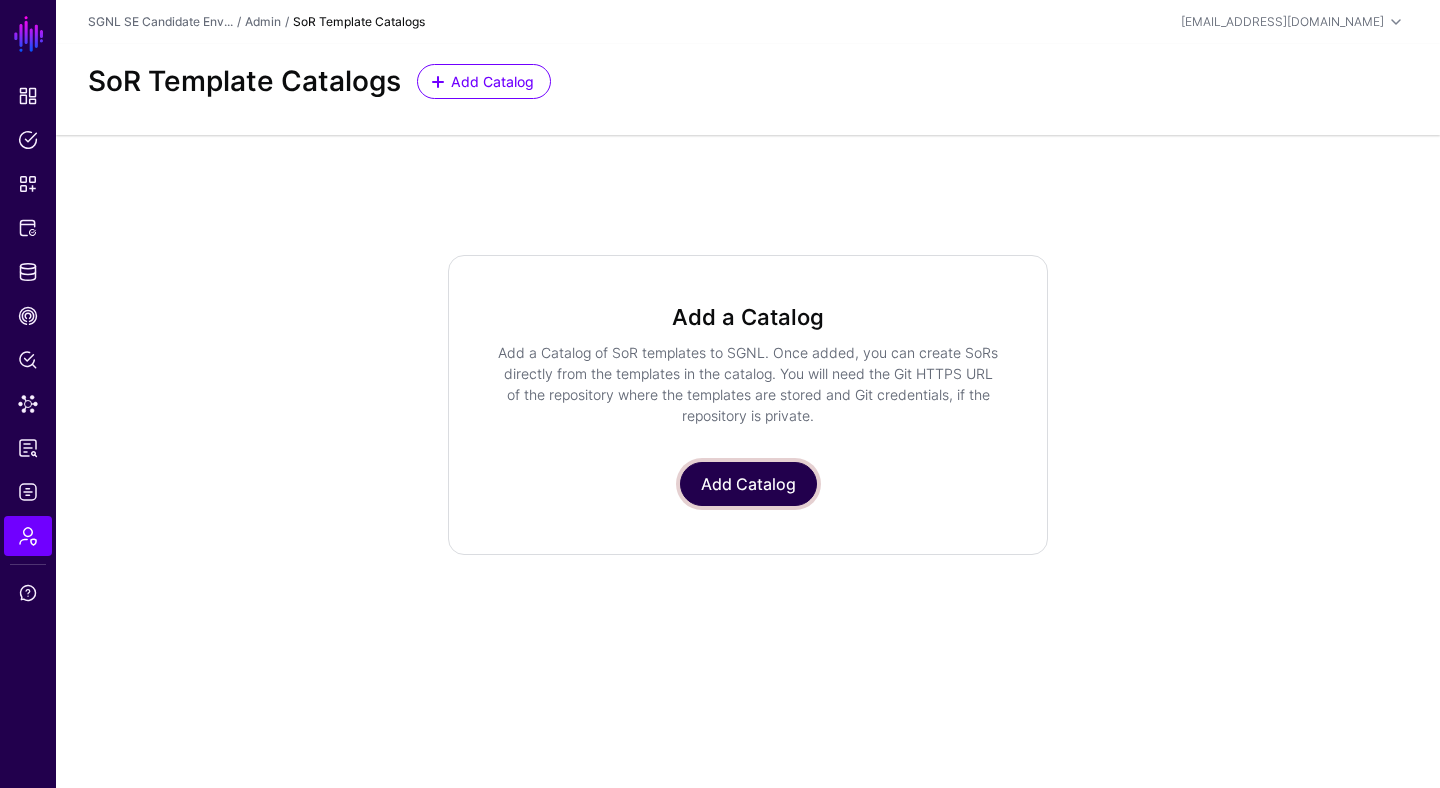 click on "Add Catalog" 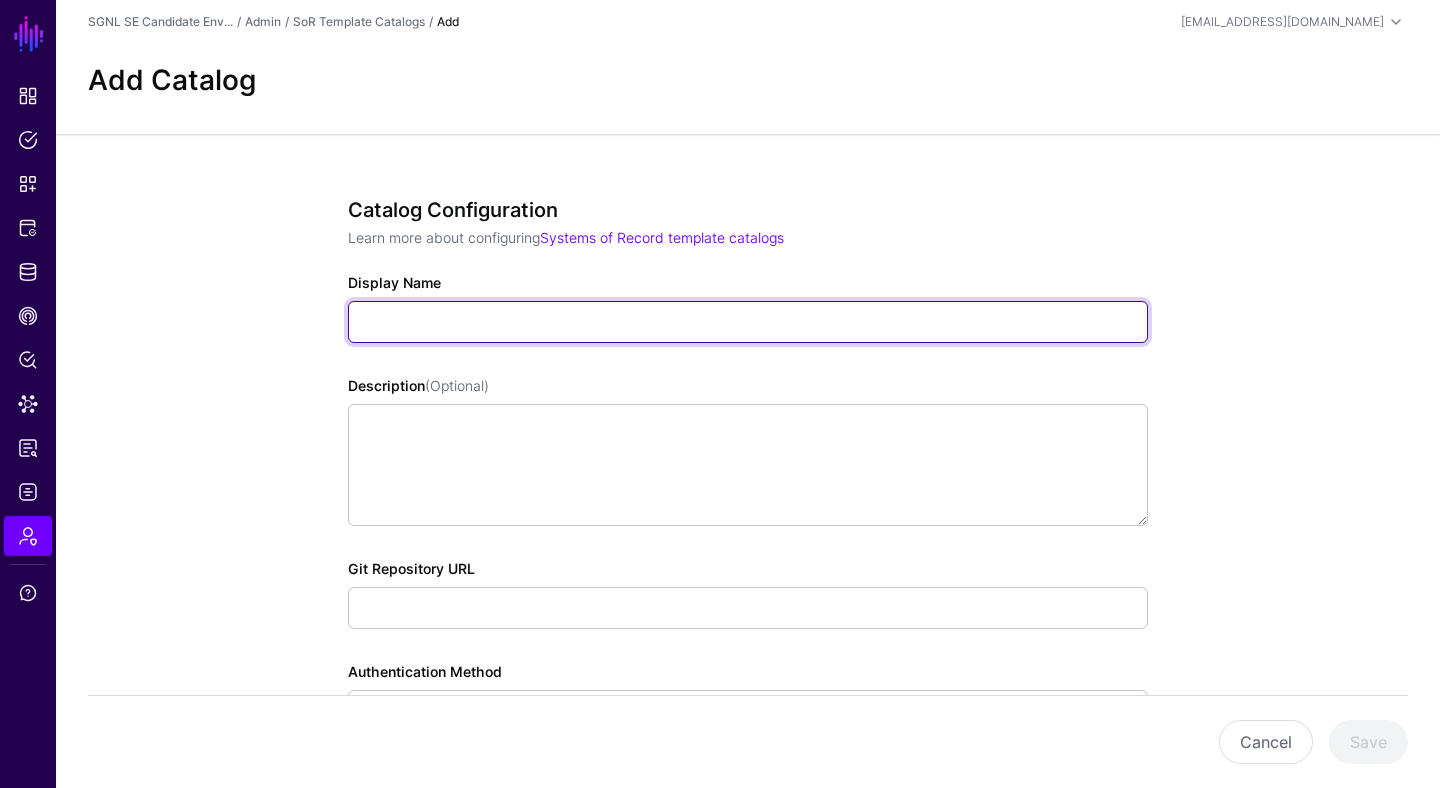 click on "Display Name" at bounding box center (748, 322) 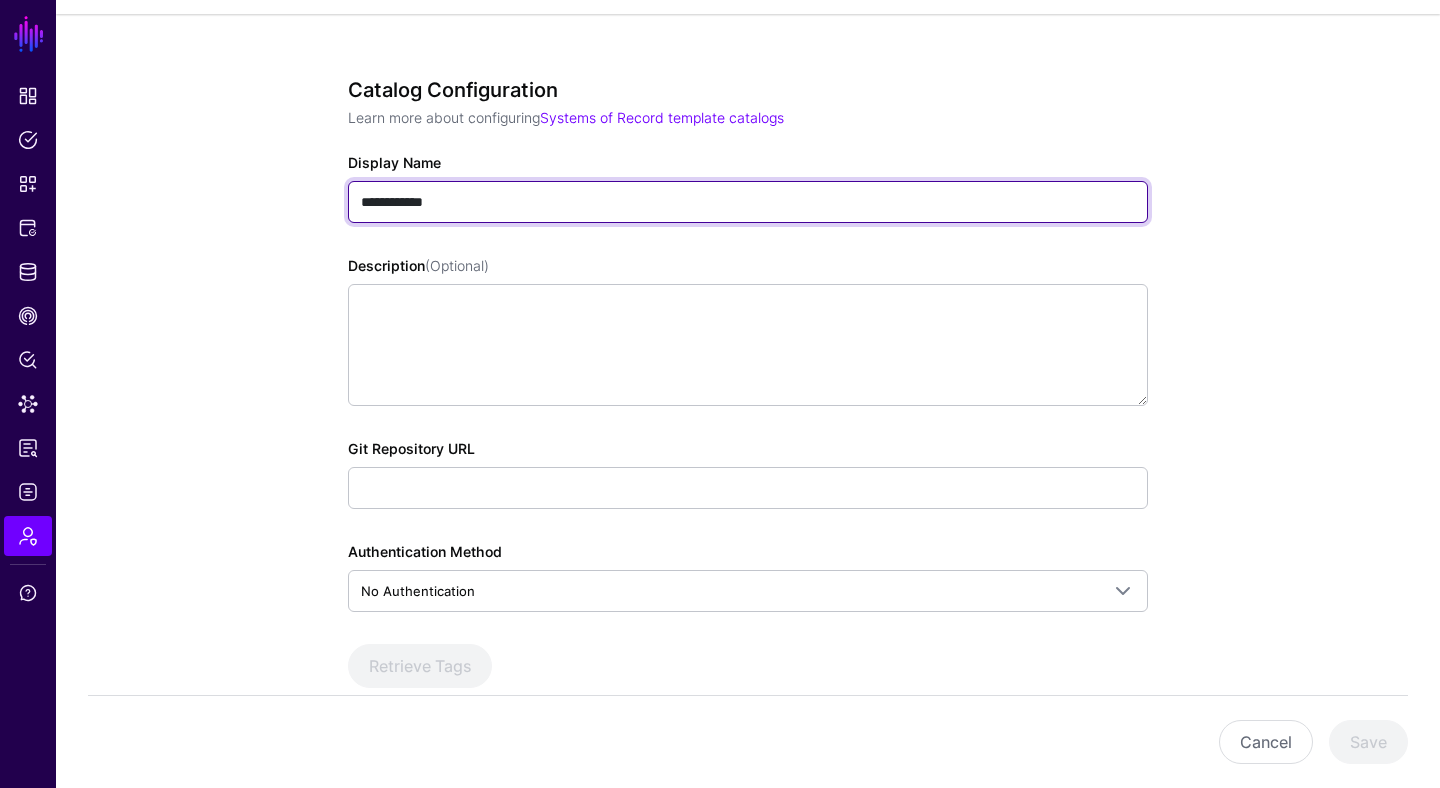 scroll, scrollTop: 122, scrollLeft: 0, axis: vertical 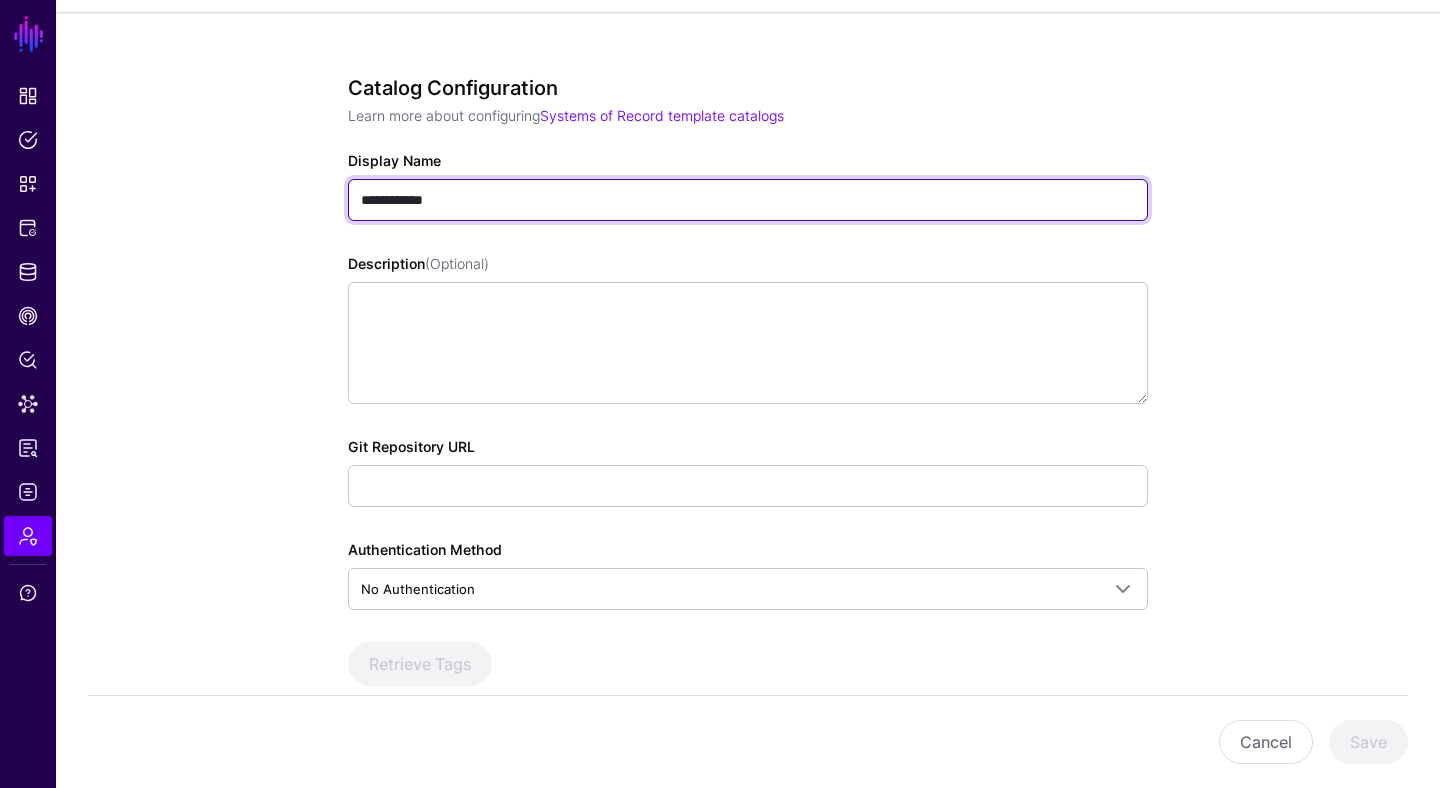 type on "**********" 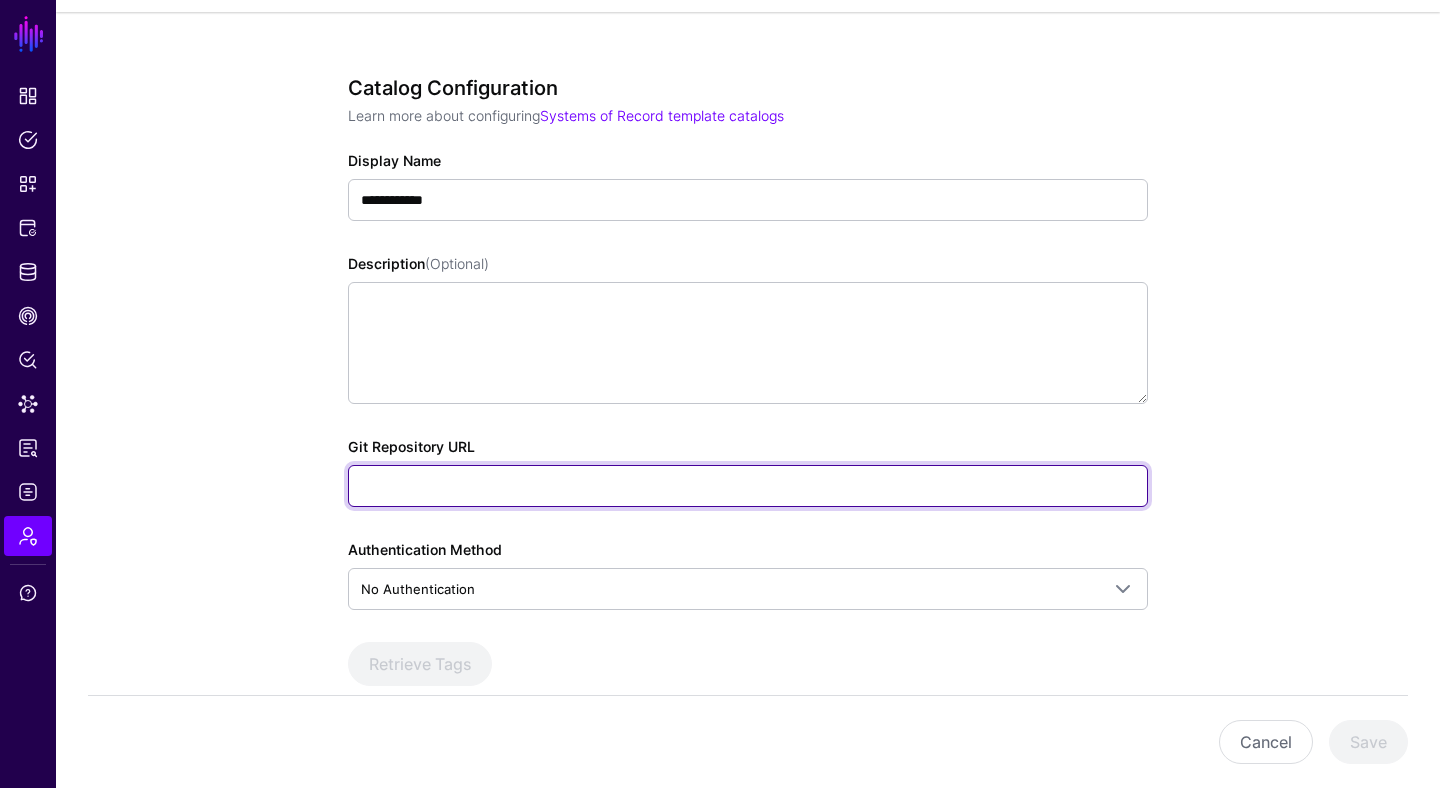 click on "Git Repository URL" at bounding box center [748, 486] 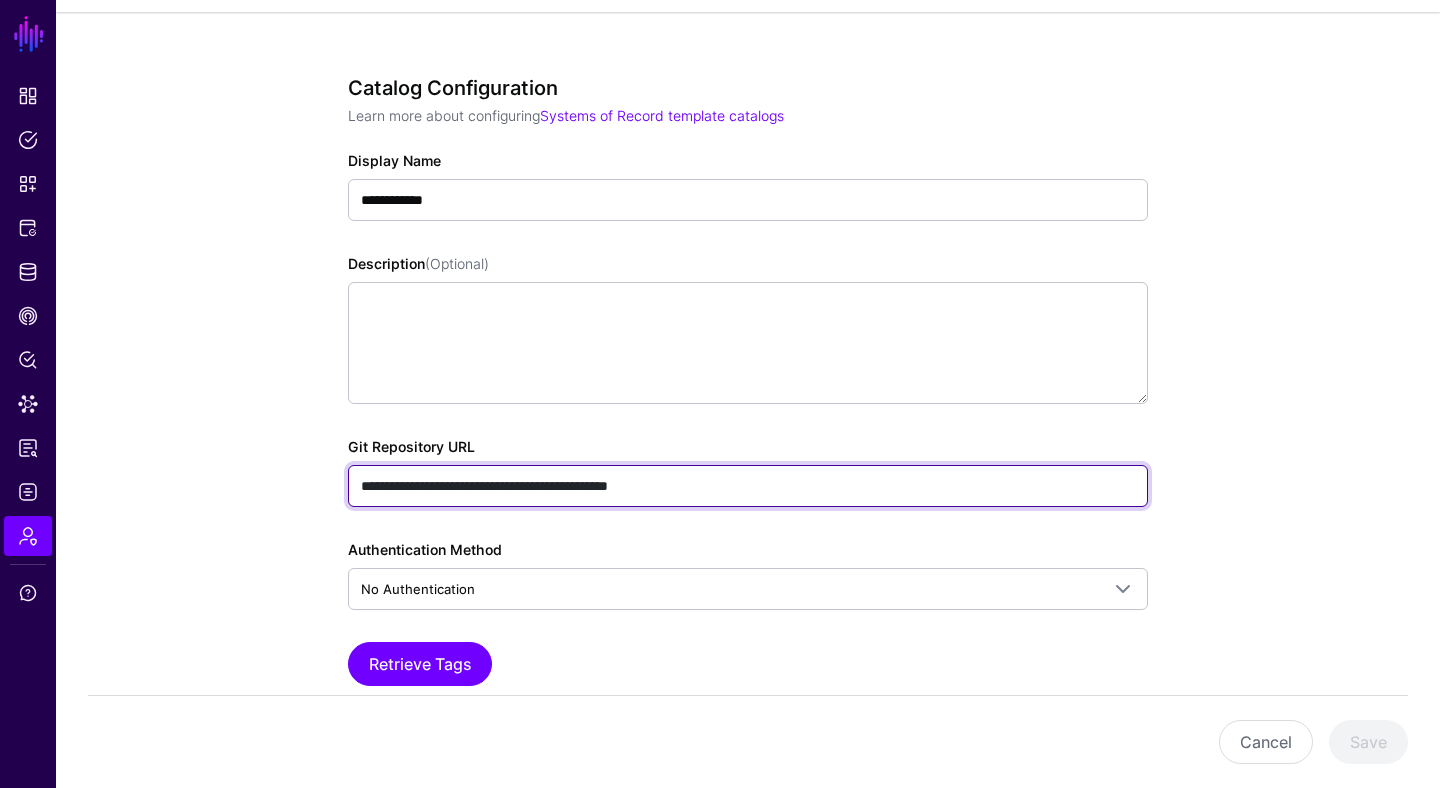 type on "**********" 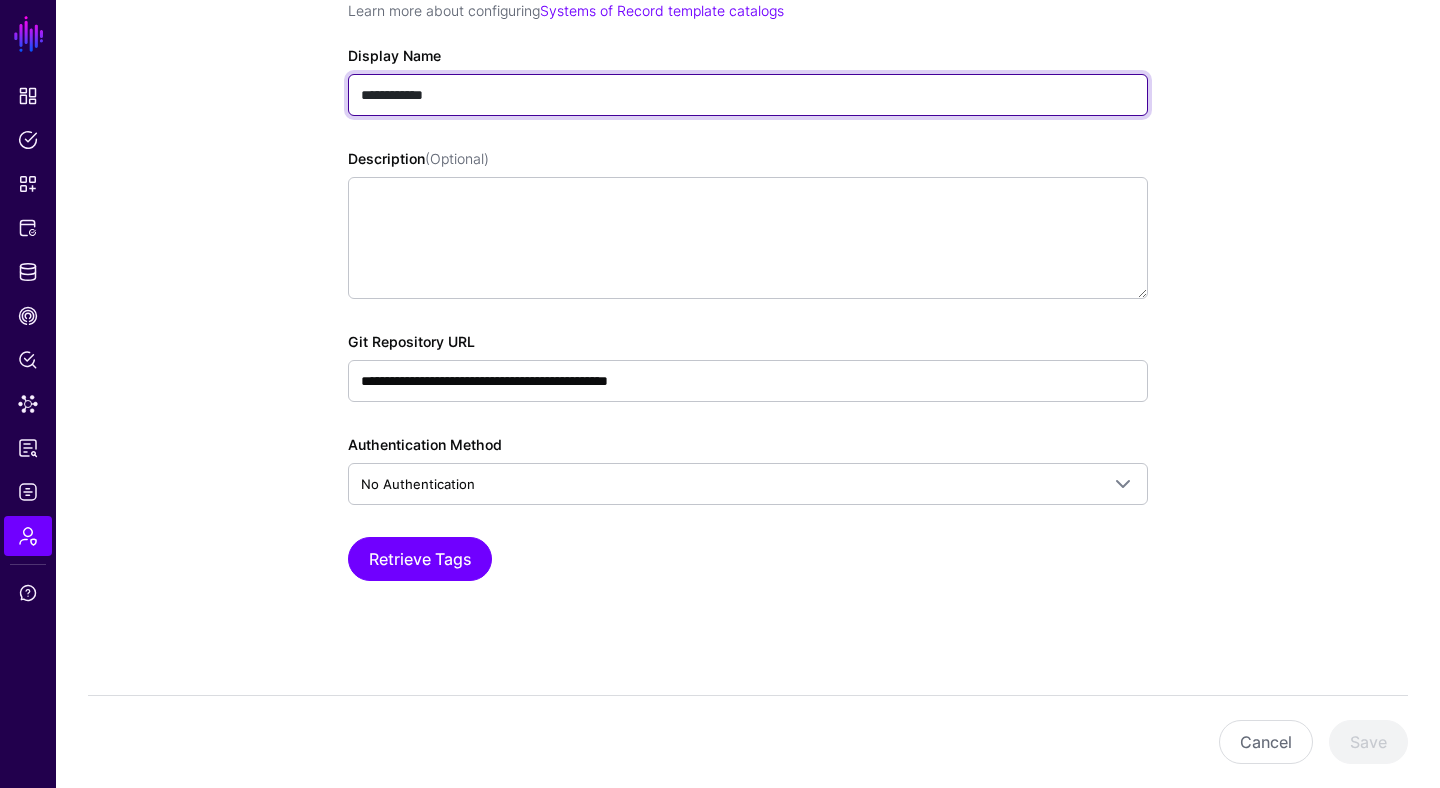 click on "**********" at bounding box center [748, 95] 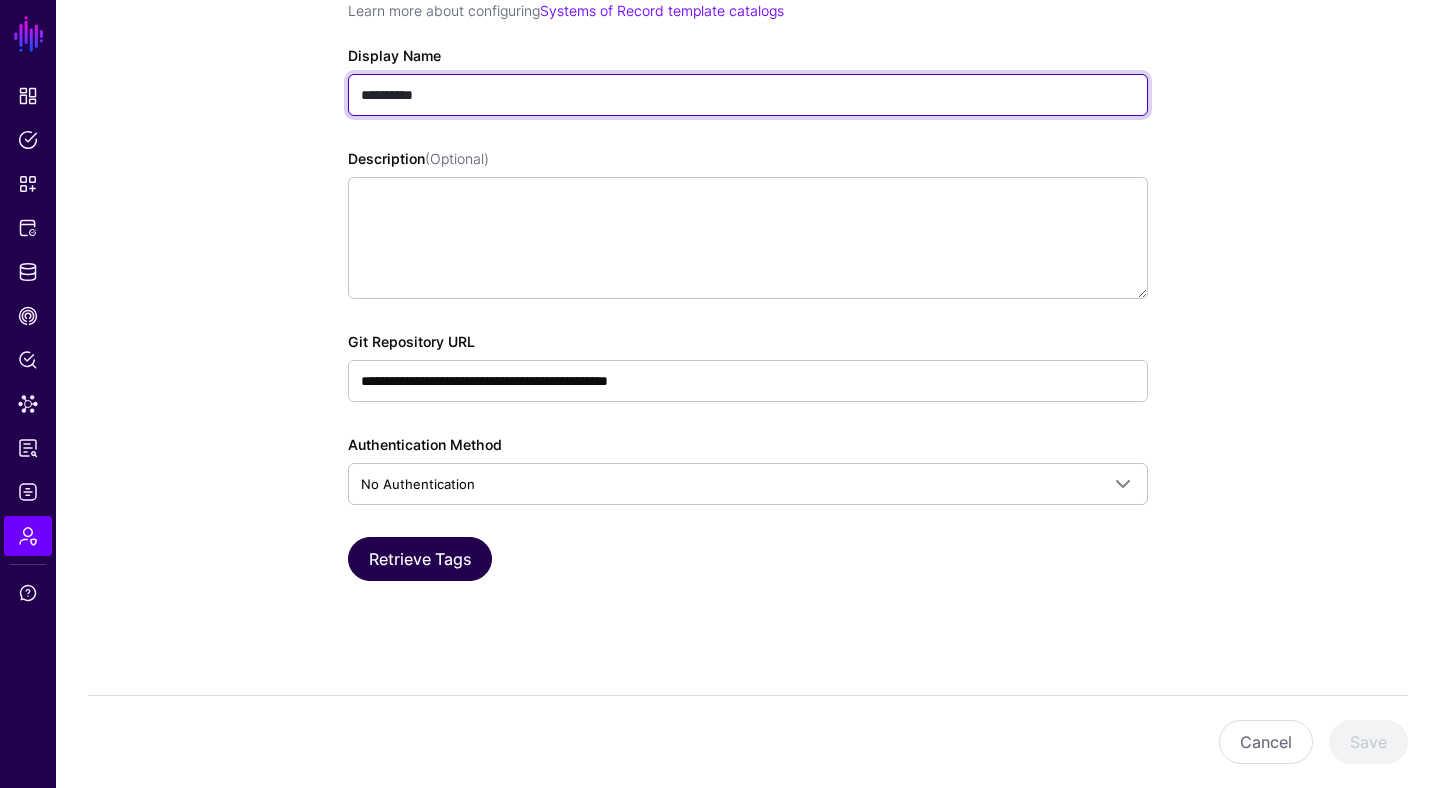 type on "**********" 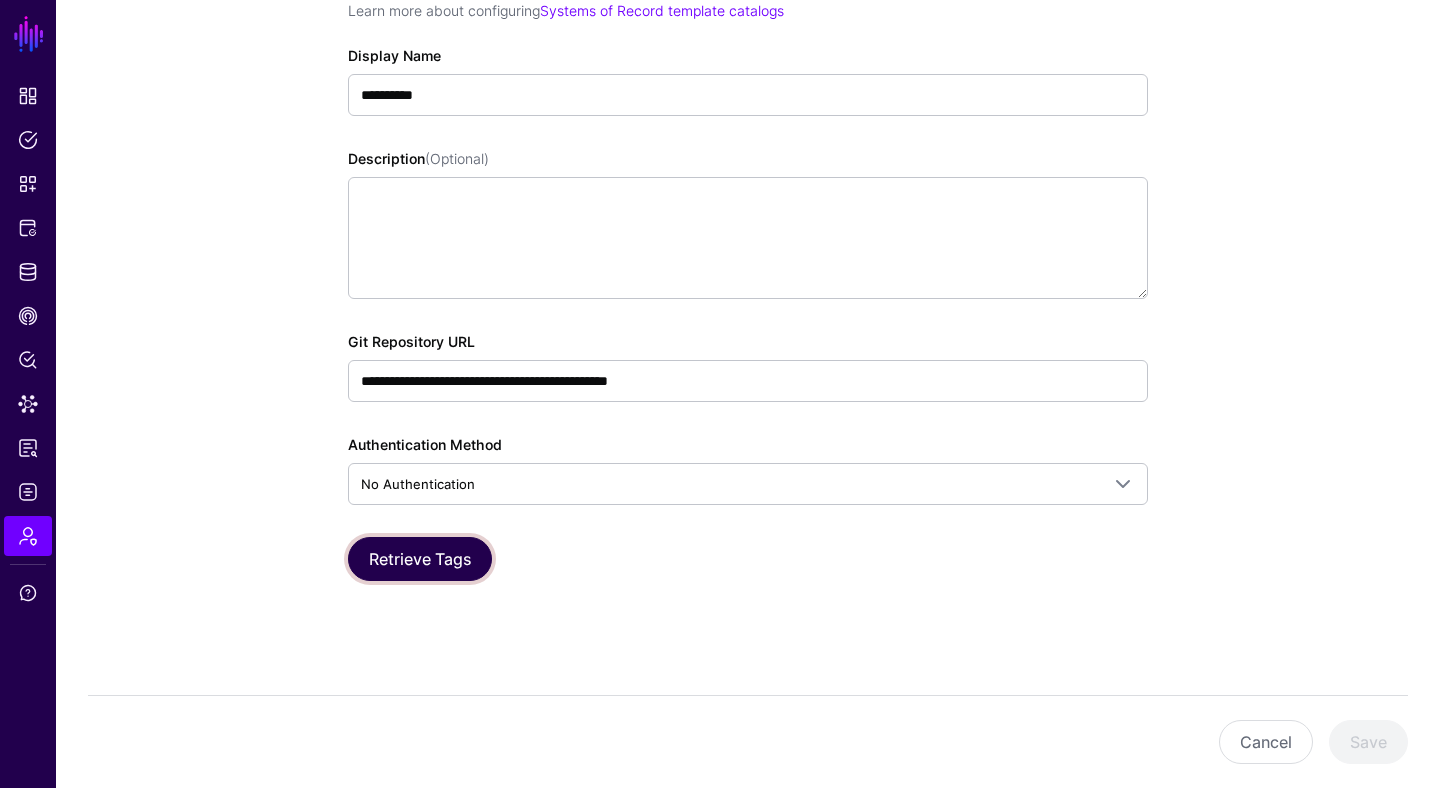 click on "Retrieve Tags" 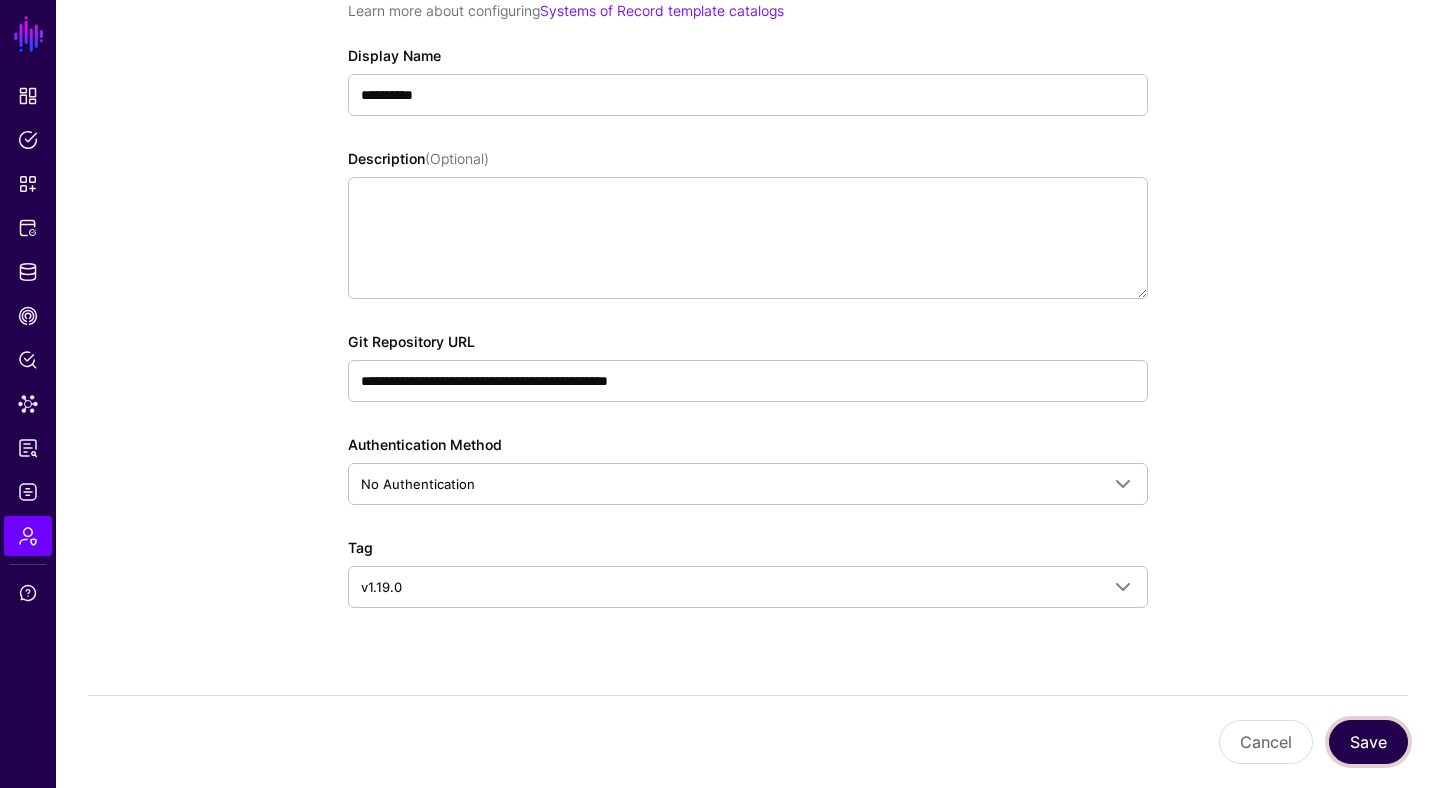 click on "Save" 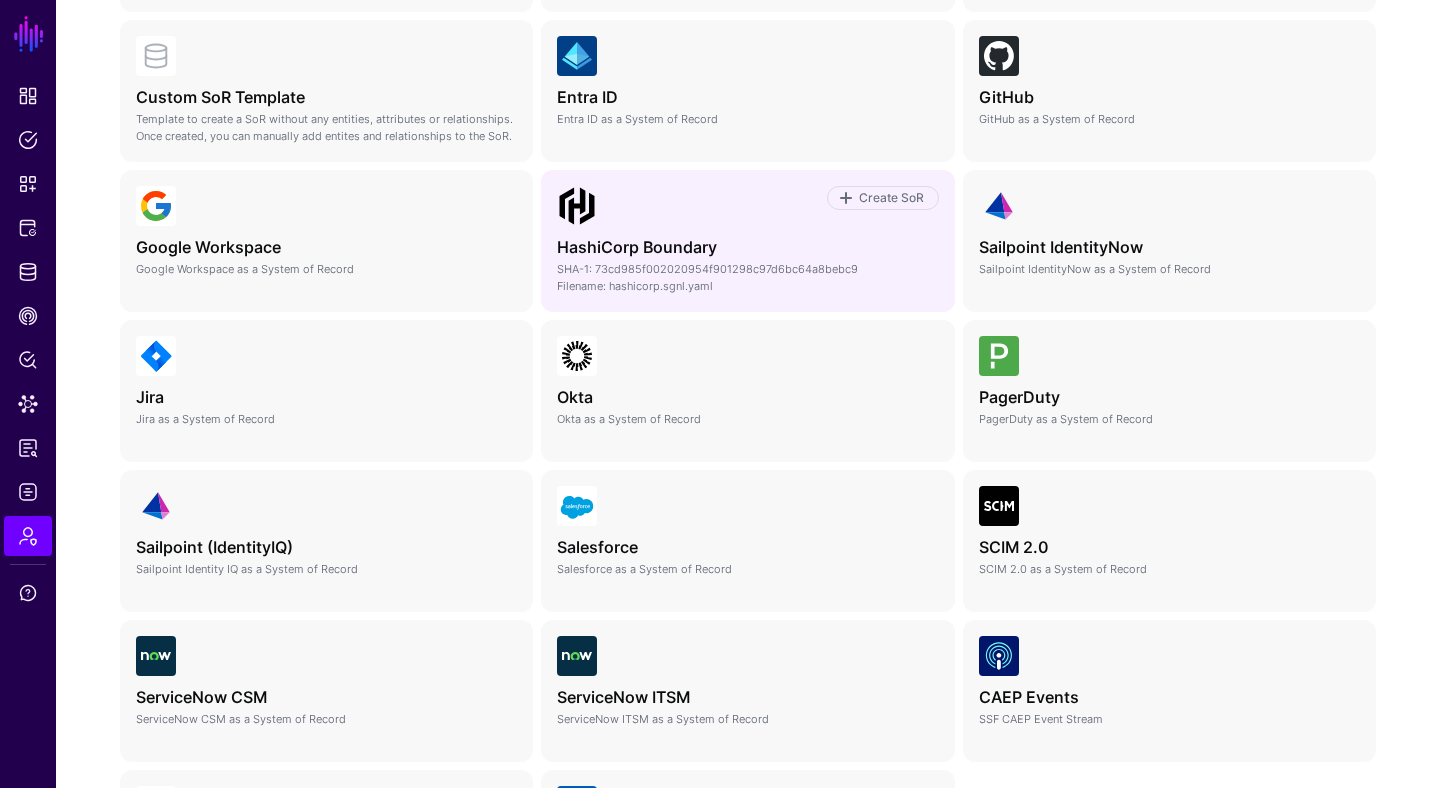 scroll, scrollTop: 613, scrollLeft: 0, axis: vertical 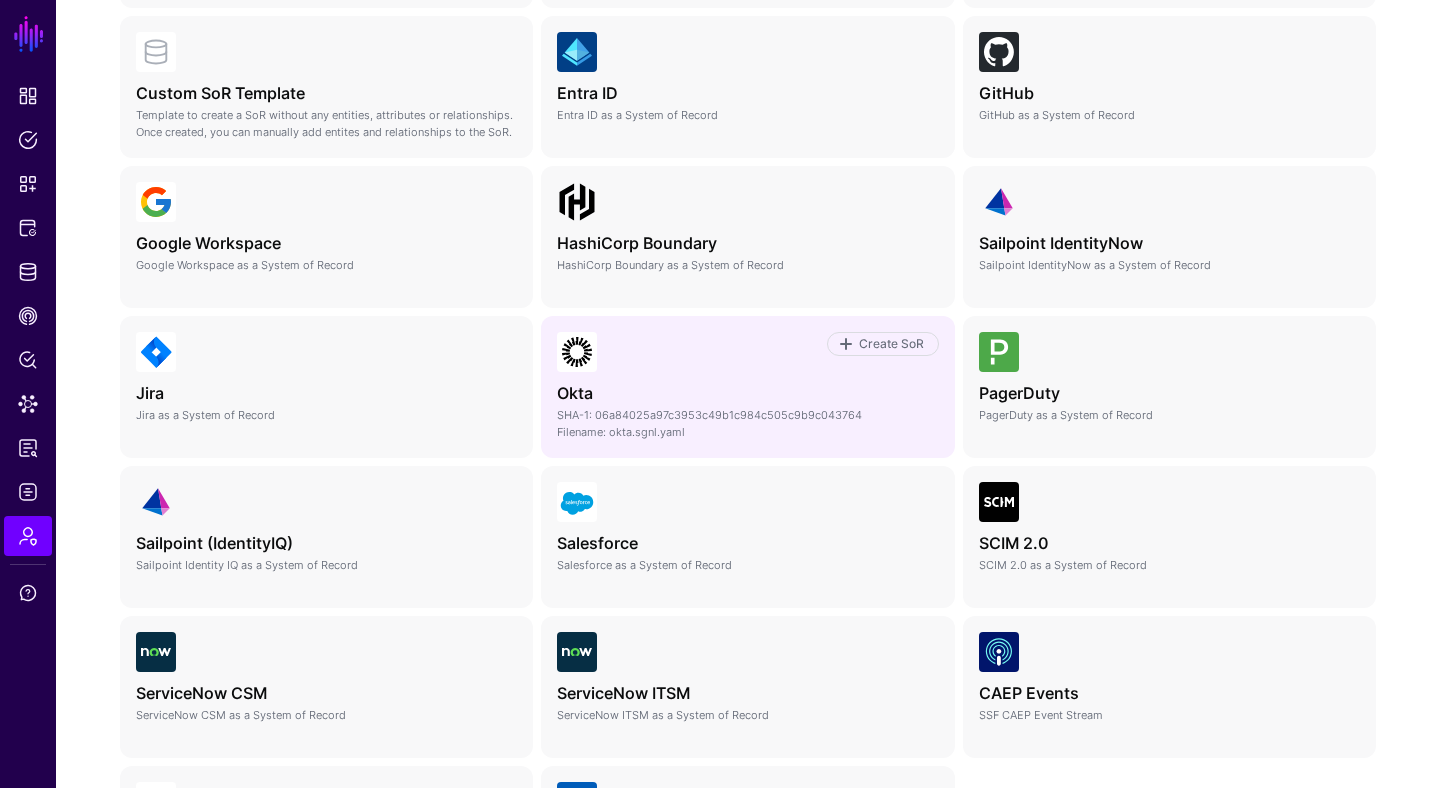 click on "Create SoR Okta  Okta as a System of Record   SHA-1: 06a84025a97c3953c49b1c984c505c9b9c043764  Filename: okta.sgnl.yaml" 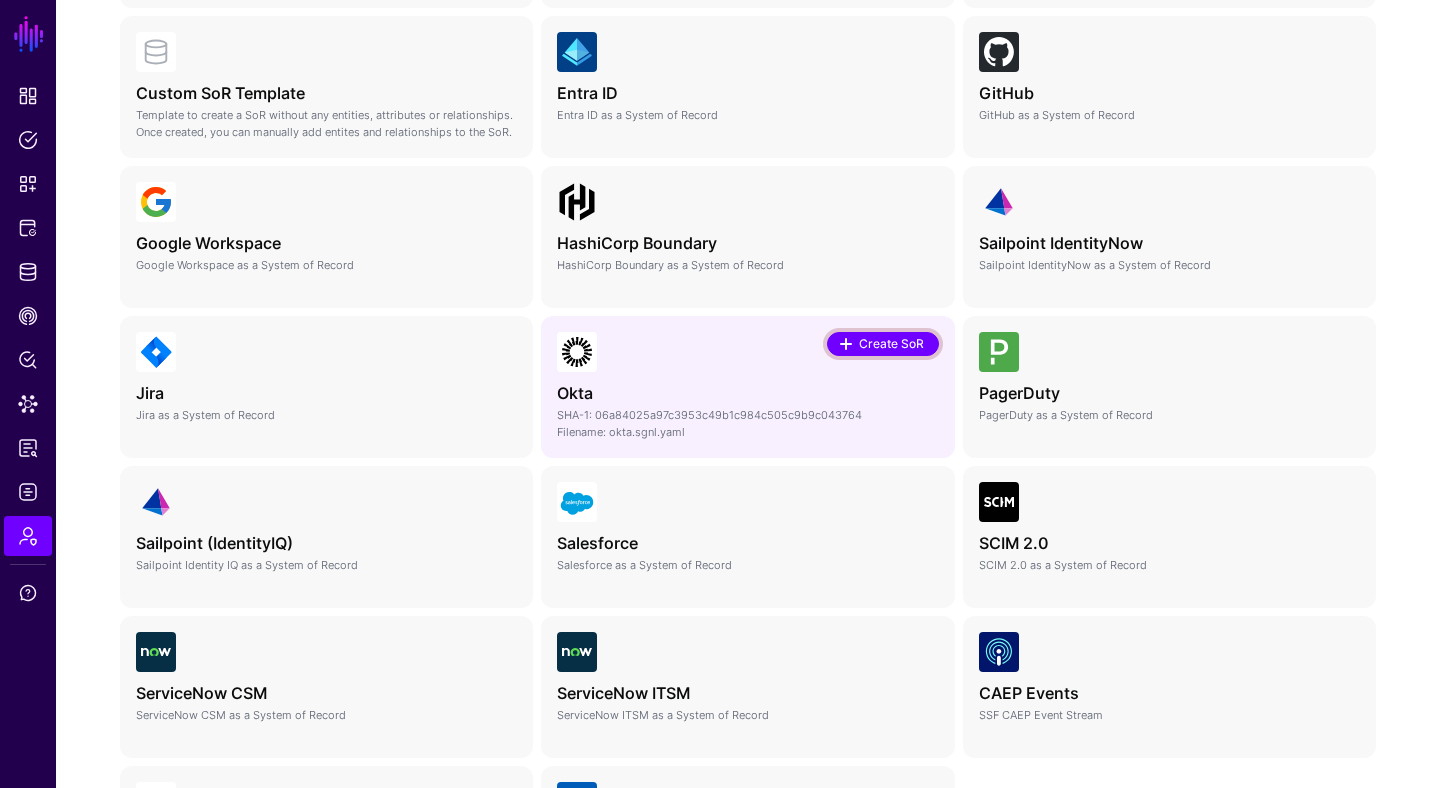 click on "Create SoR" 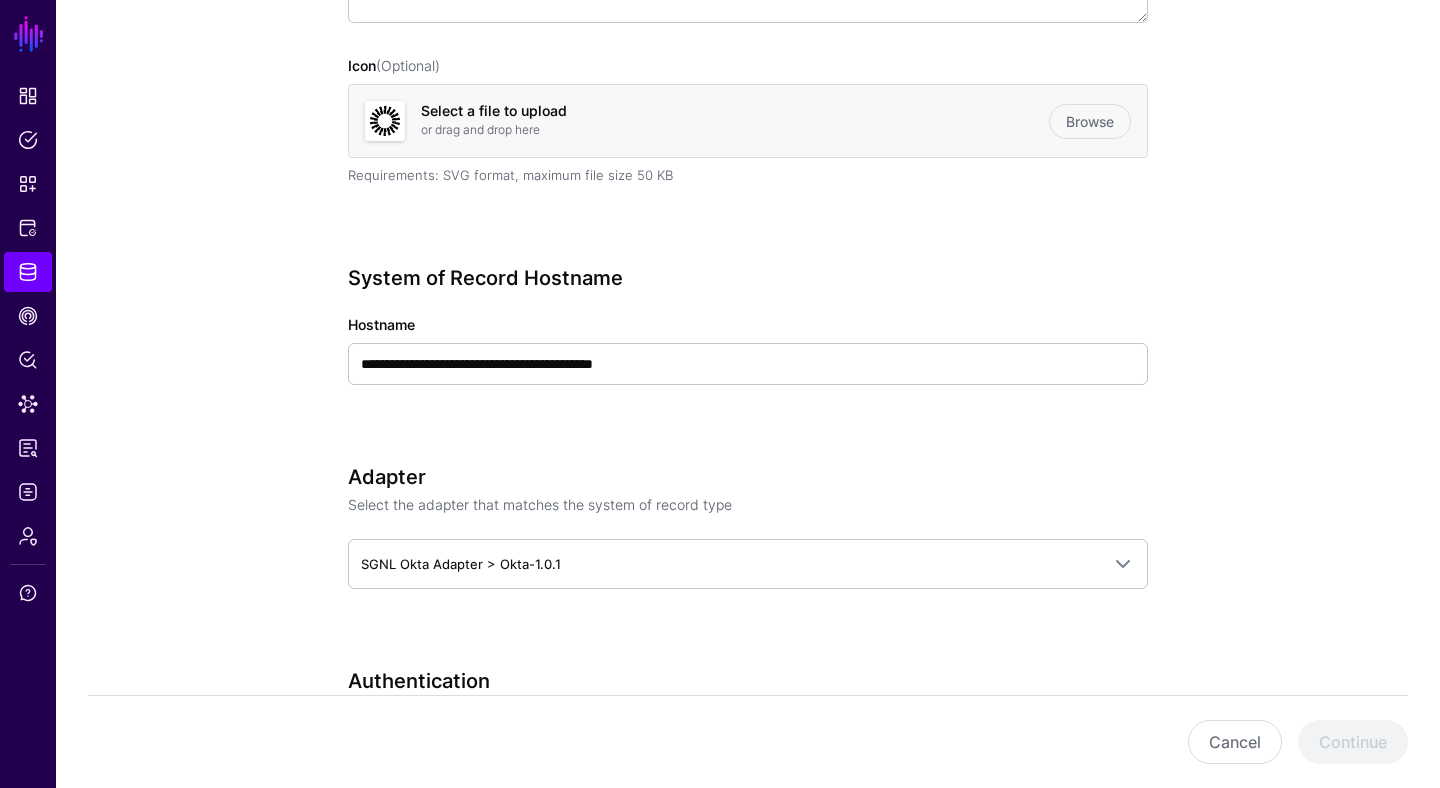 scroll, scrollTop: 526, scrollLeft: 0, axis: vertical 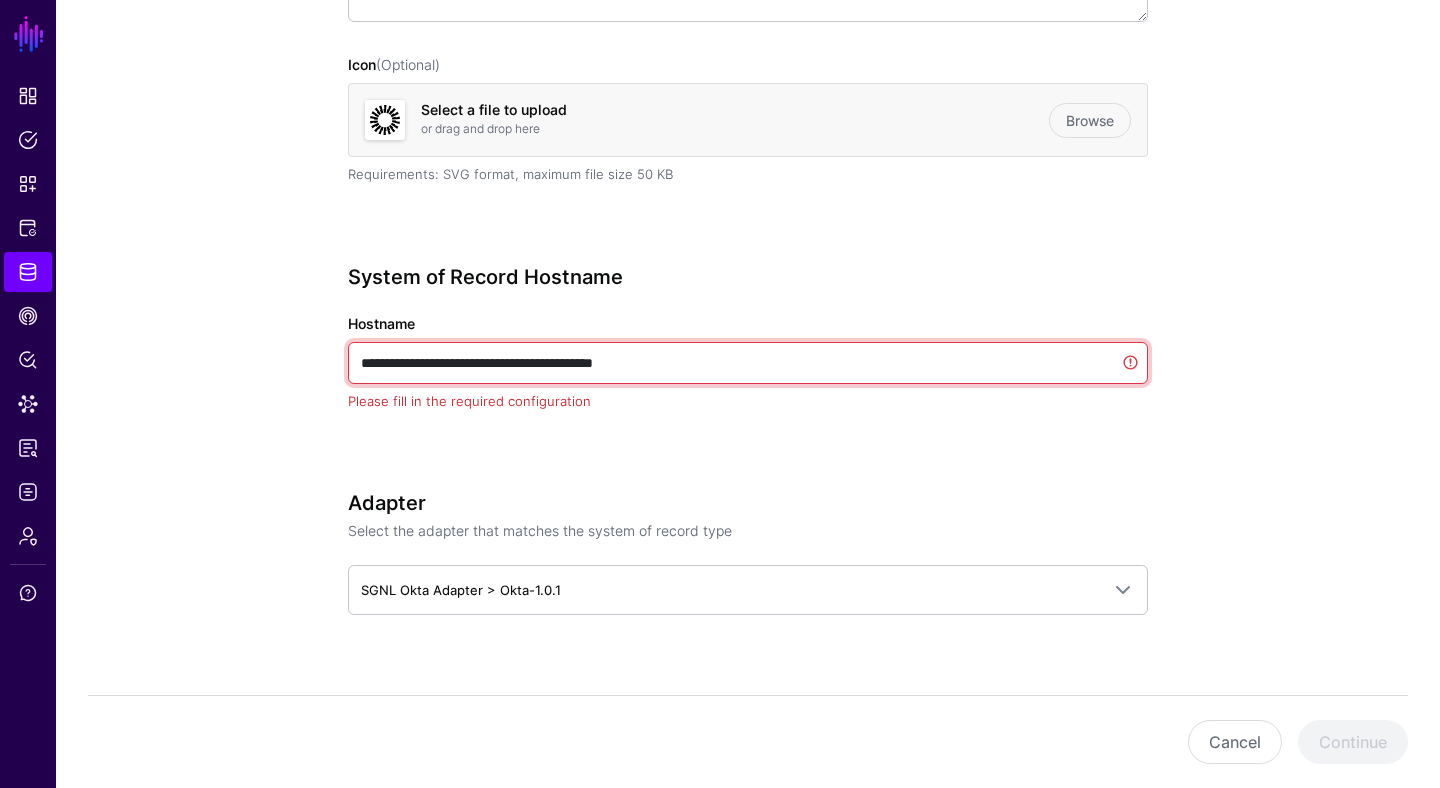 click on "**********" at bounding box center [748, 363] 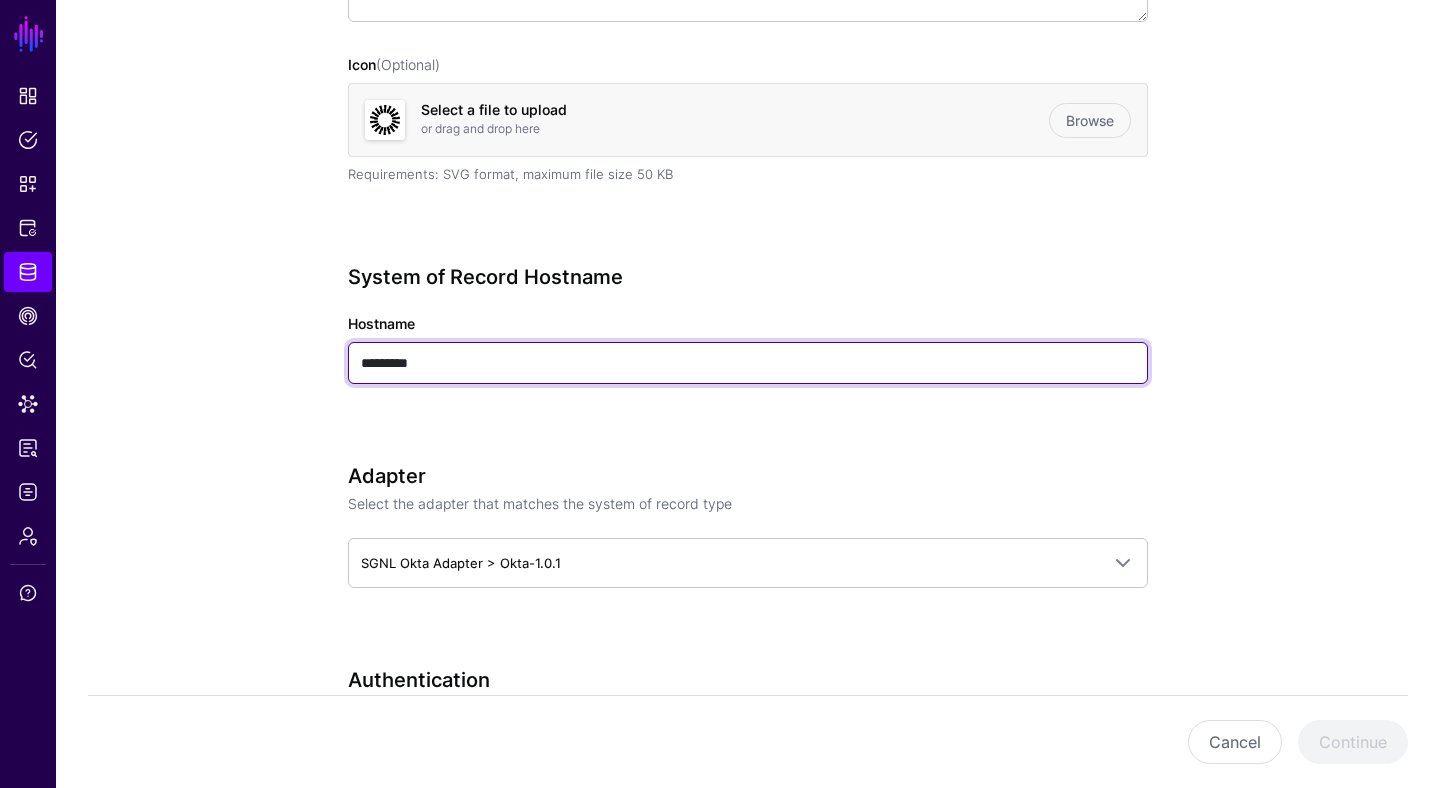 paste on "**********" 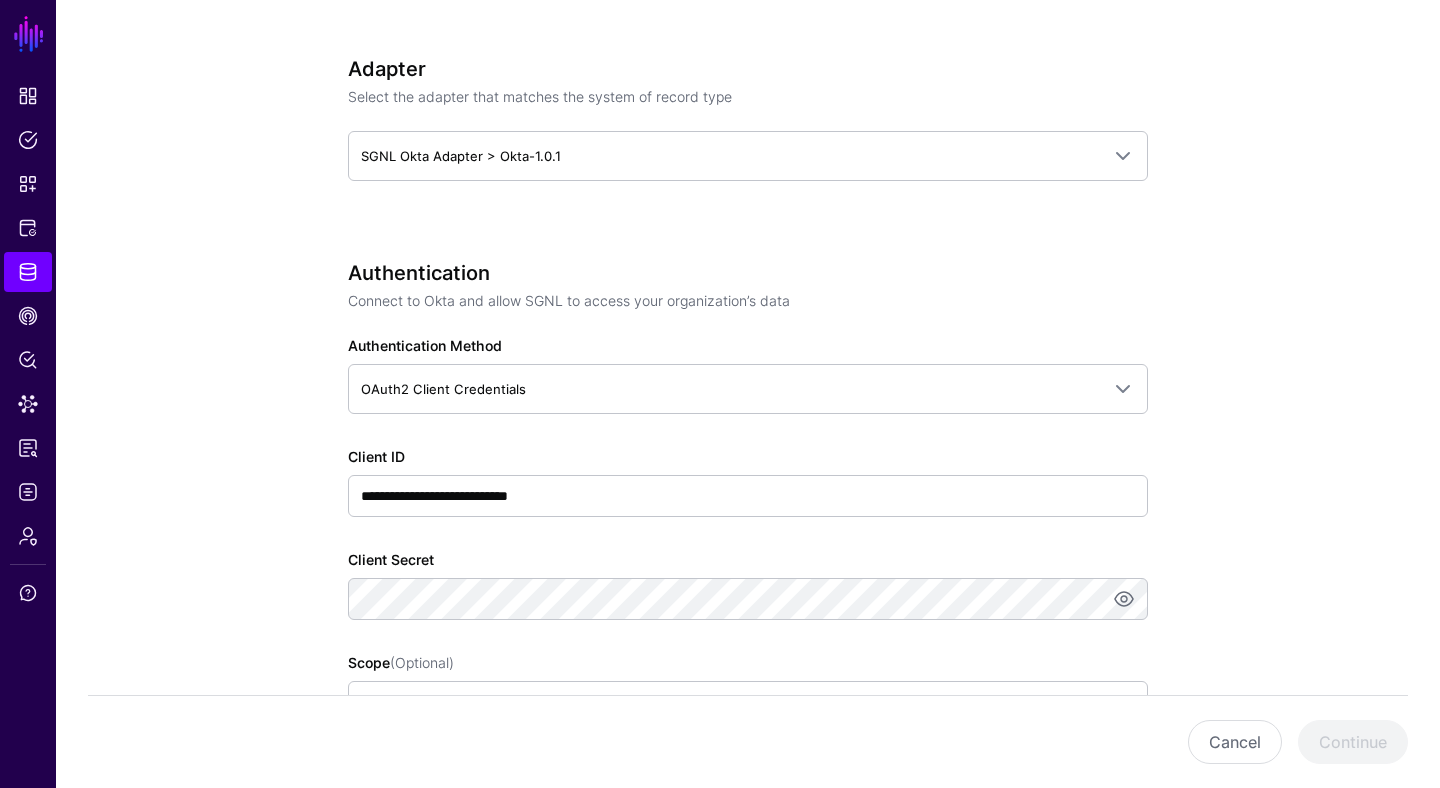 scroll, scrollTop: 939, scrollLeft: 0, axis: vertical 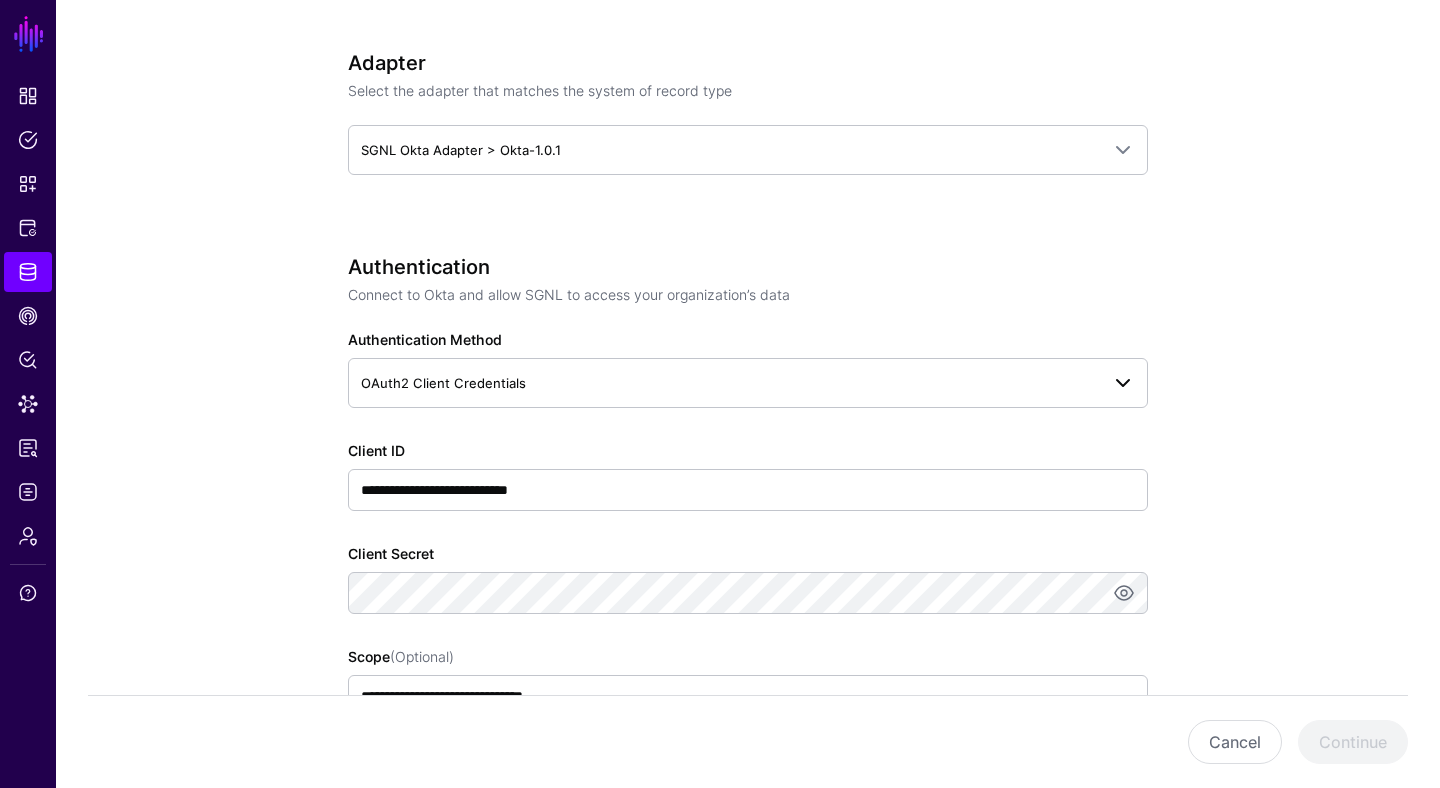 type on "**********" 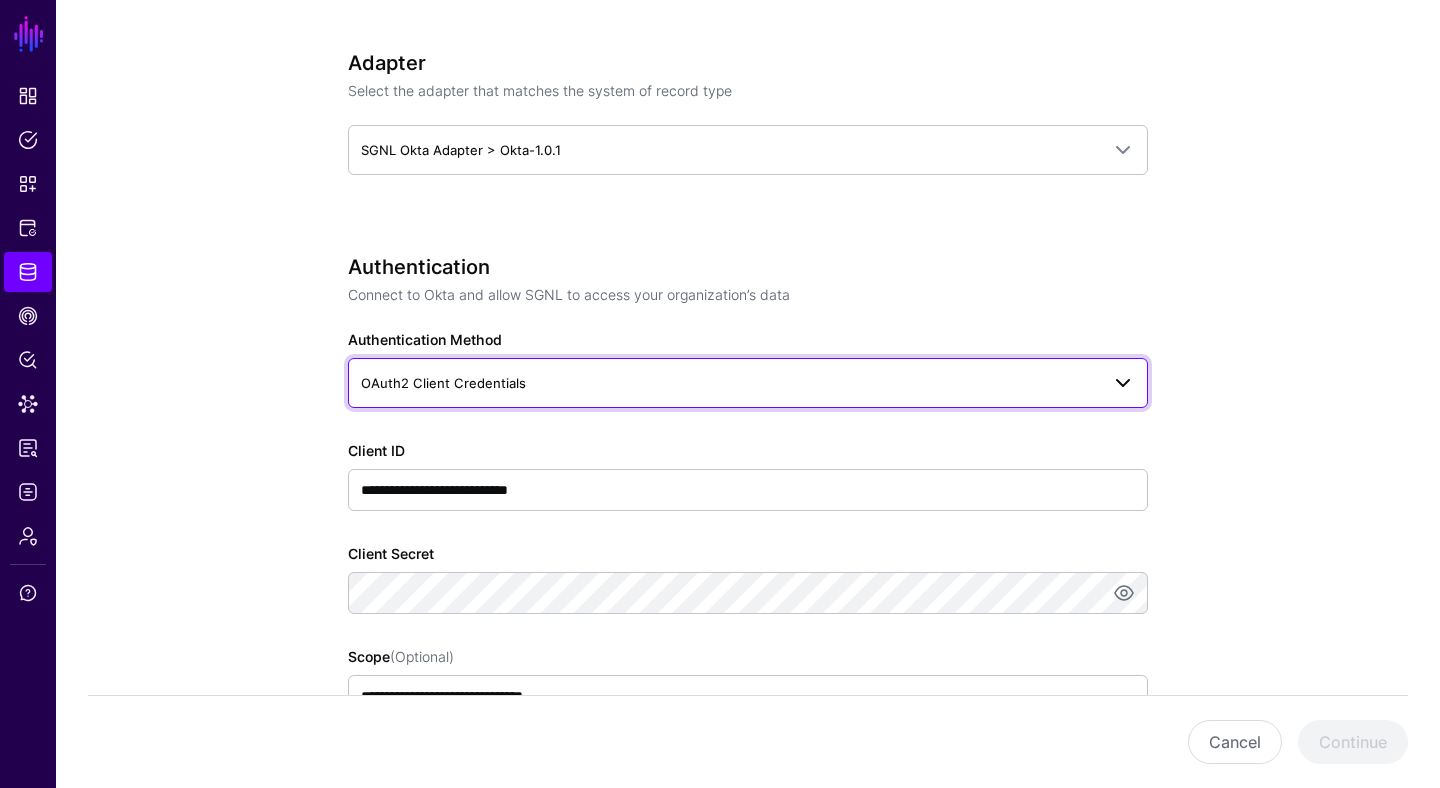 click on "OAuth2 Client Credentials" at bounding box center (443, 383) 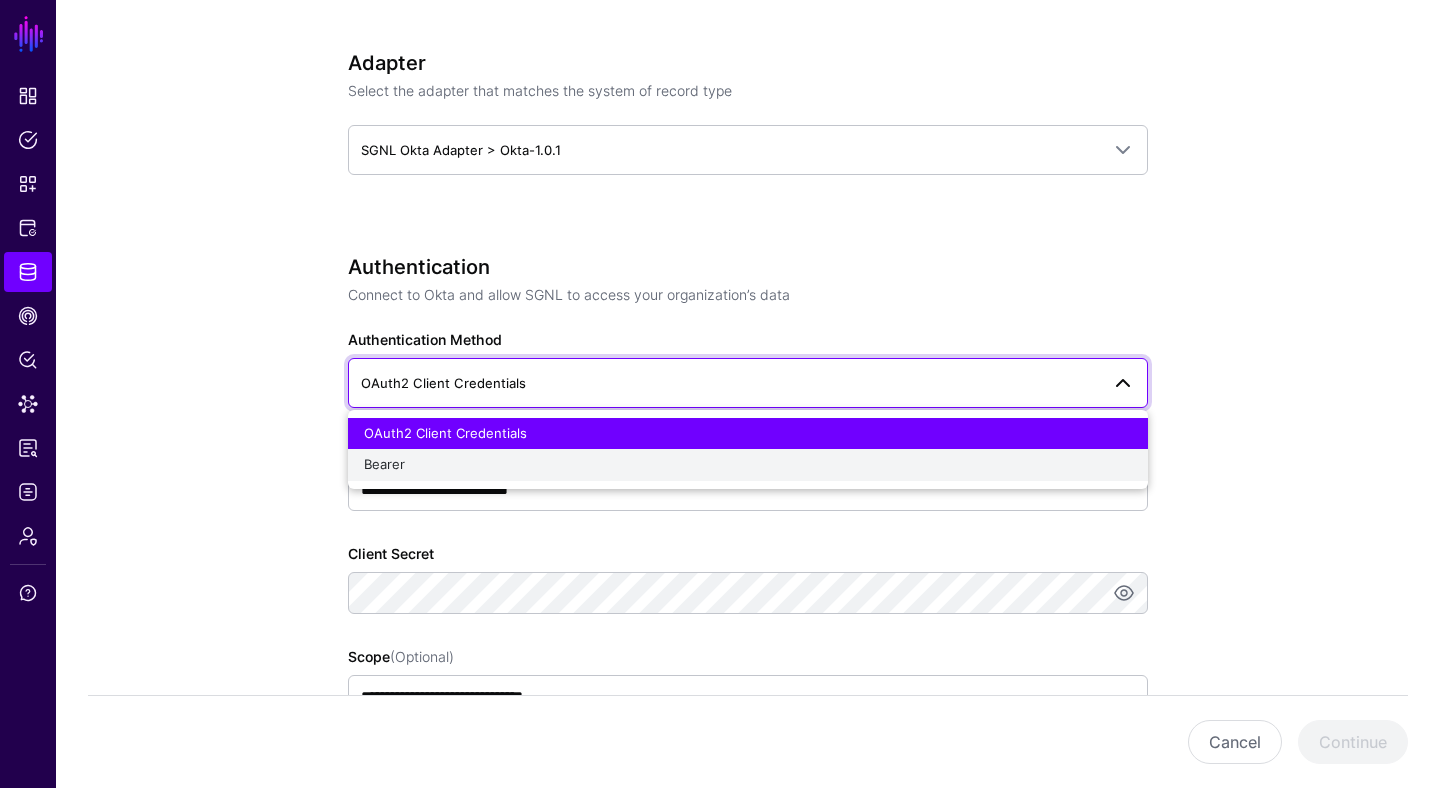 click on "Bearer" 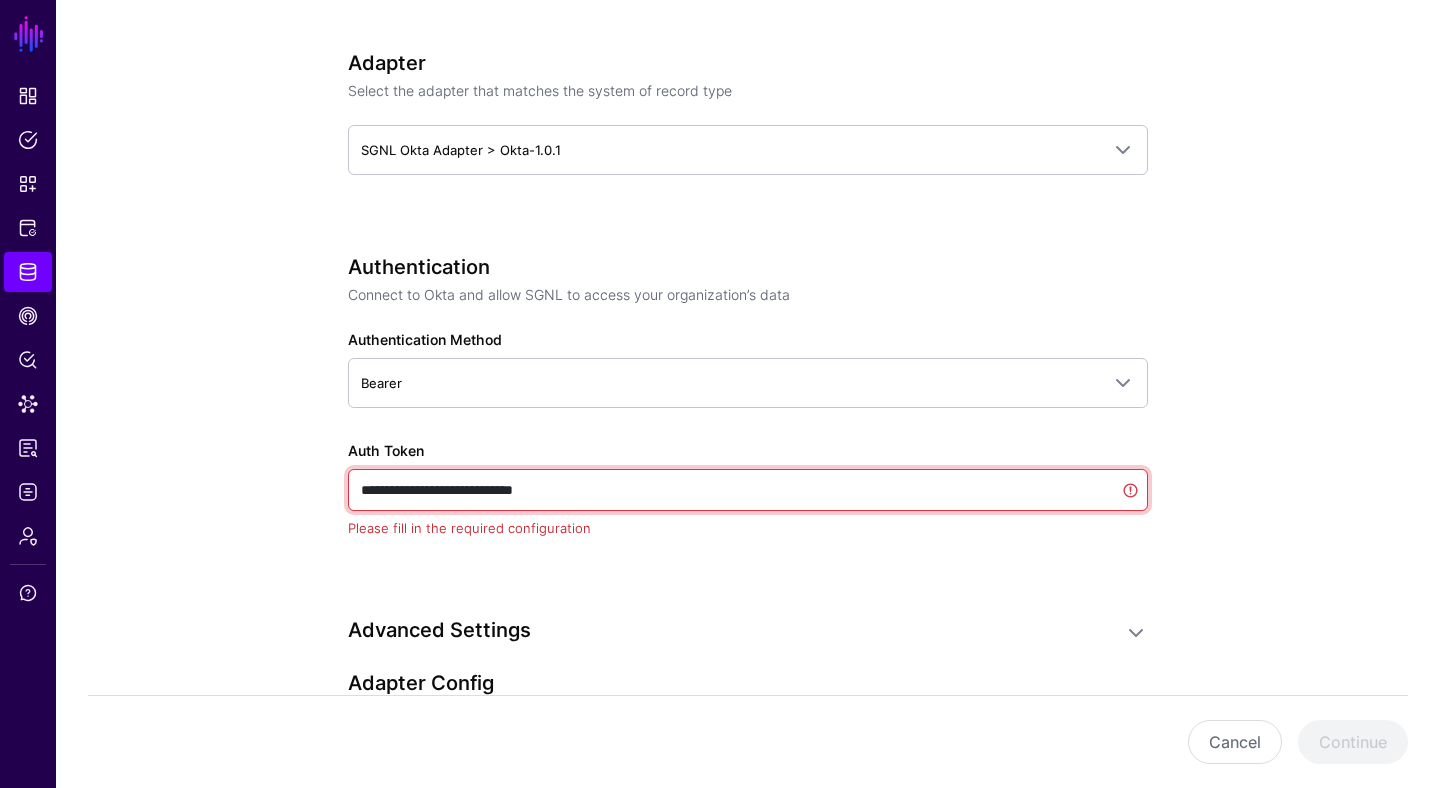 click on "**********" at bounding box center [748, 490] 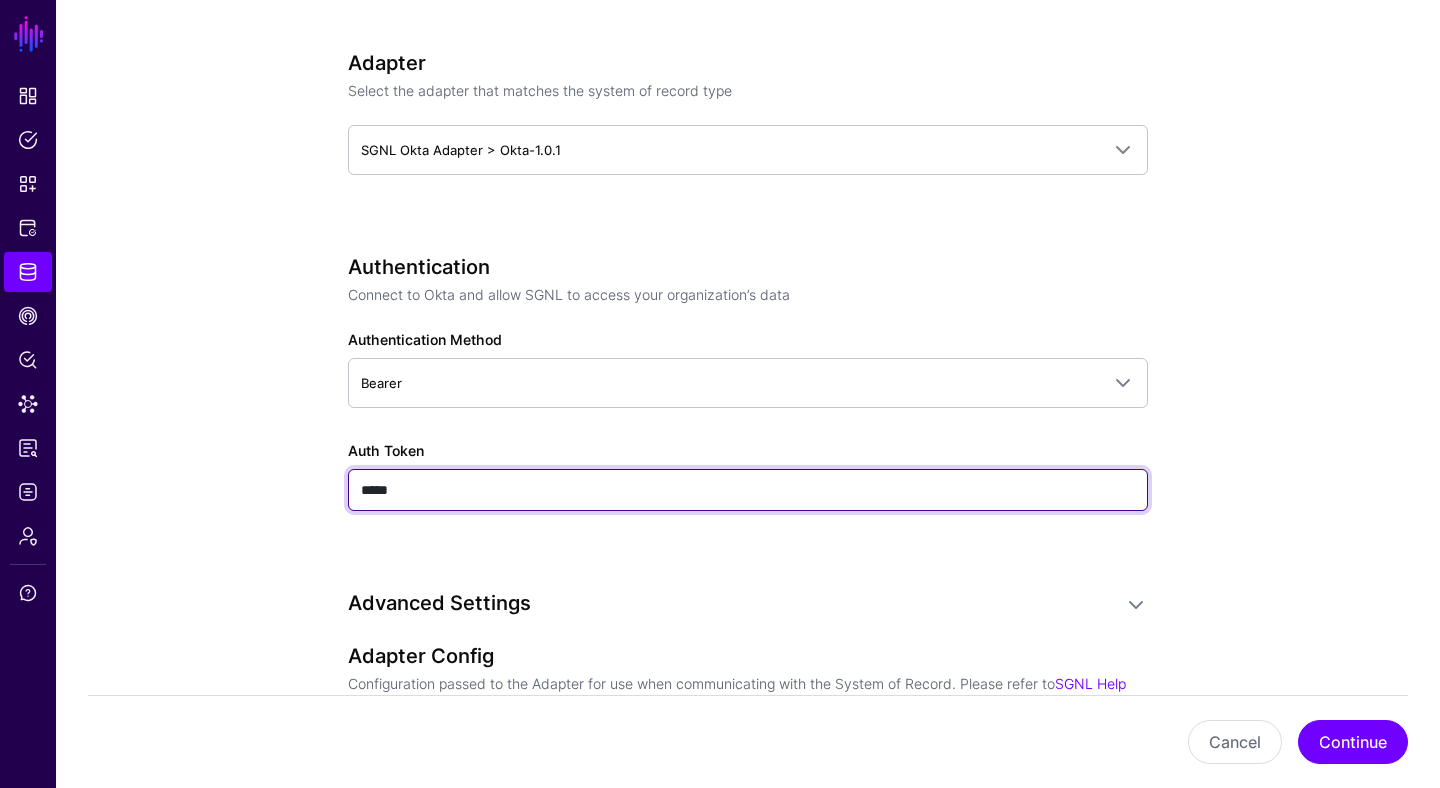 paste on "**********" 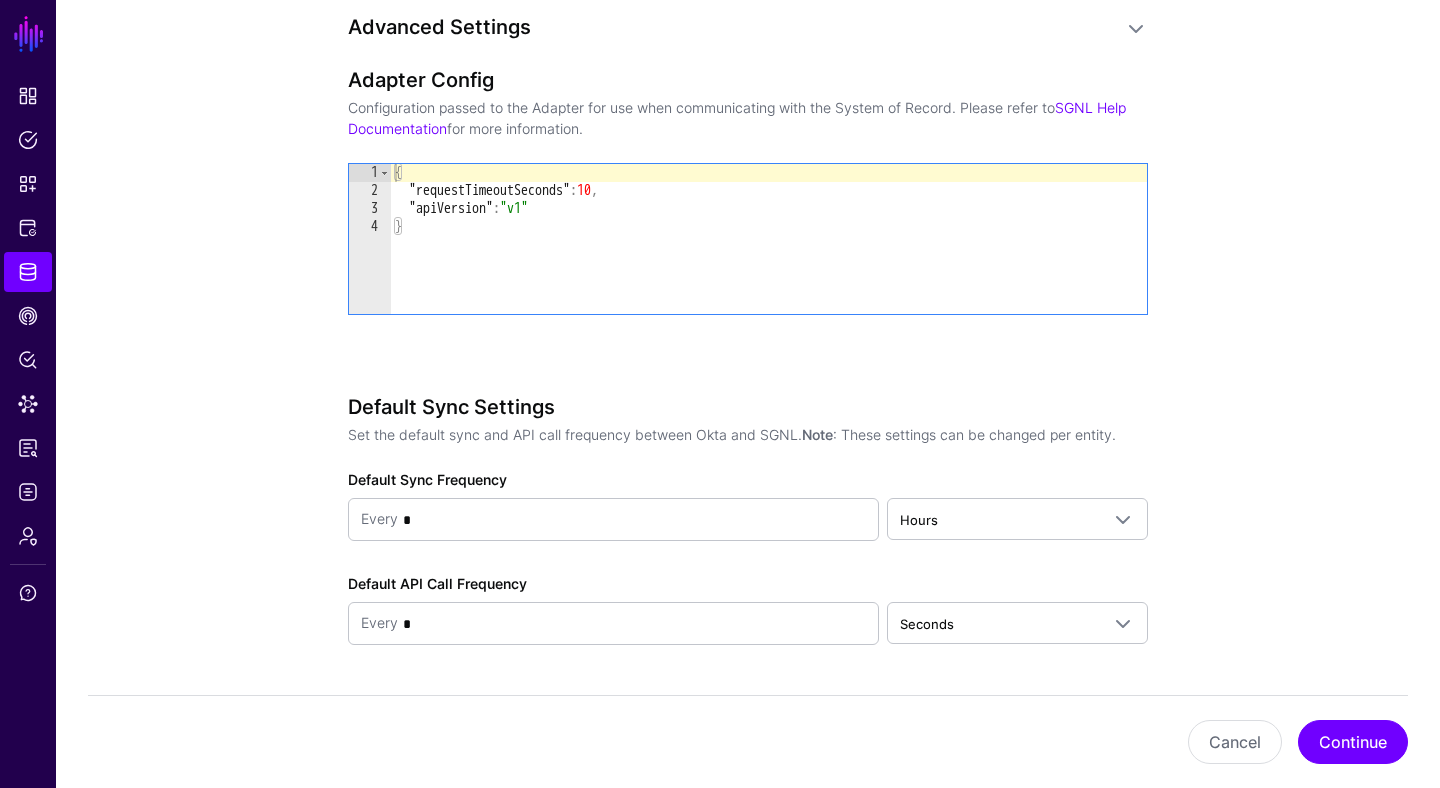 scroll, scrollTop: 1577, scrollLeft: 0, axis: vertical 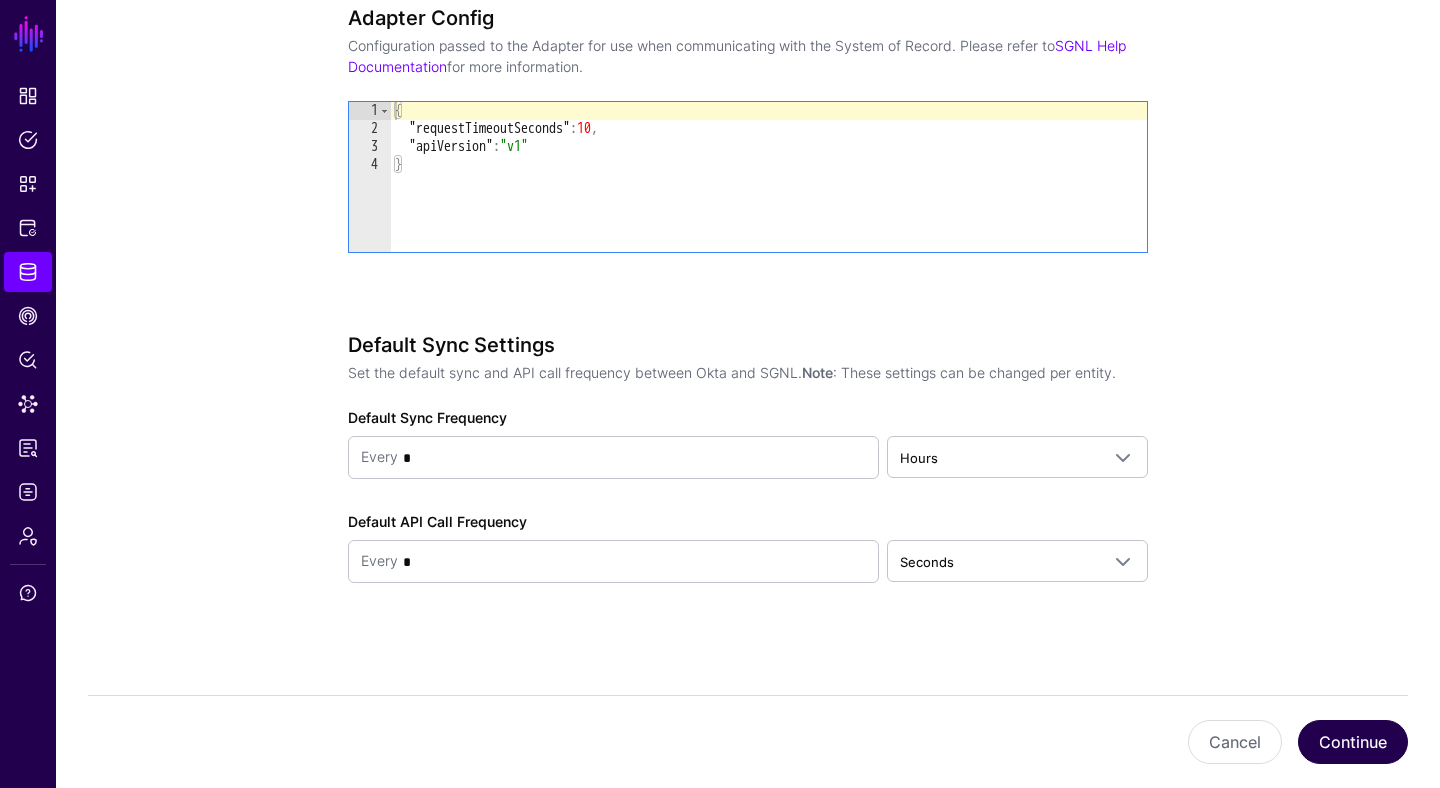 type on "**********" 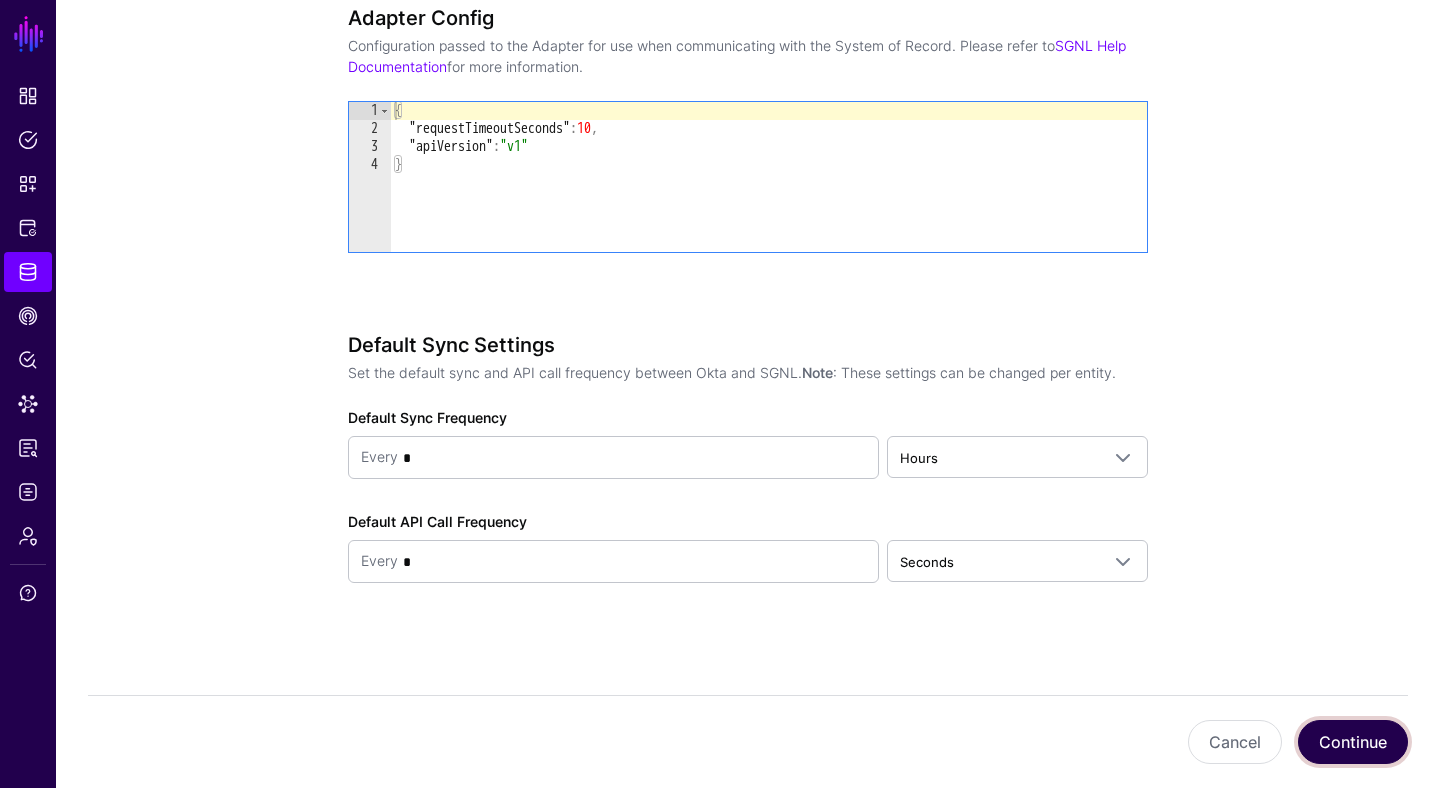 click on "Continue" 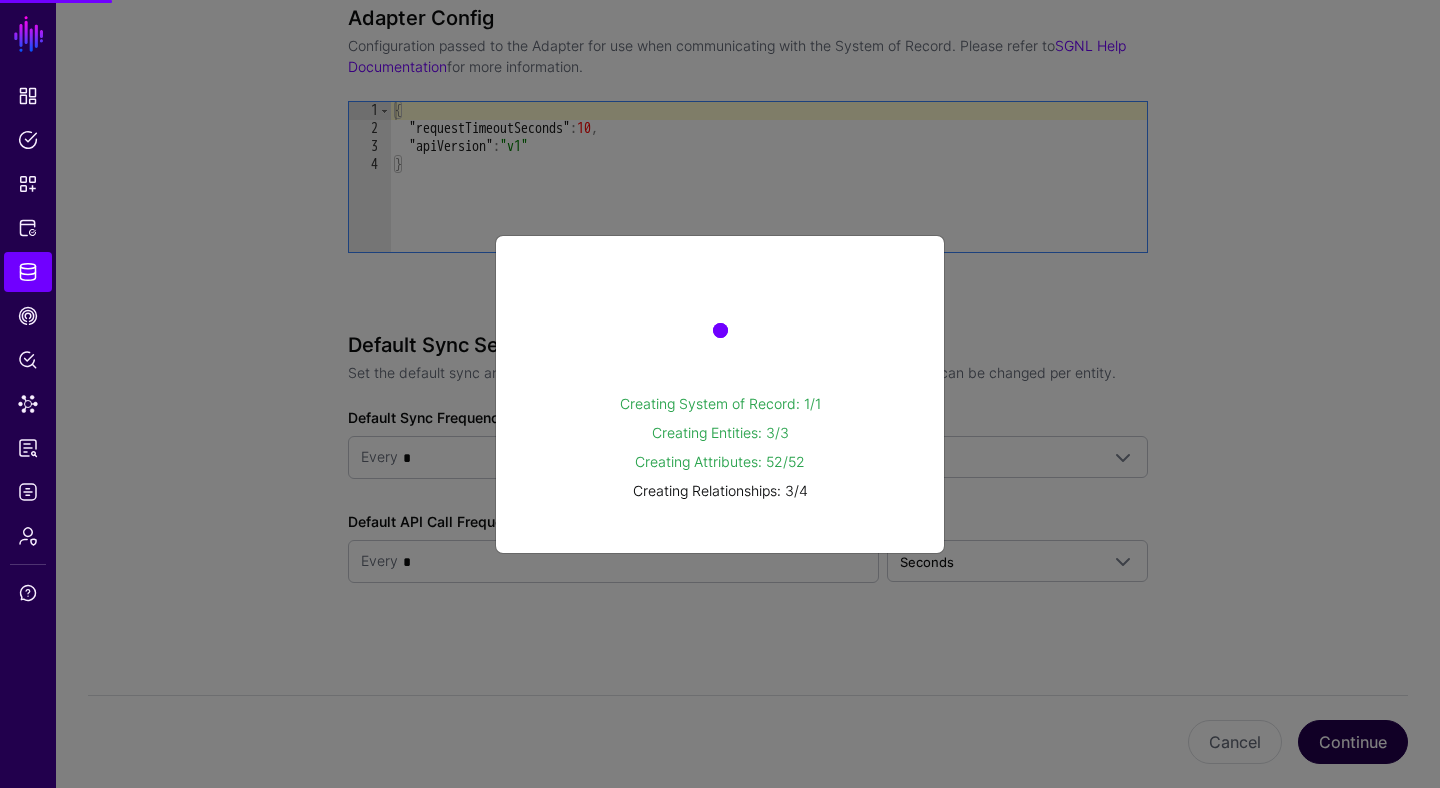 scroll, scrollTop: 0, scrollLeft: 0, axis: both 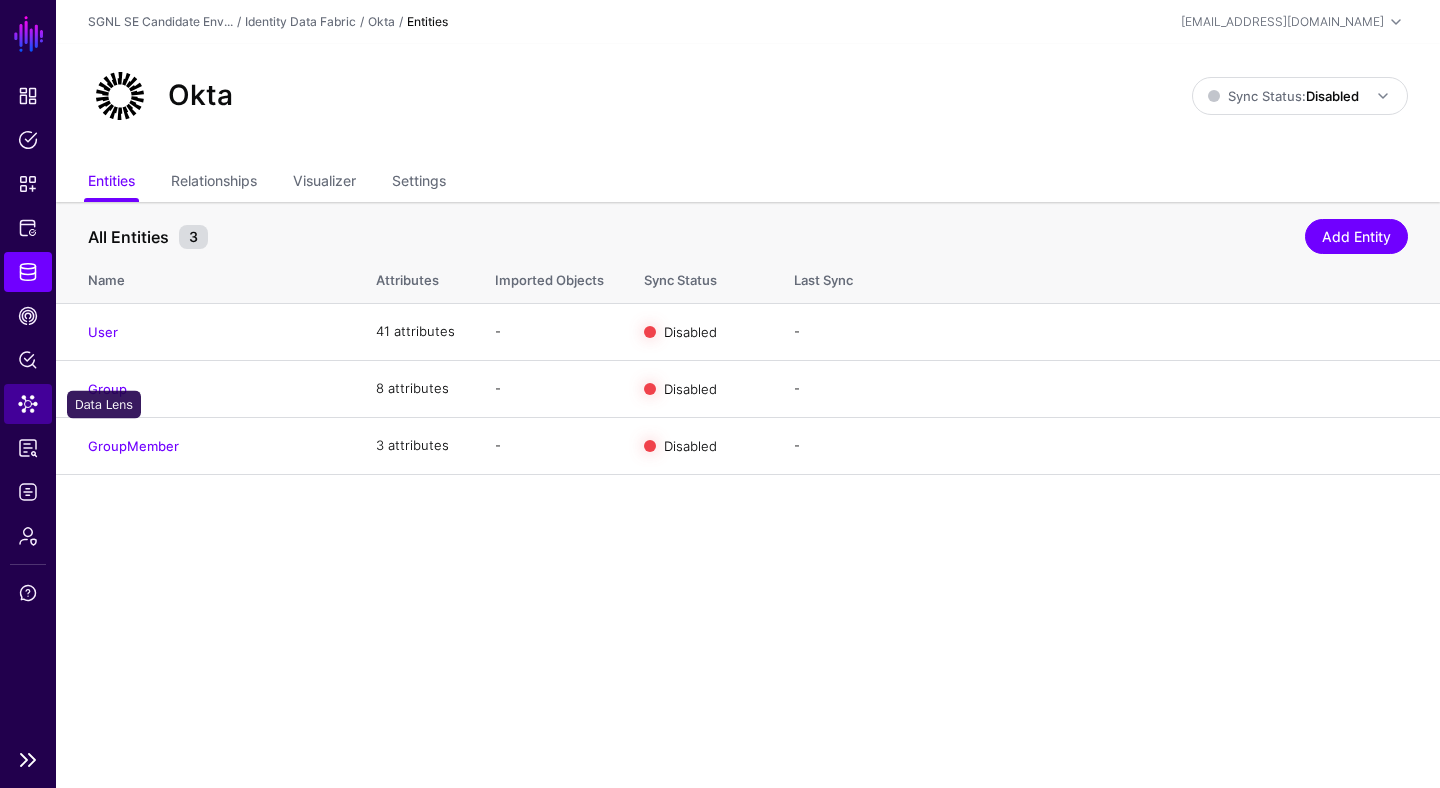 click on "Data Lens" 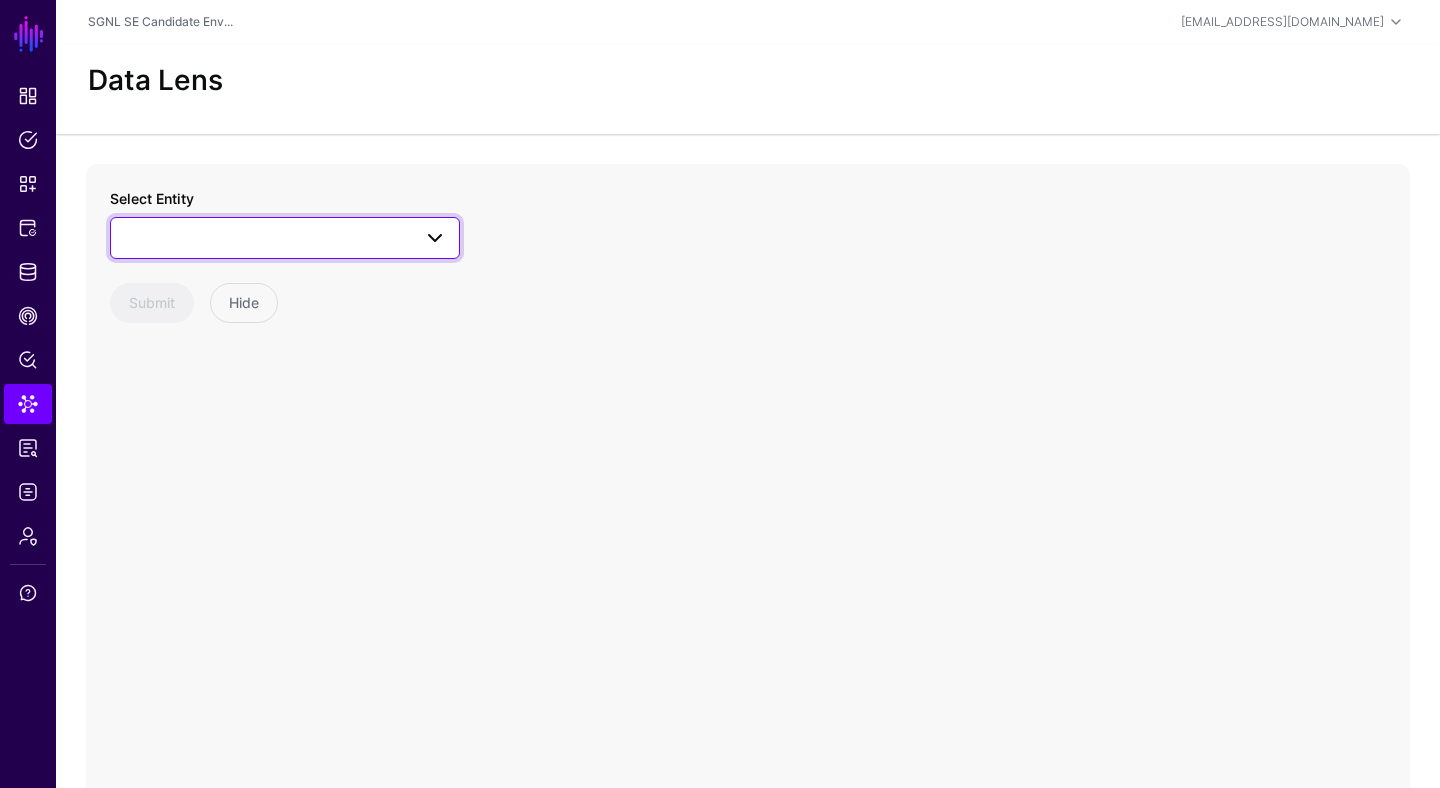 click at bounding box center (285, 238) 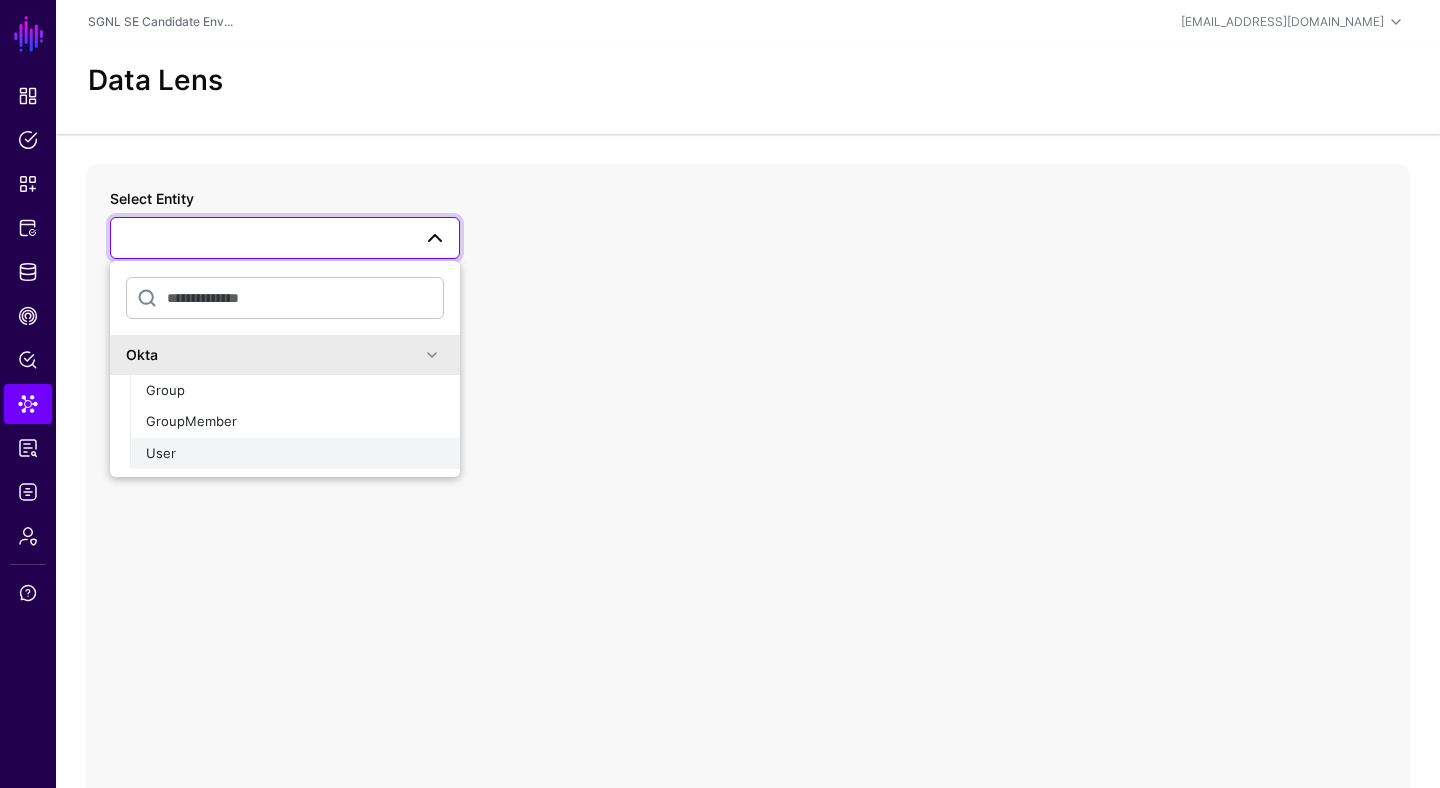 click on "User" 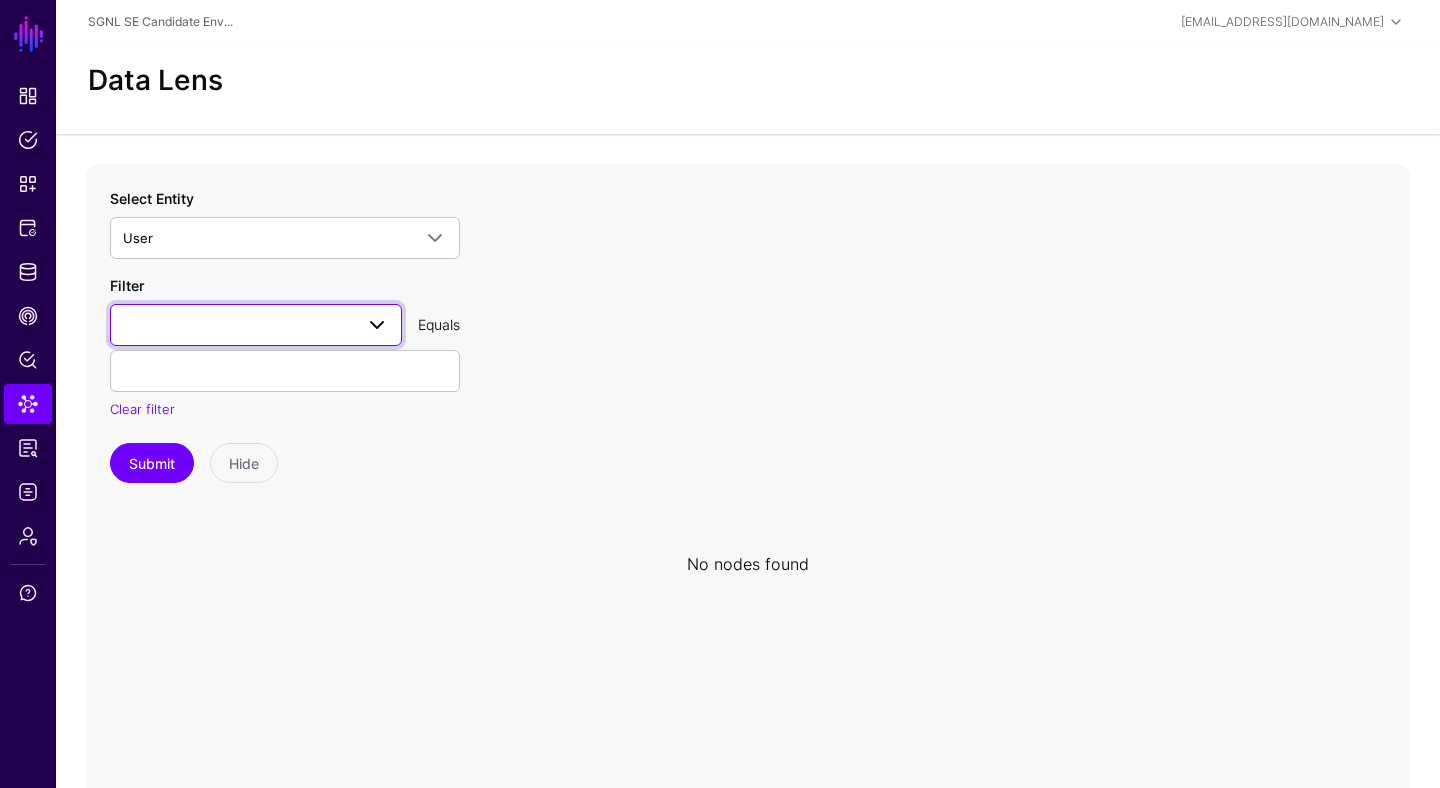 click at bounding box center [377, 325] 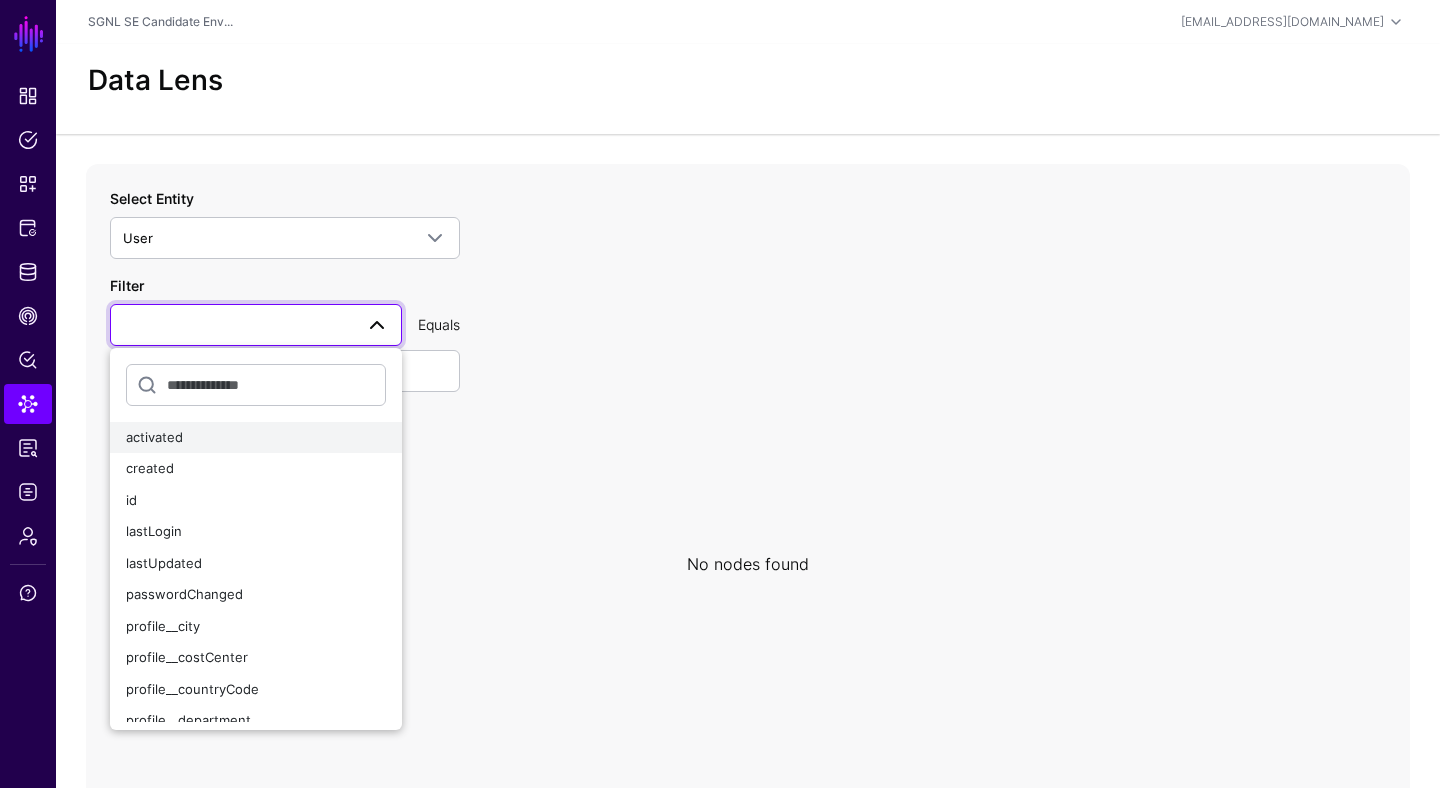 click on "activated" 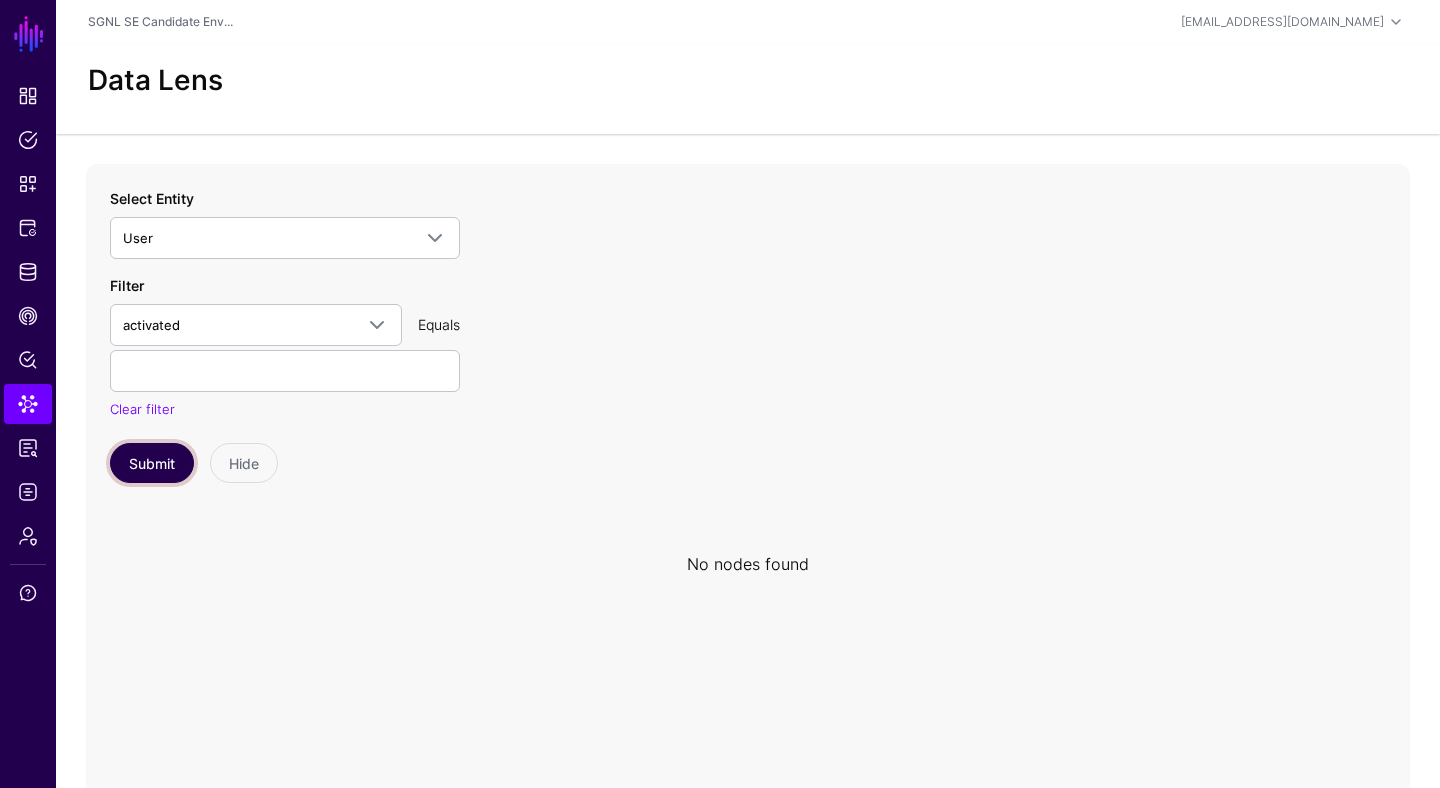 click on "Submit" 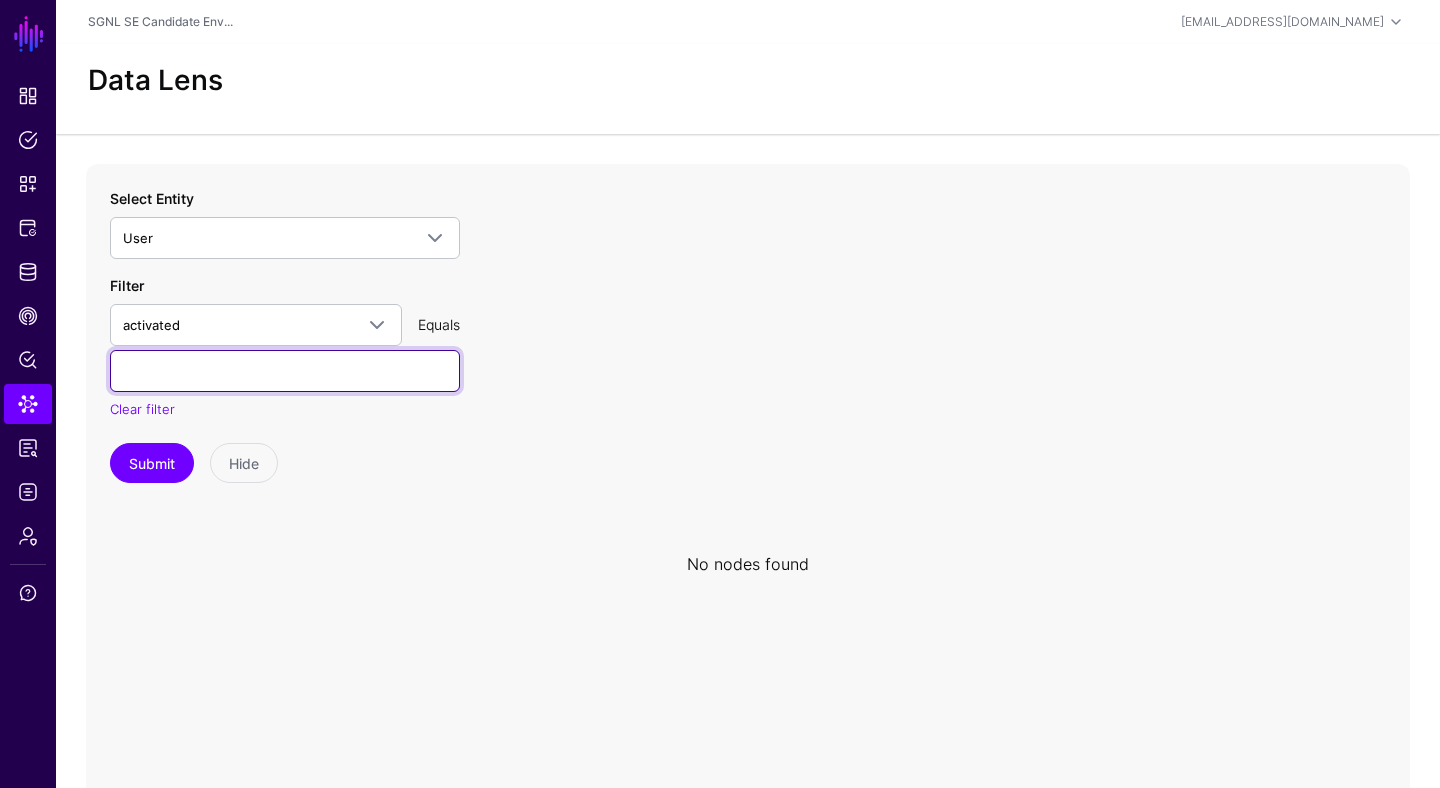 click at bounding box center (285, 371) 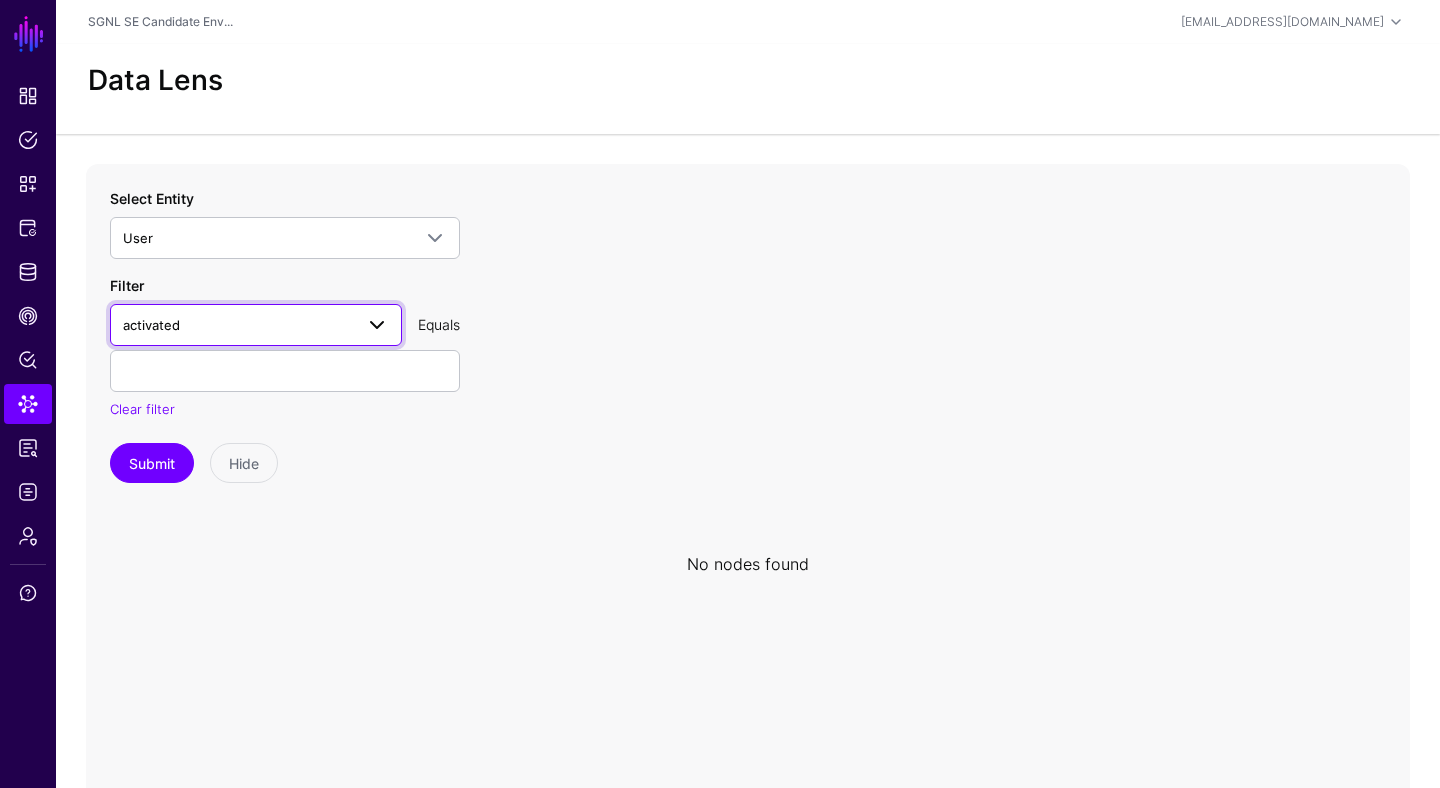 click on "activated" at bounding box center [238, 325] 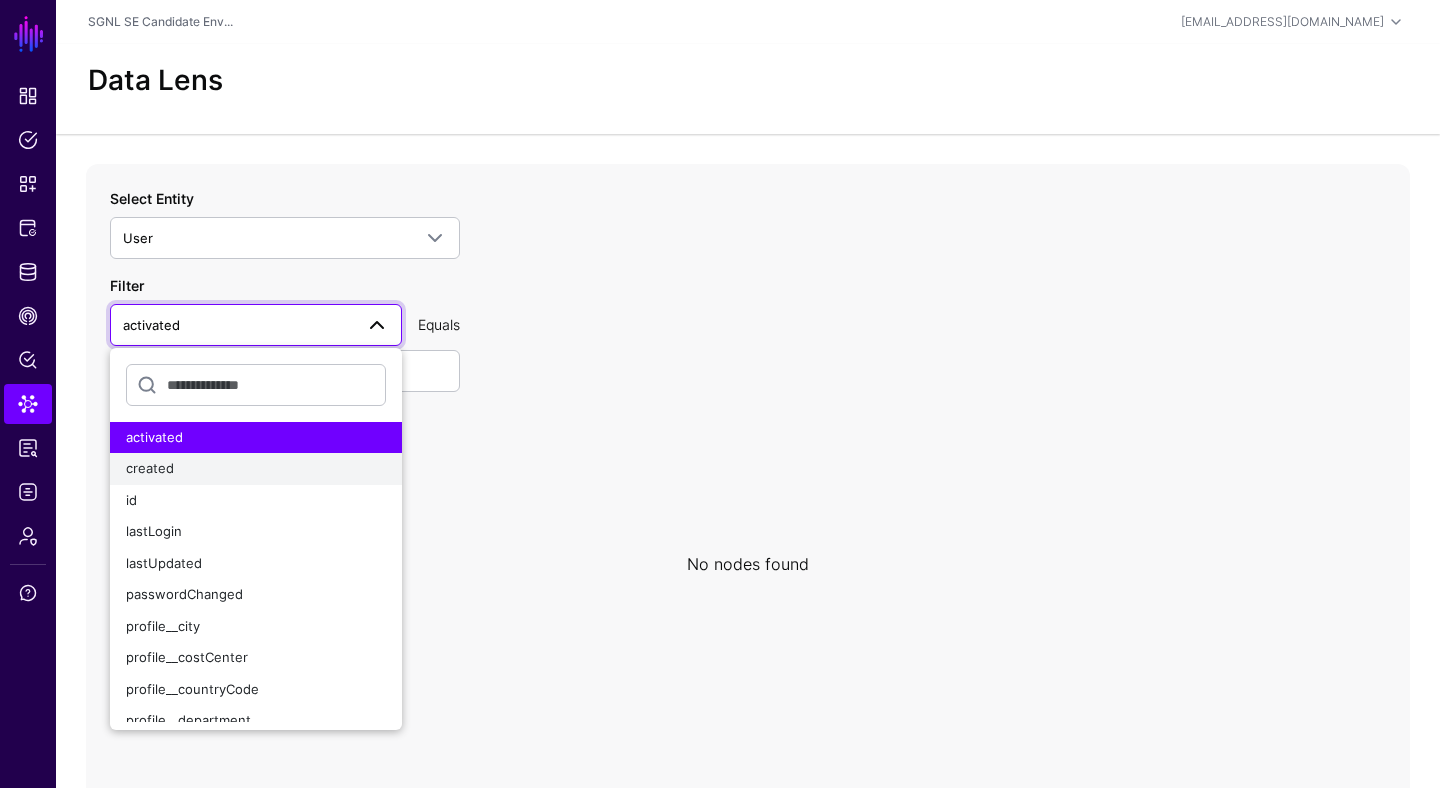 click on "created" 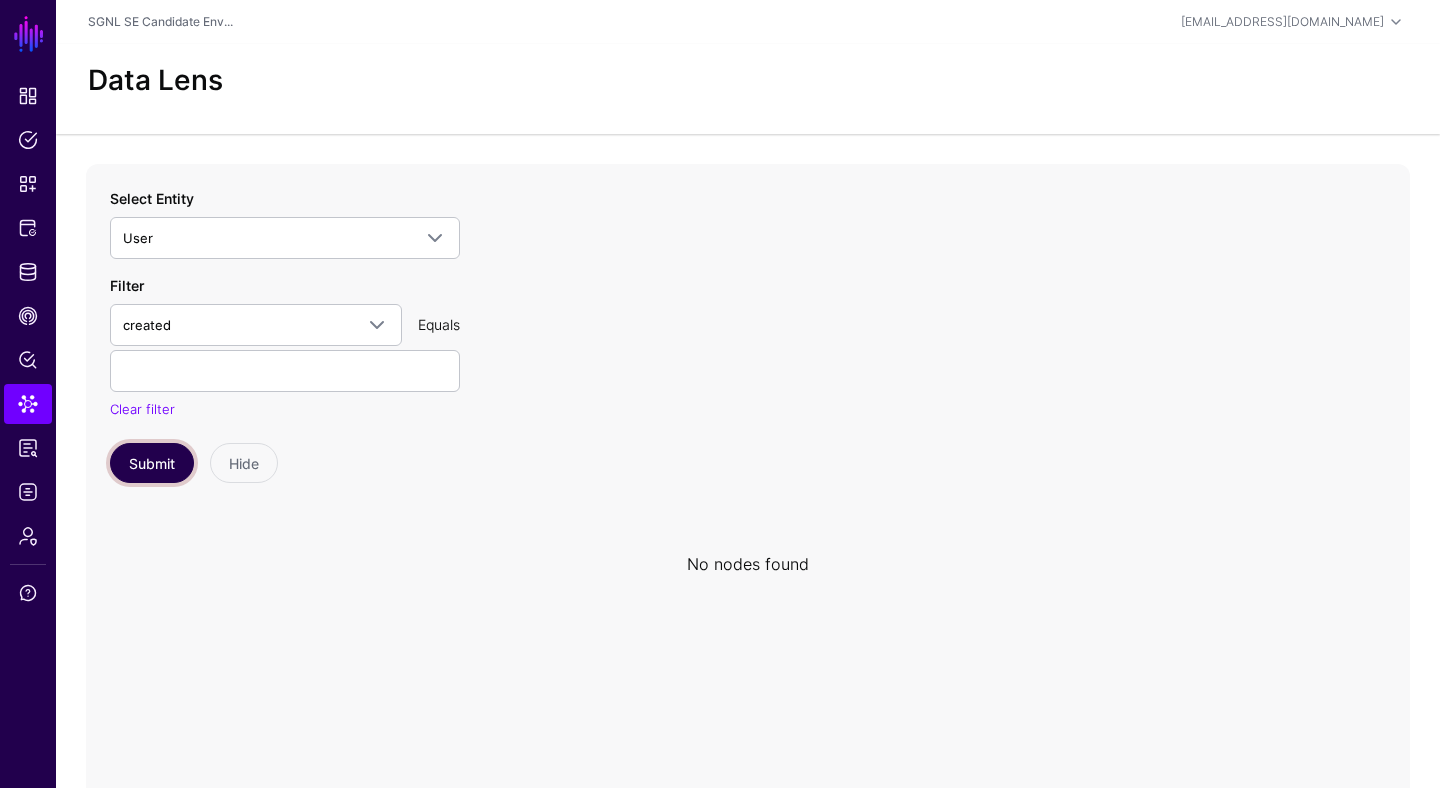 click on "Submit" 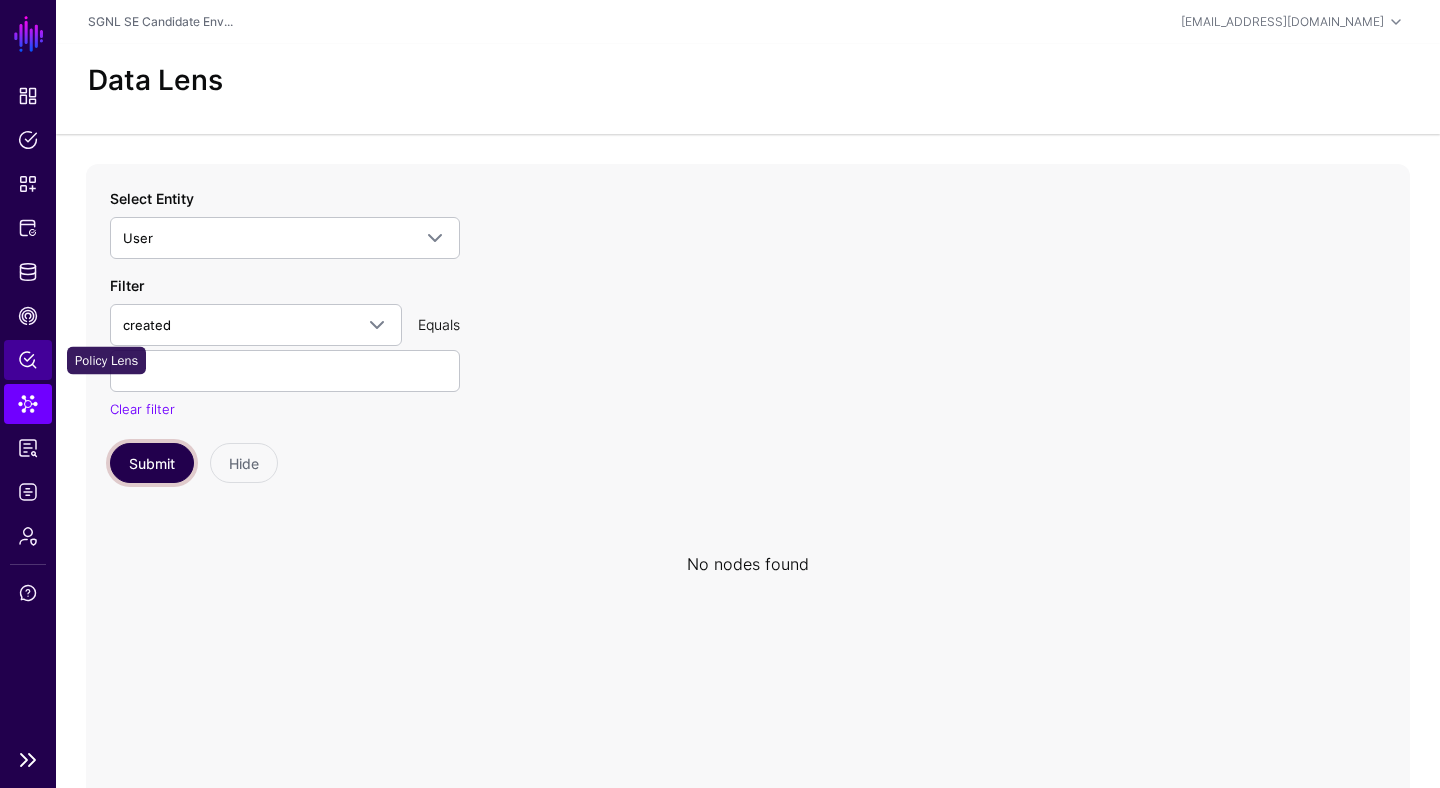 type 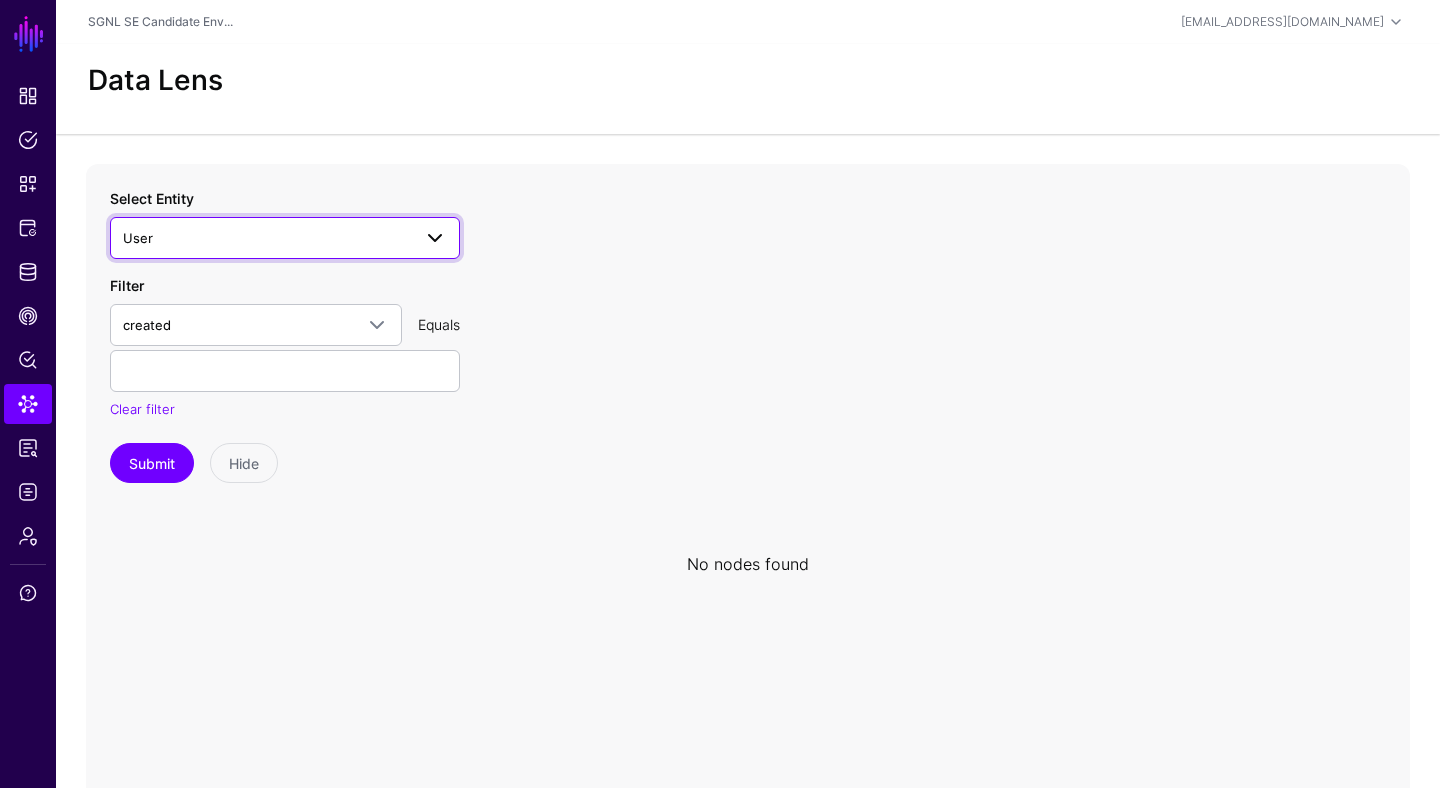 click on "User" at bounding box center [267, 238] 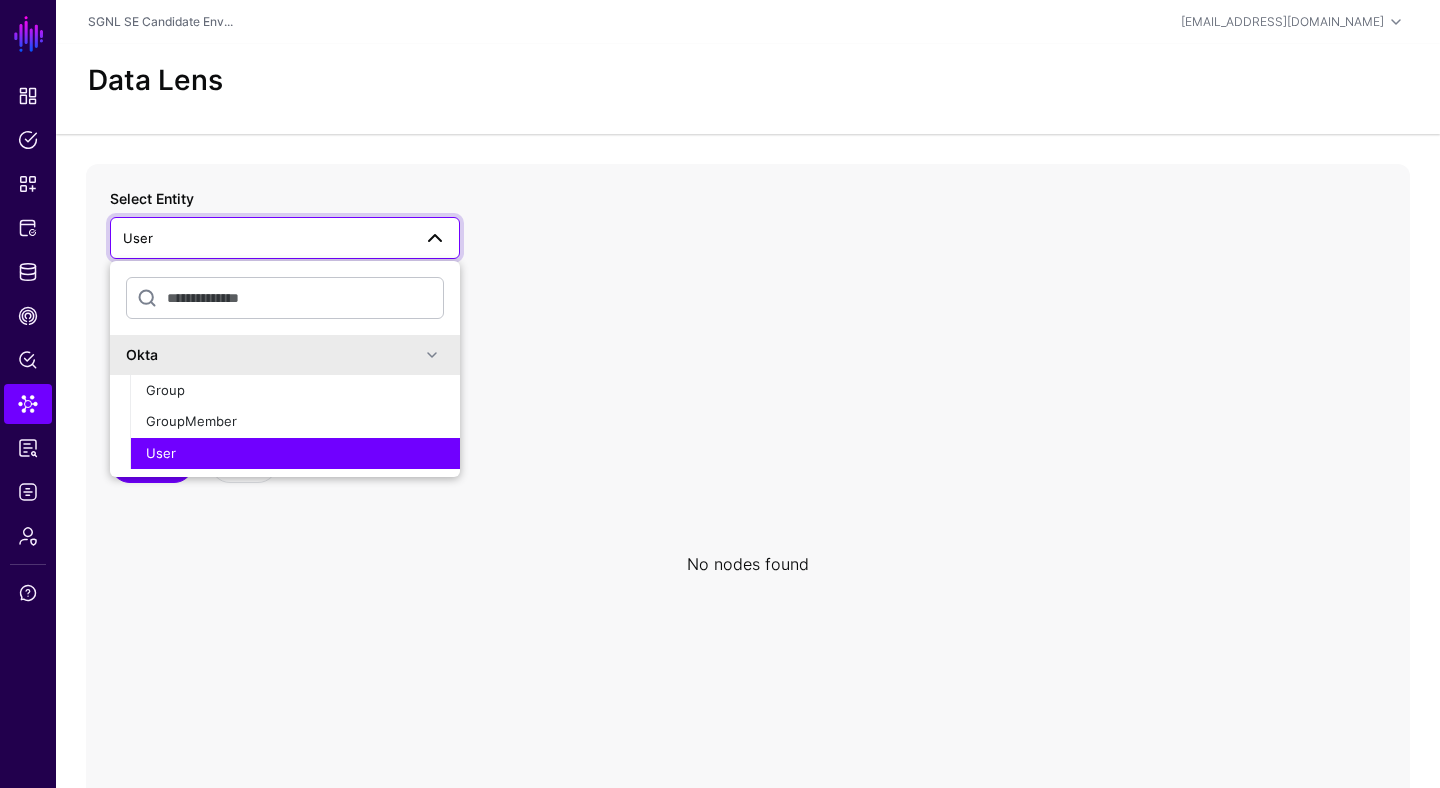 click on "User" at bounding box center (267, 238) 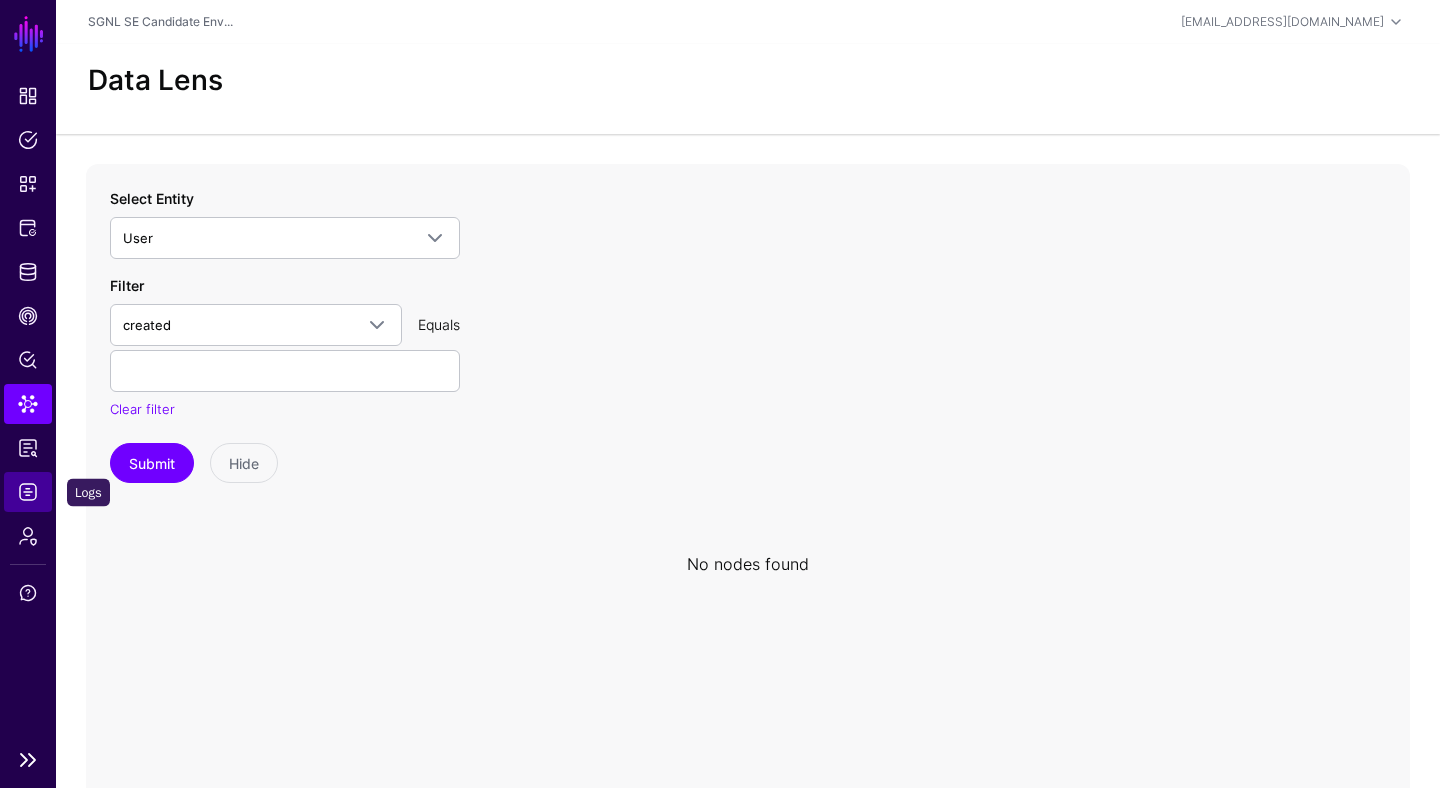 click on "Logs" 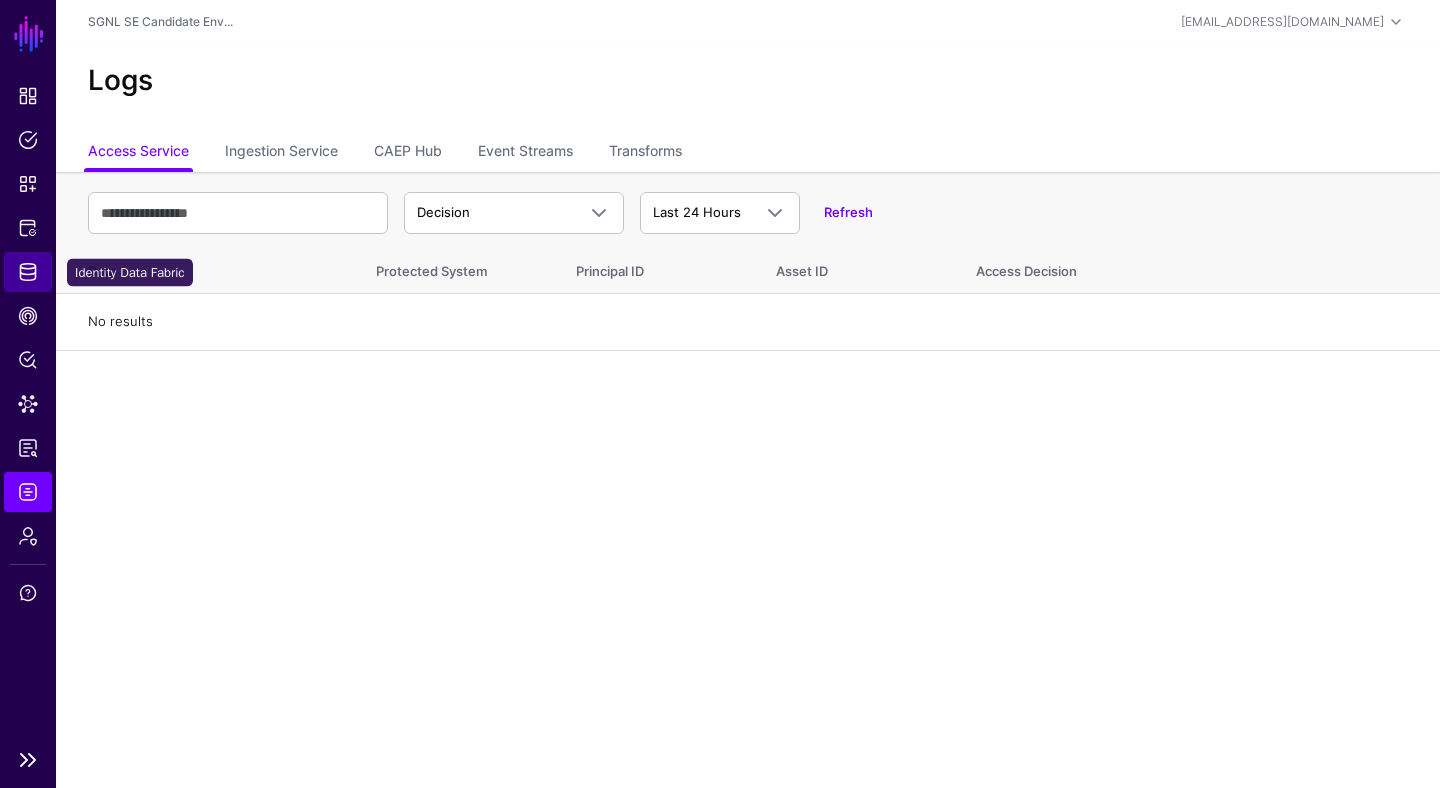 click on "Identity Data Fabric" 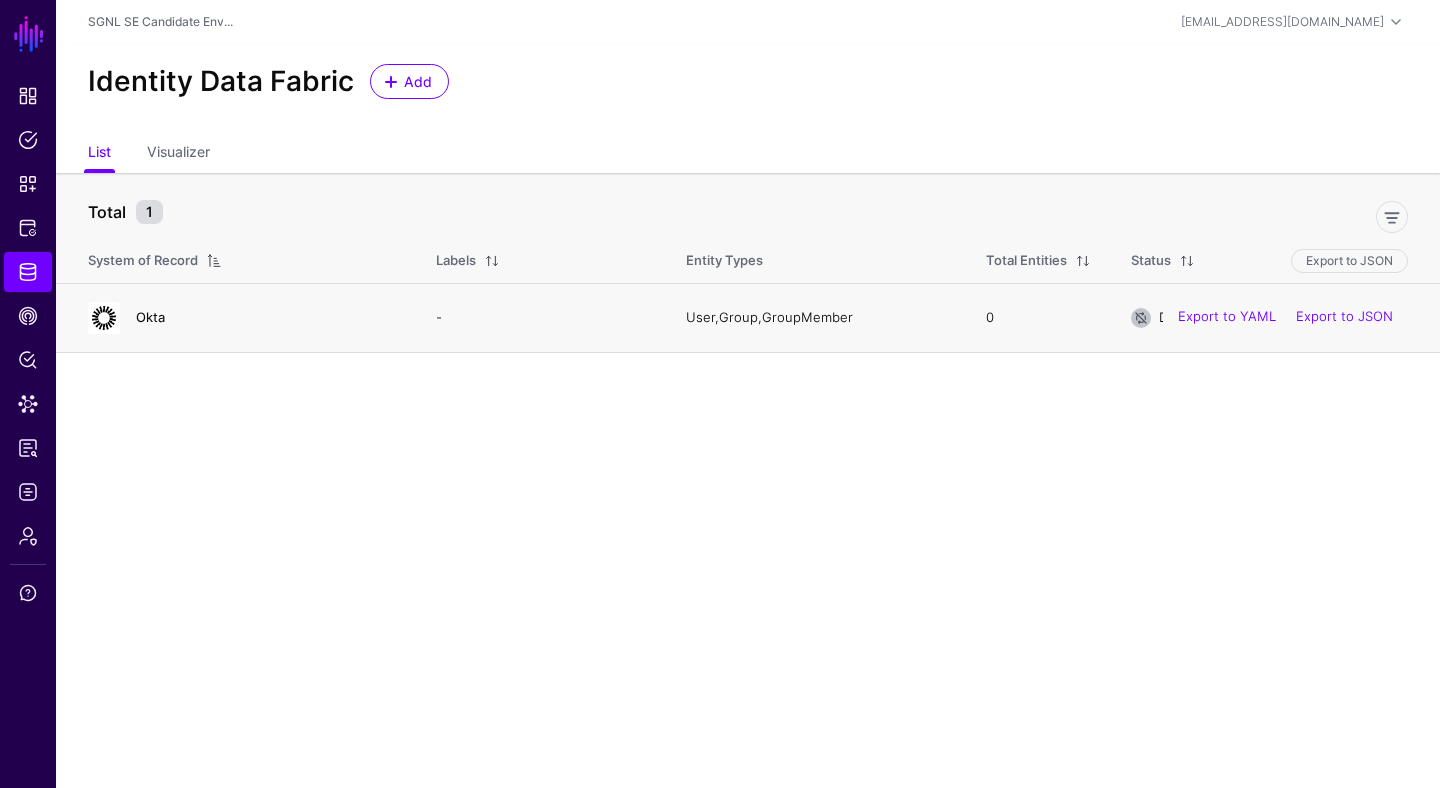 click on "Okta" 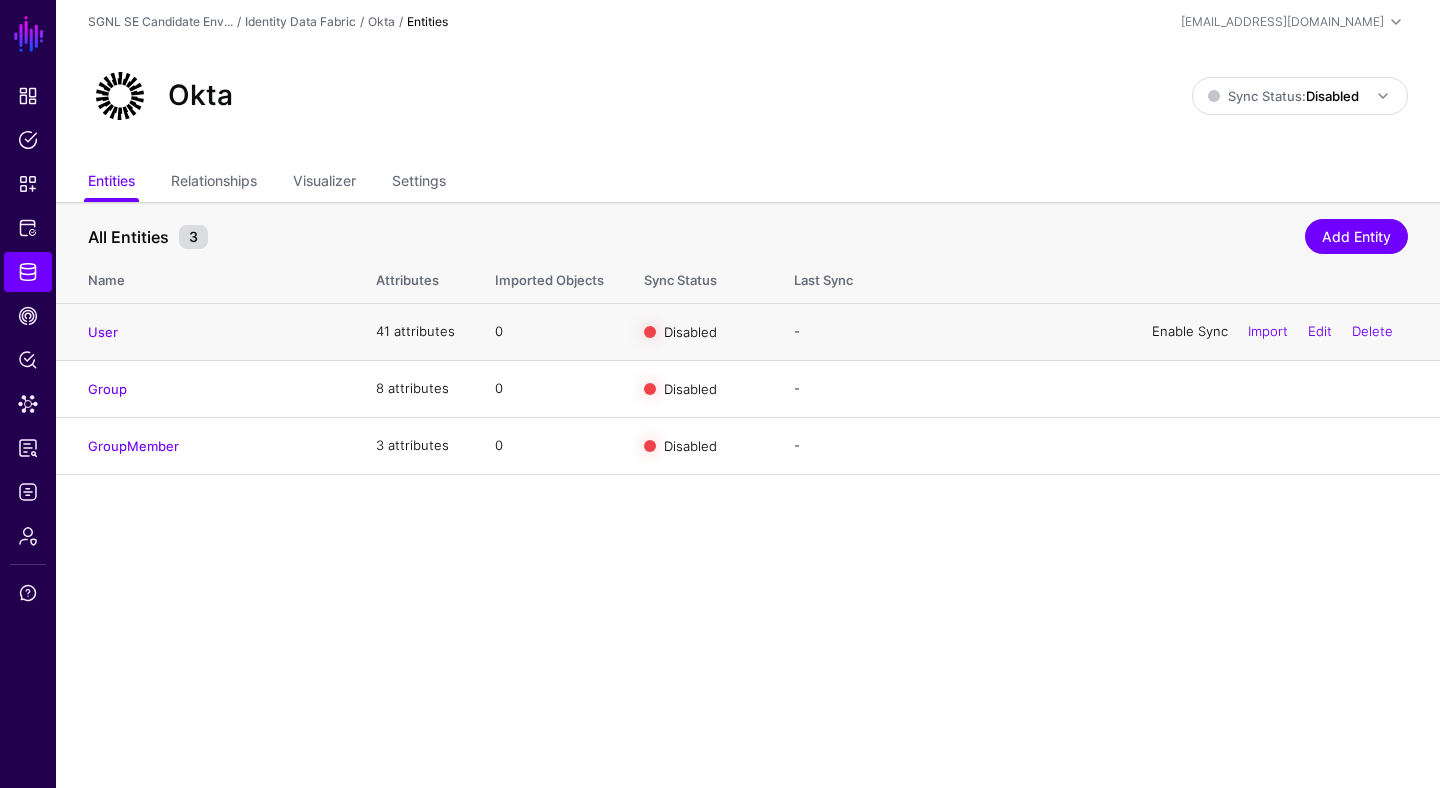 click on "Enable Sync" 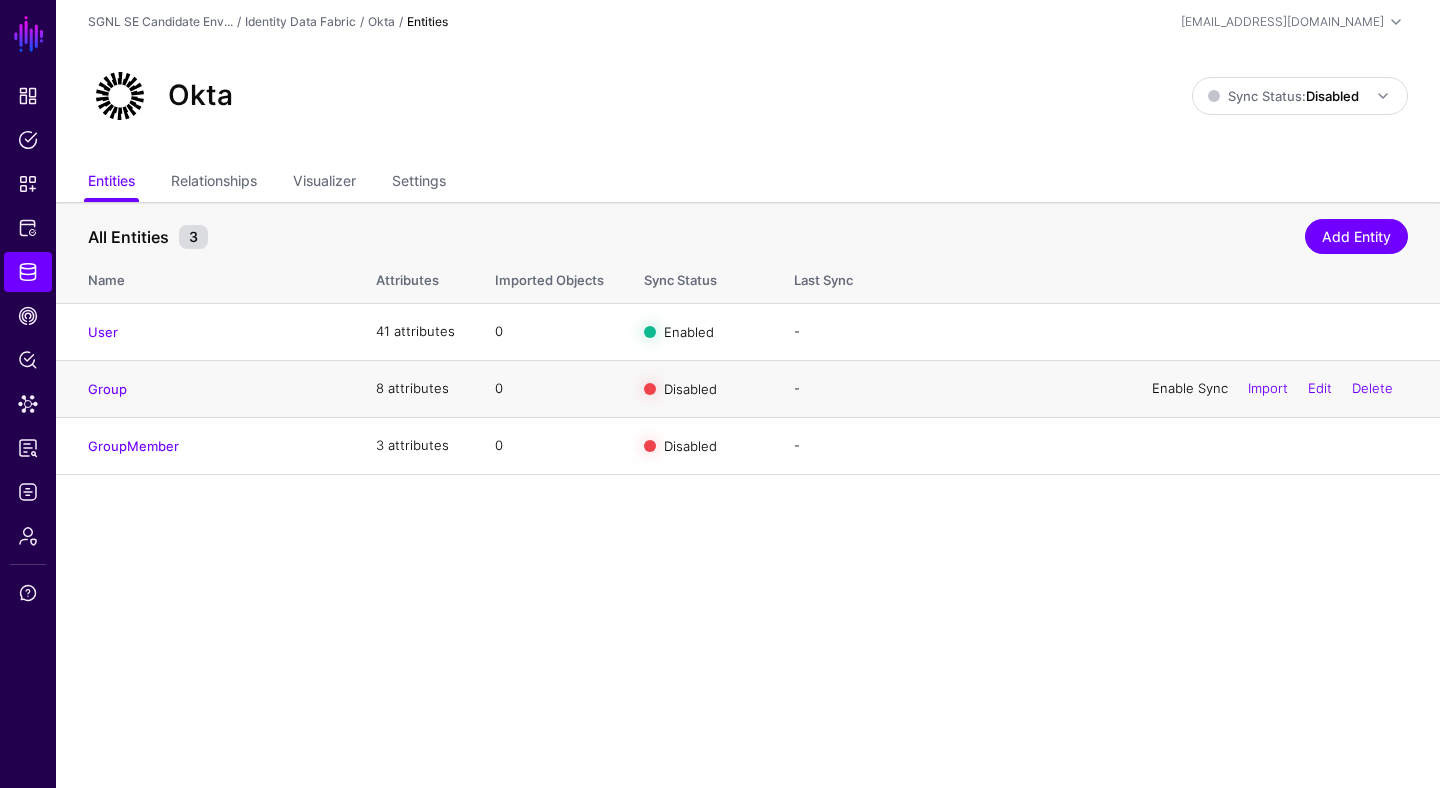 click on "Enable Sync" 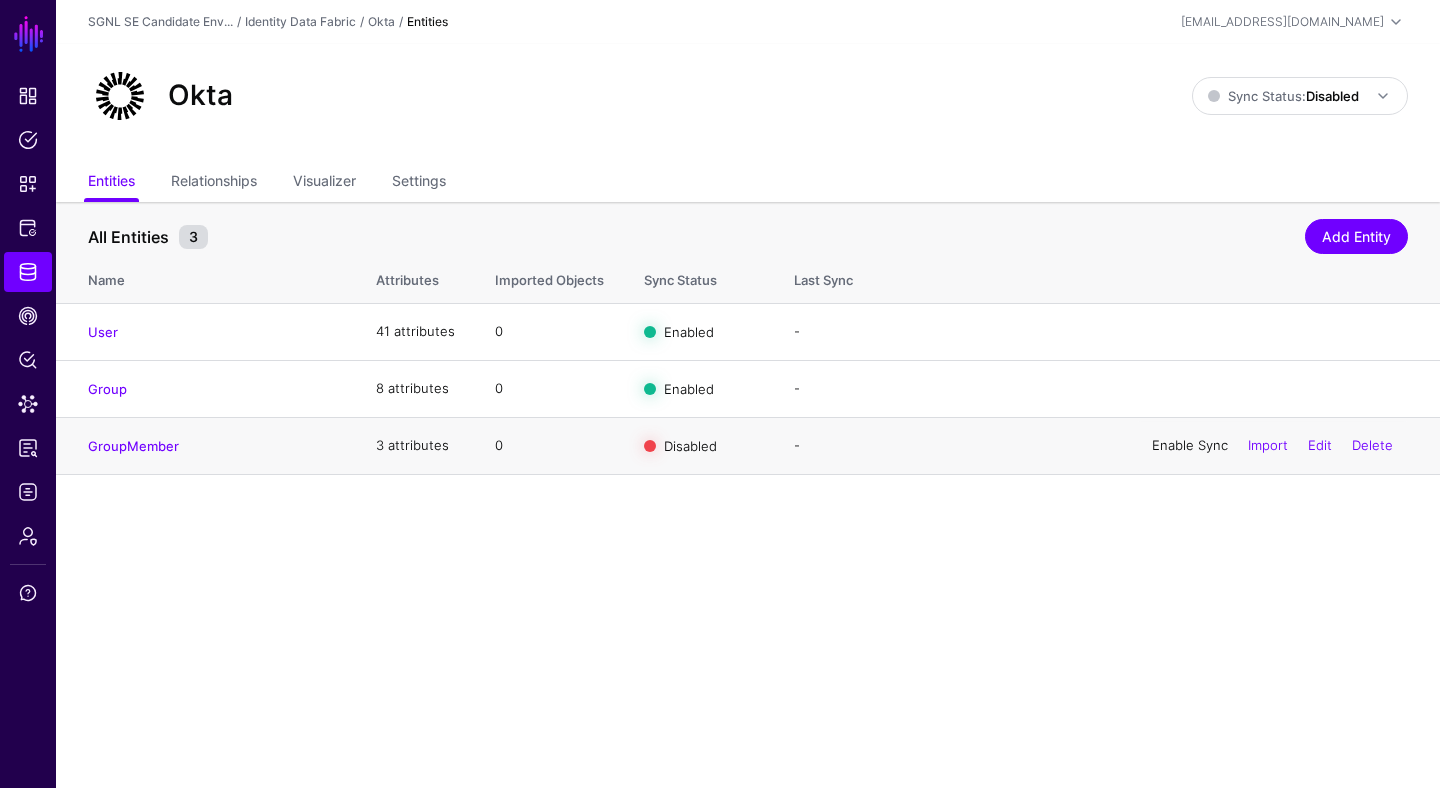 click on "Enable Sync" 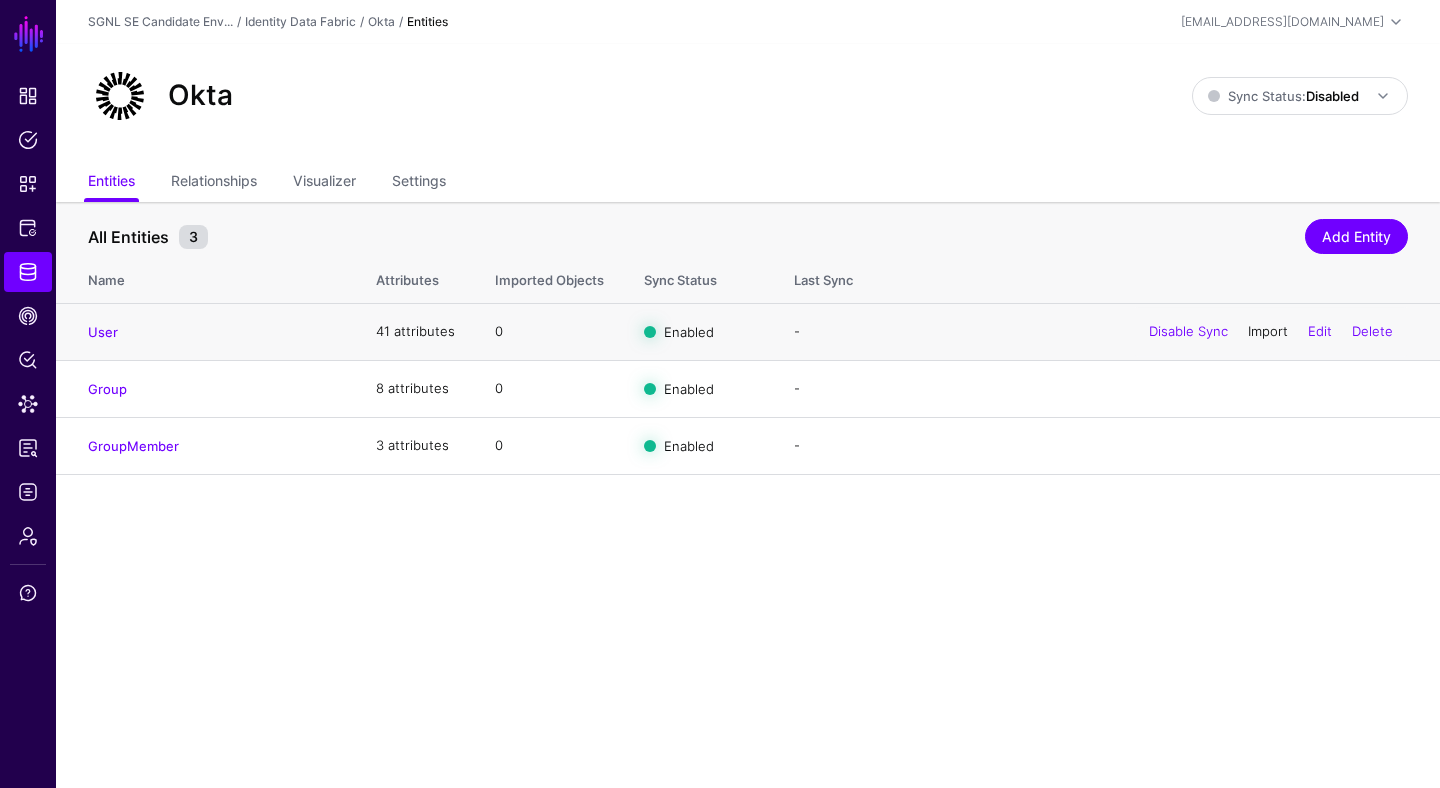 click on "Import" 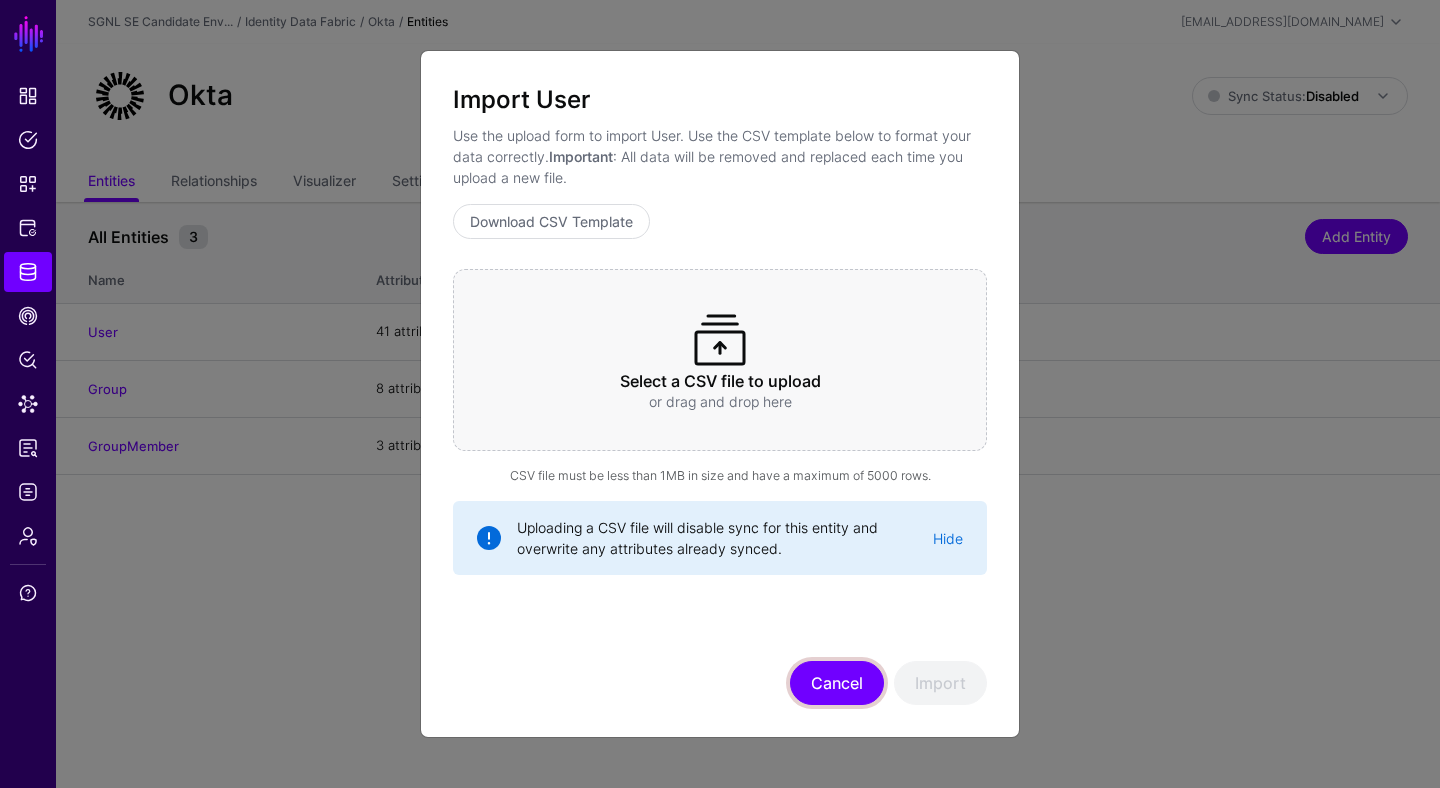 click on "Cancel" 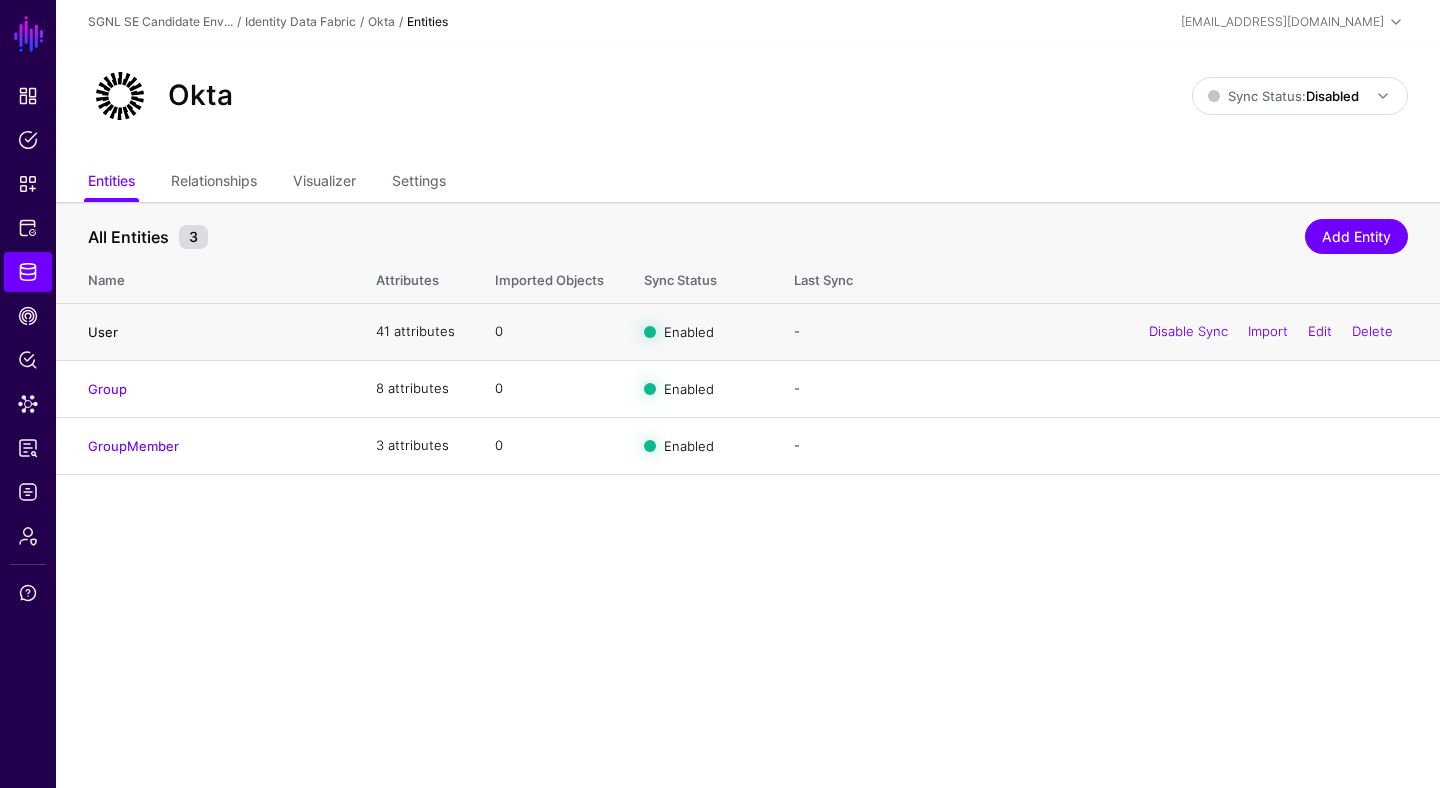 click on "User" 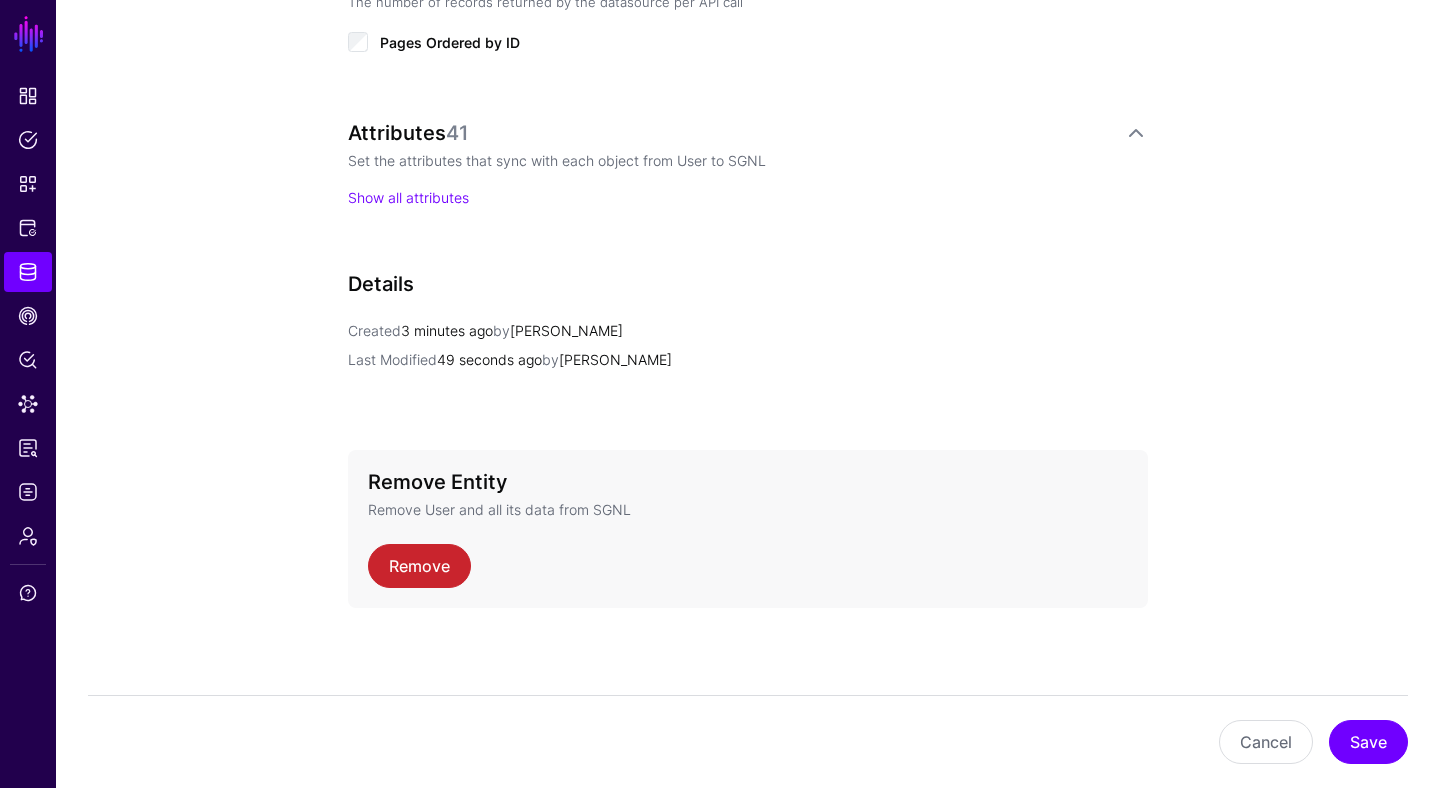 scroll, scrollTop: 1284, scrollLeft: 0, axis: vertical 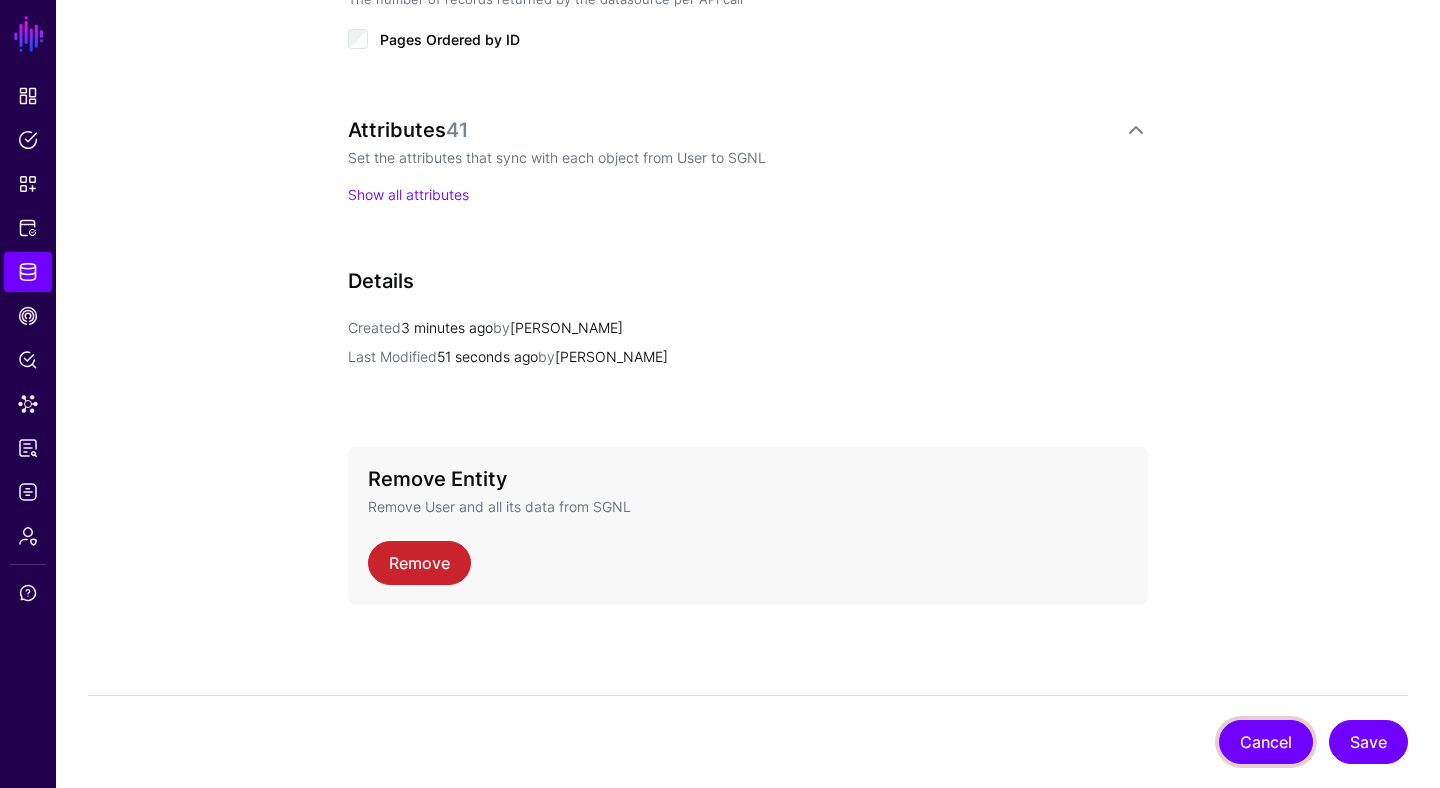 click on "Cancel" 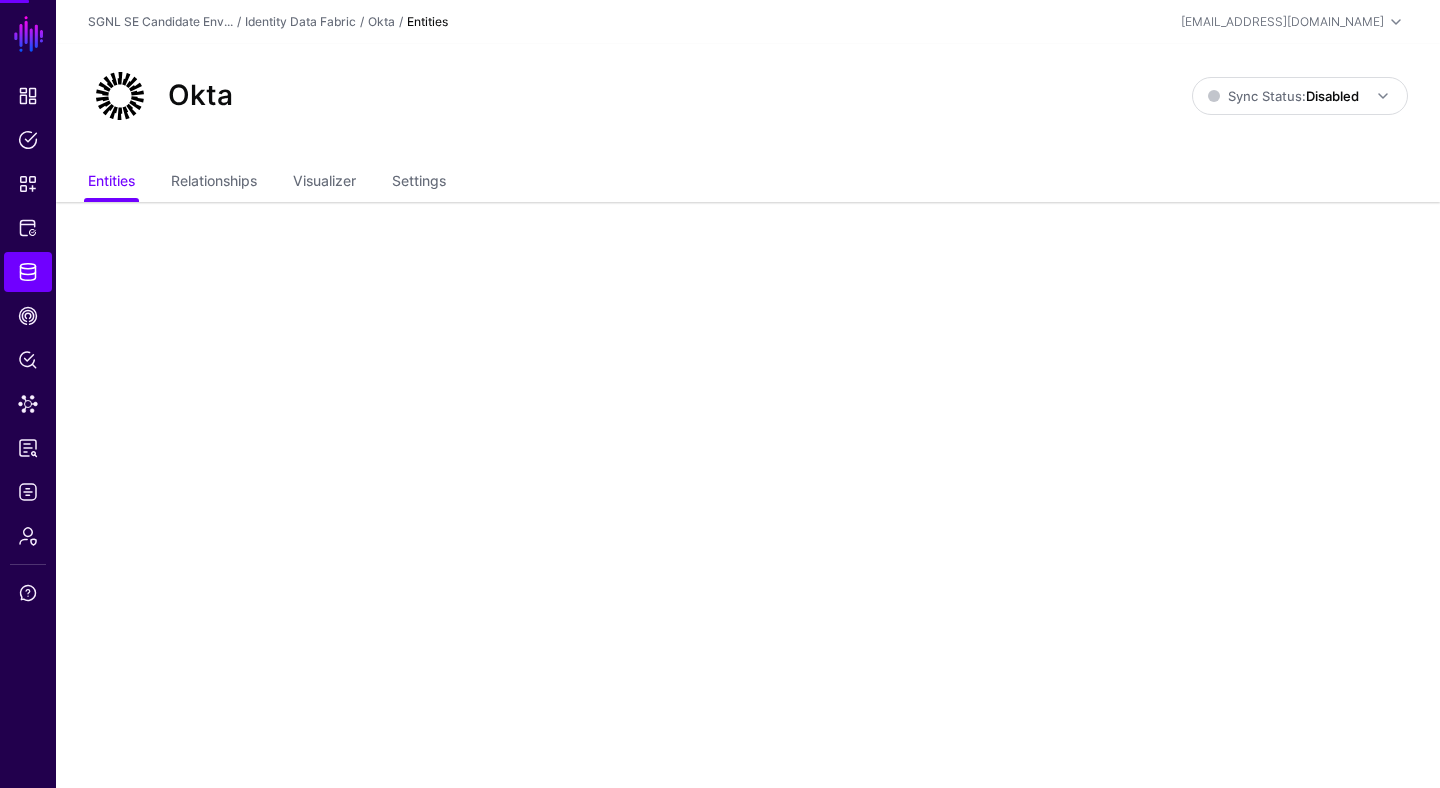 scroll, scrollTop: 0, scrollLeft: 0, axis: both 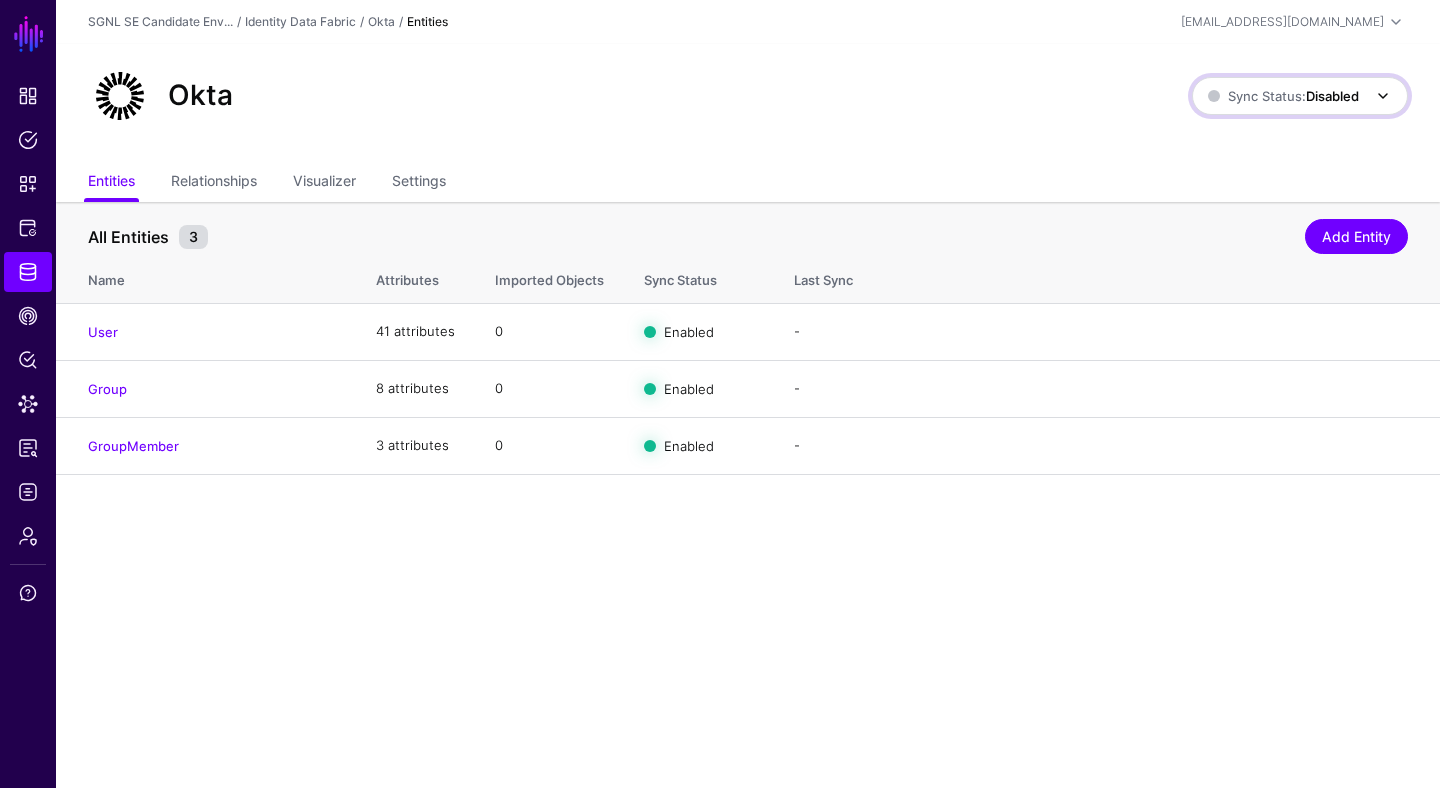 click at bounding box center (1377, 96) 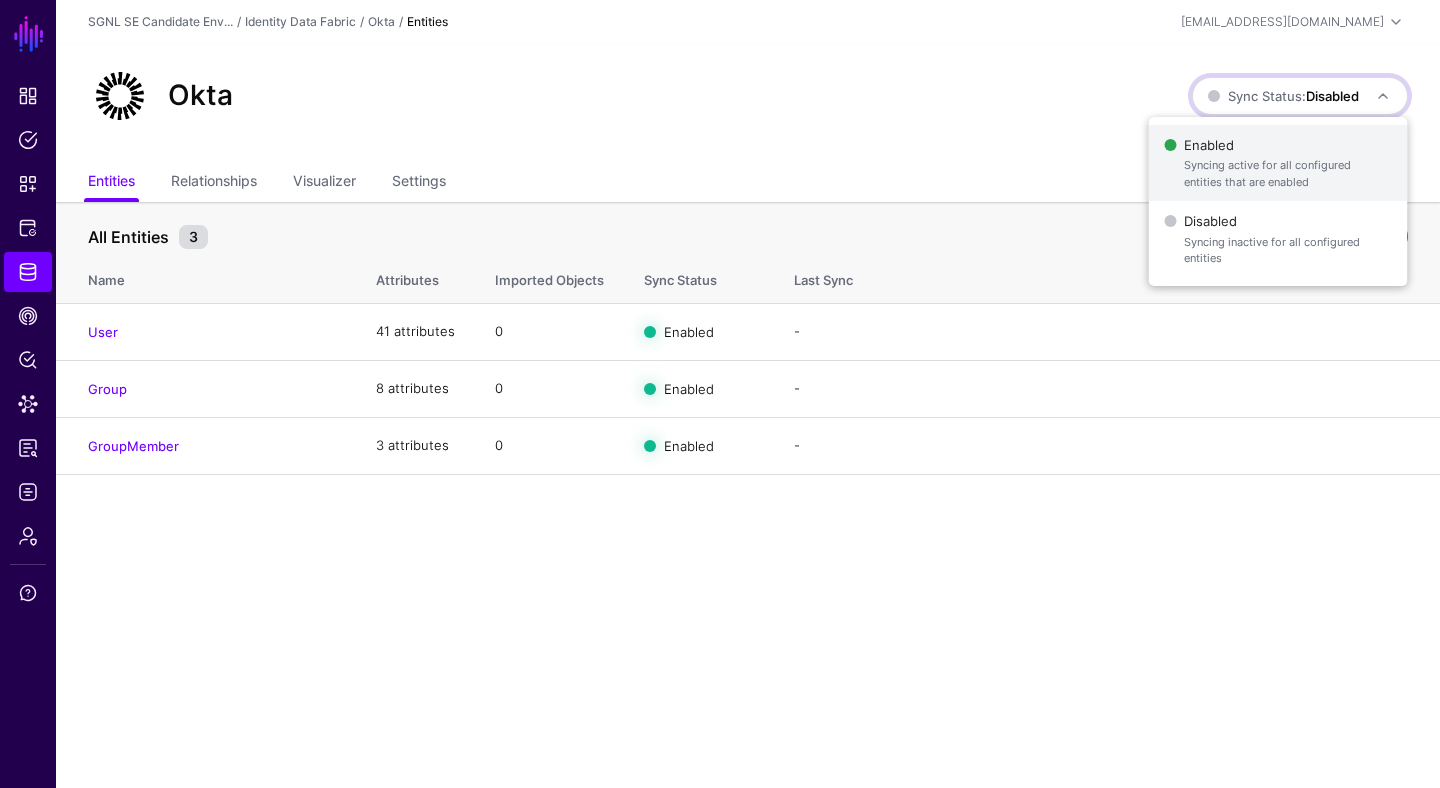 click on "Syncing active for all configured entities that are enabled" 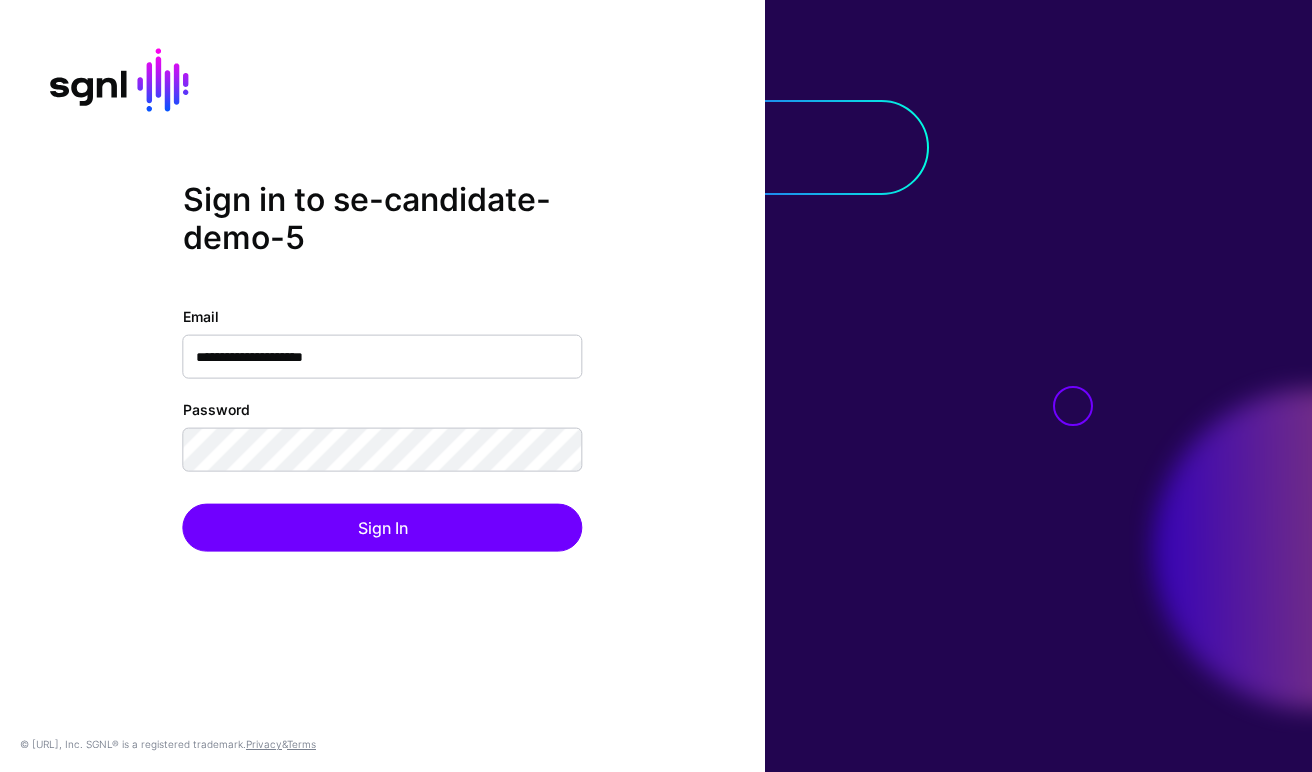 scroll, scrollTop: 0, scrollLeft: 0, axis: both 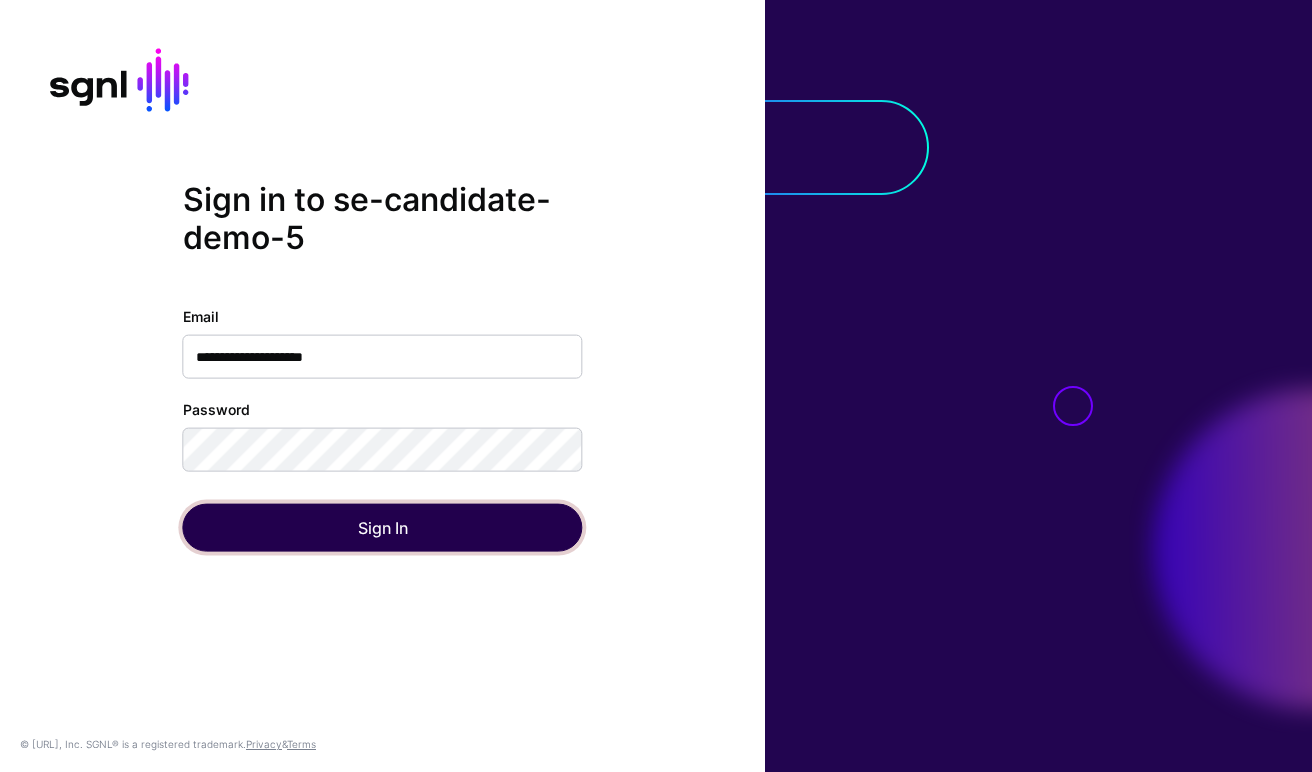 click on "Sign In" 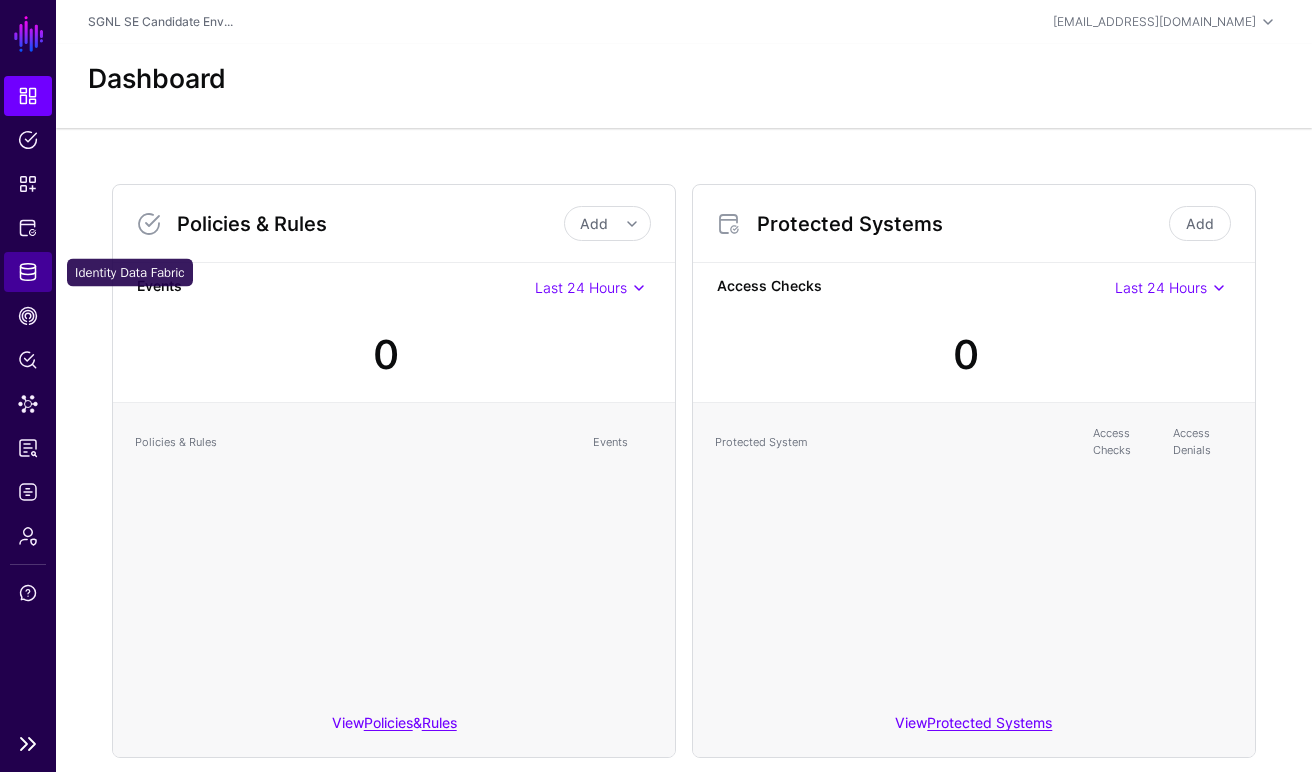 click on "Identity Data Fabric" 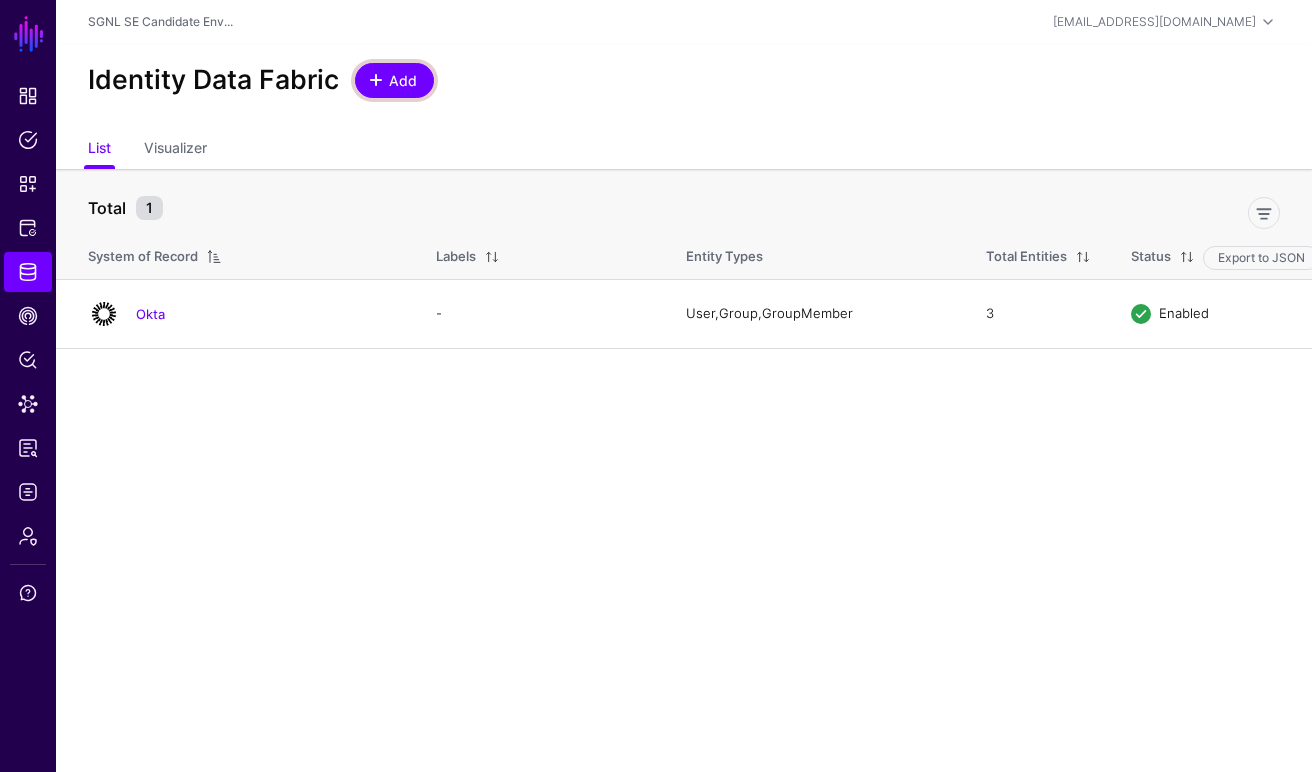 click on "Add" 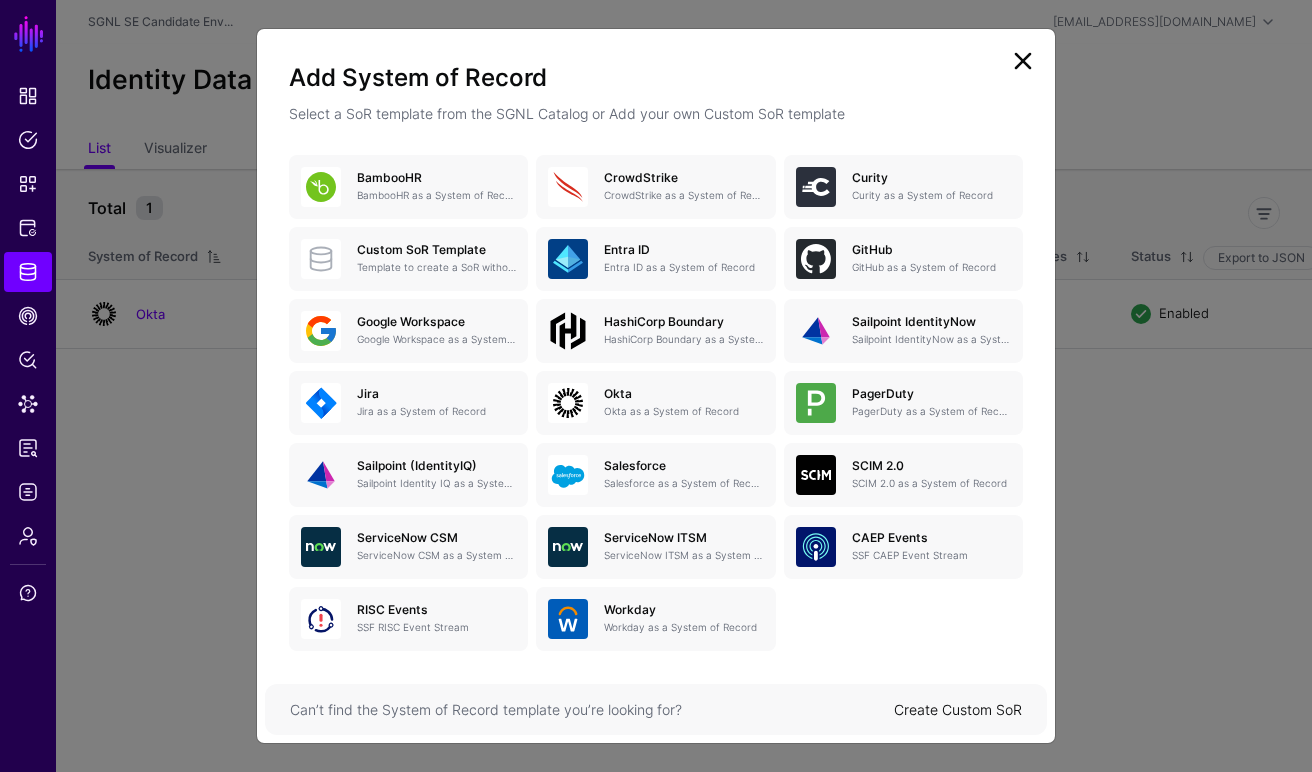 scroll, scrollTop: 206, scrollLeft: 0, axis: vertical 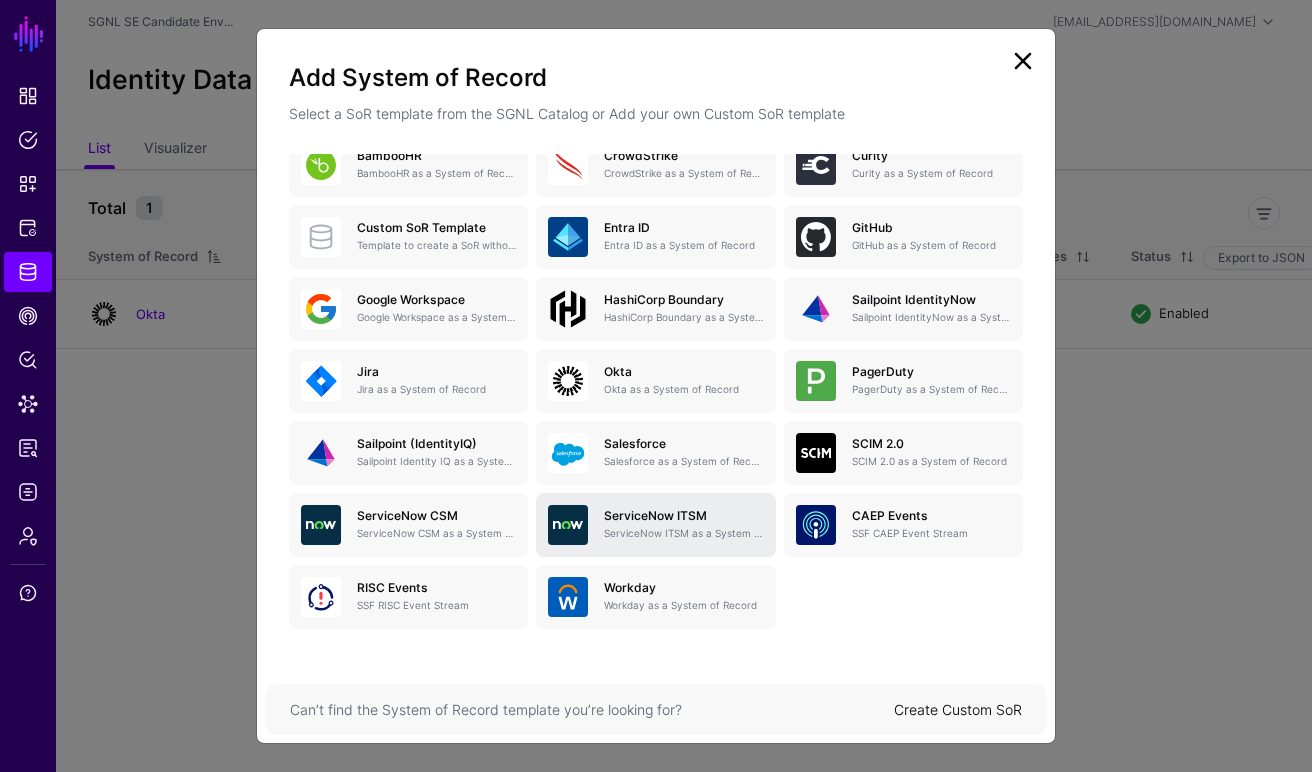 click on "ServiceNow ITSM as a System of Record" 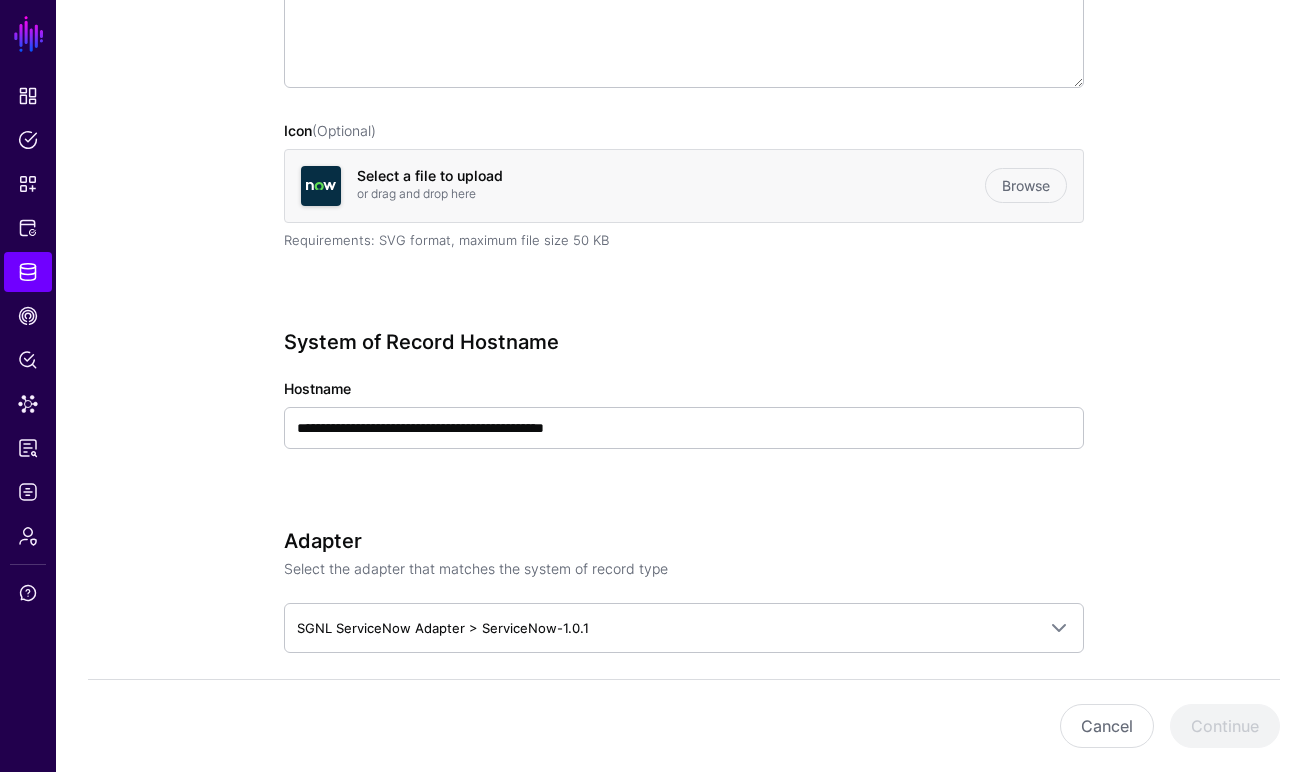 scroll, scrollTop: 450, scrollLeft: 0, axis: vertical 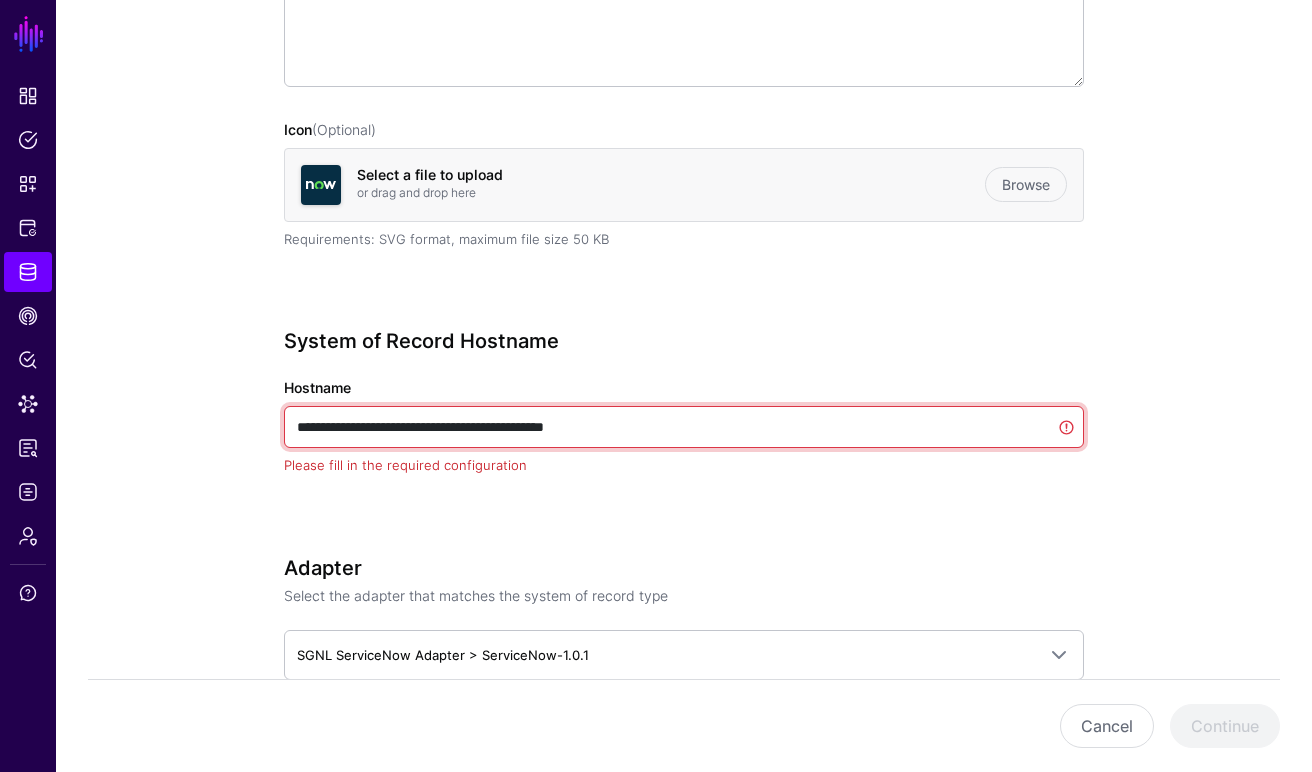 click on "**********" at bounding box center (684, 427) 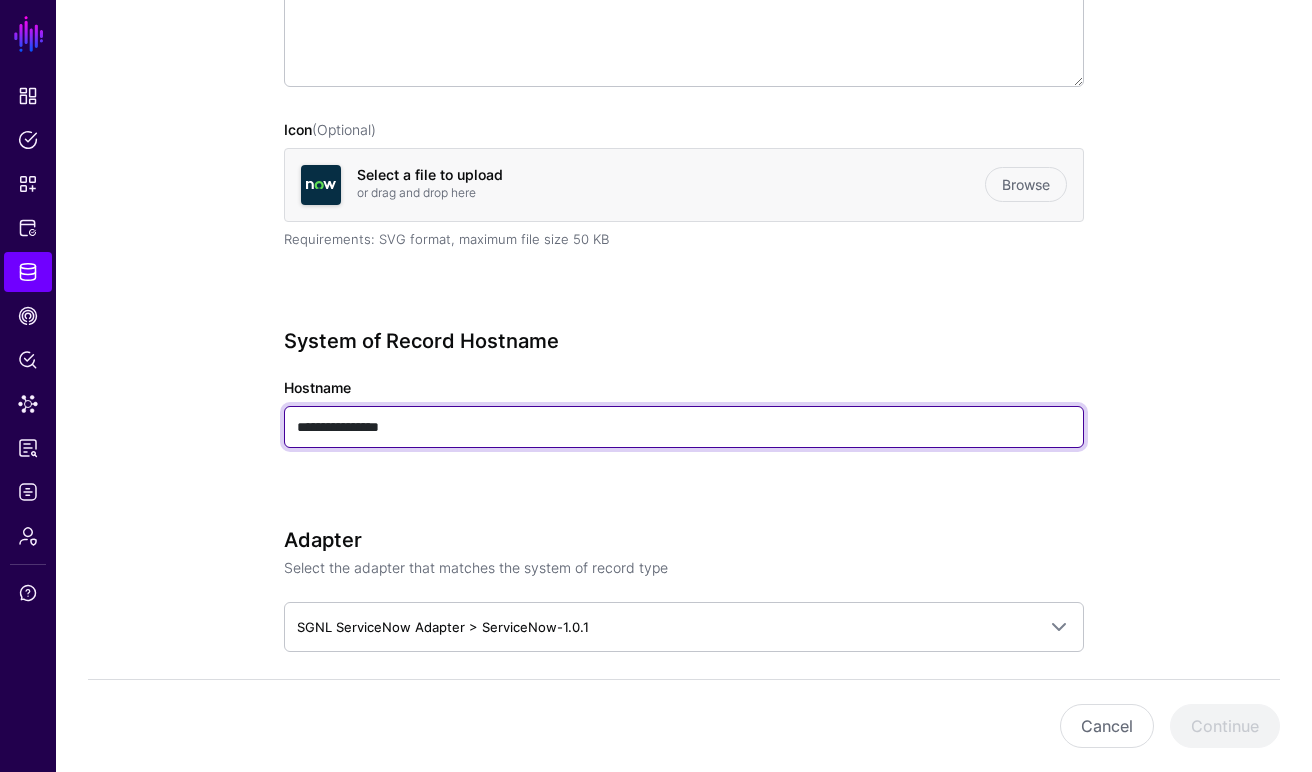 paste on "*********" 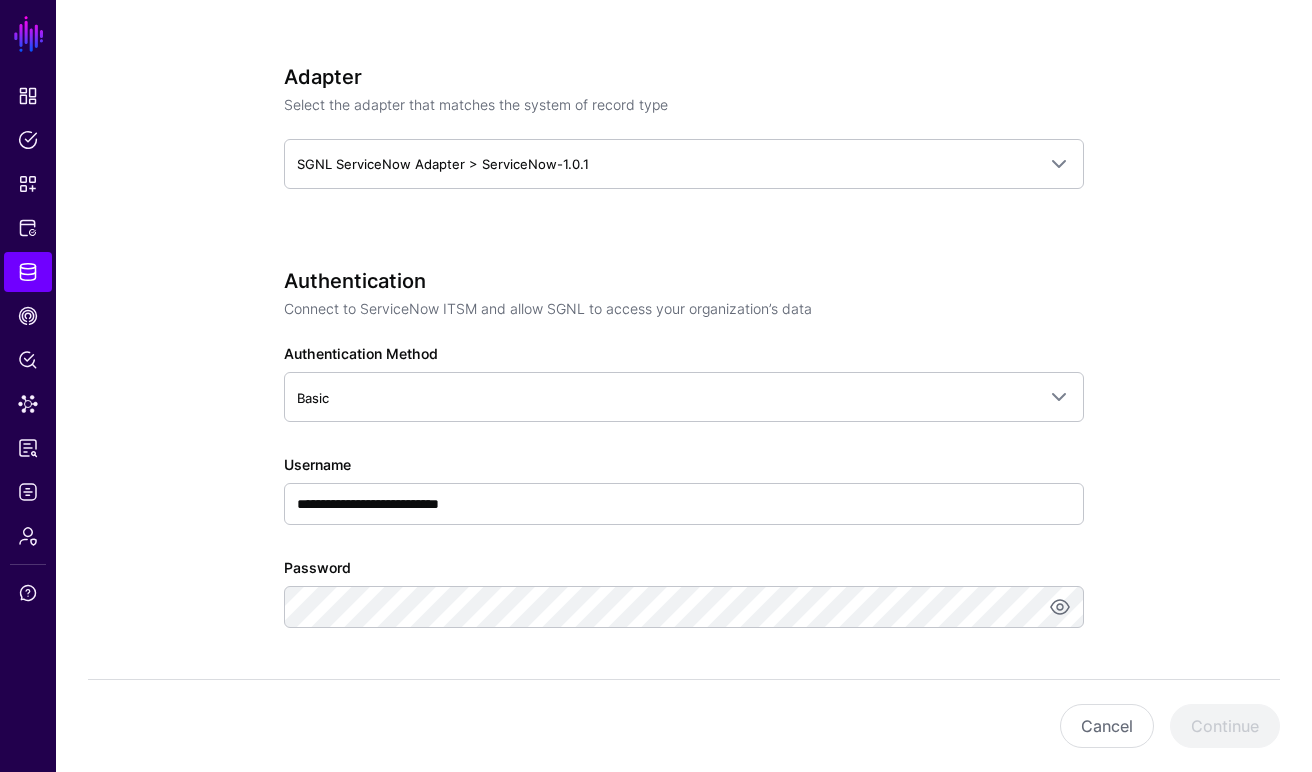 scroll, scrollTop: 918, scrollLeft: 0, axis: vertical 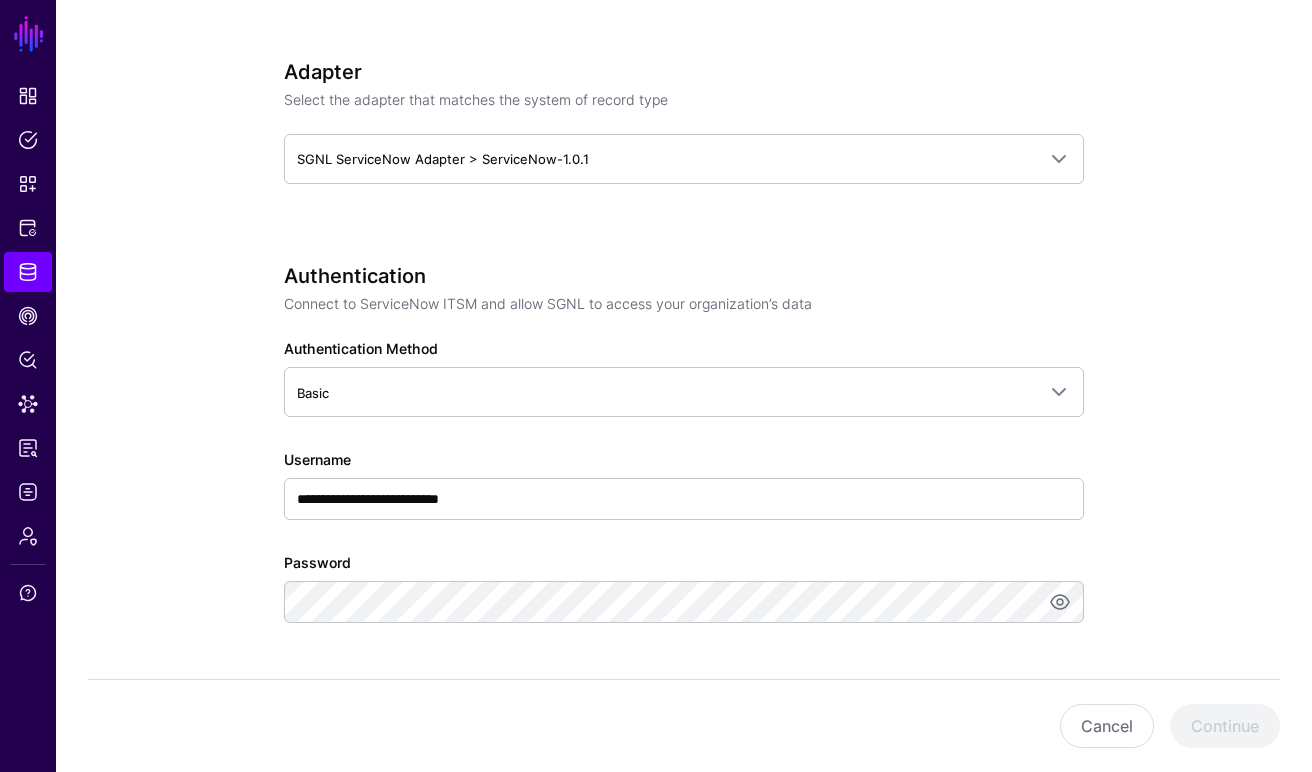 type on "**********" 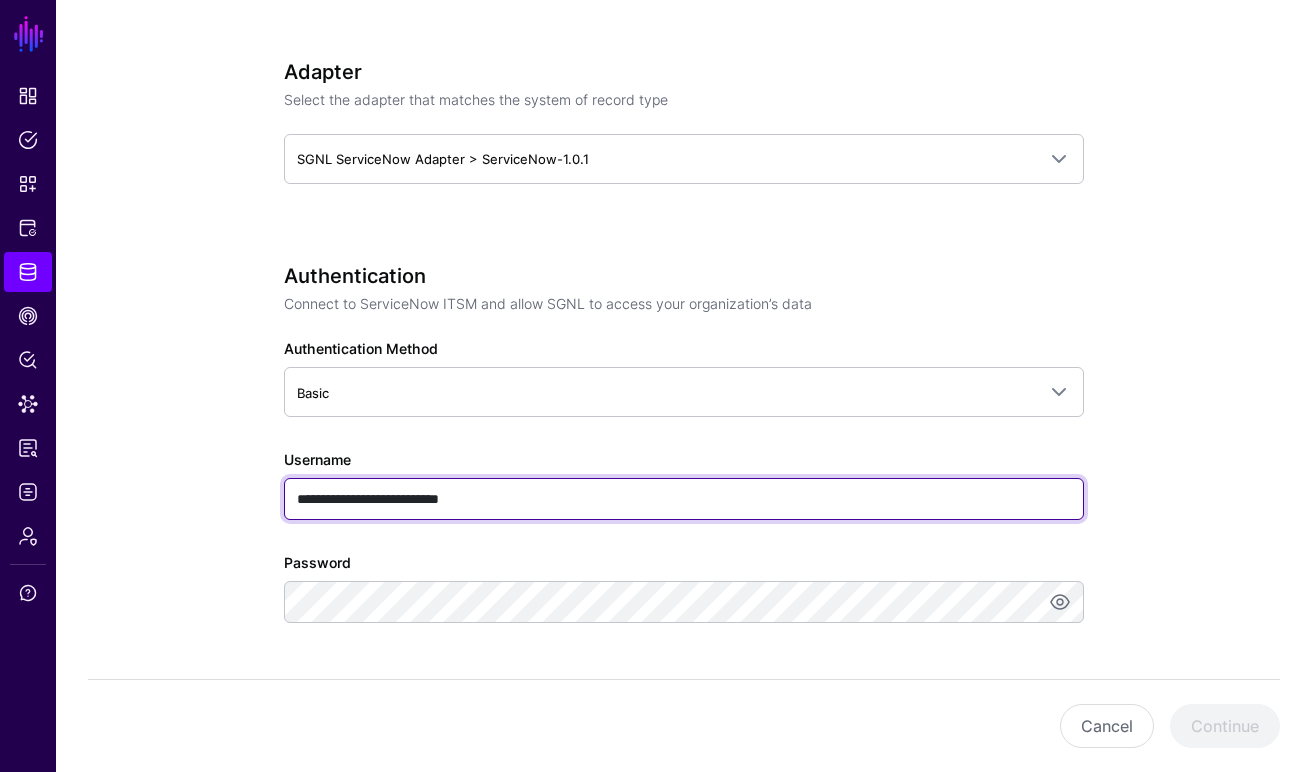 click on "**********" at bounding box center (684, 499) 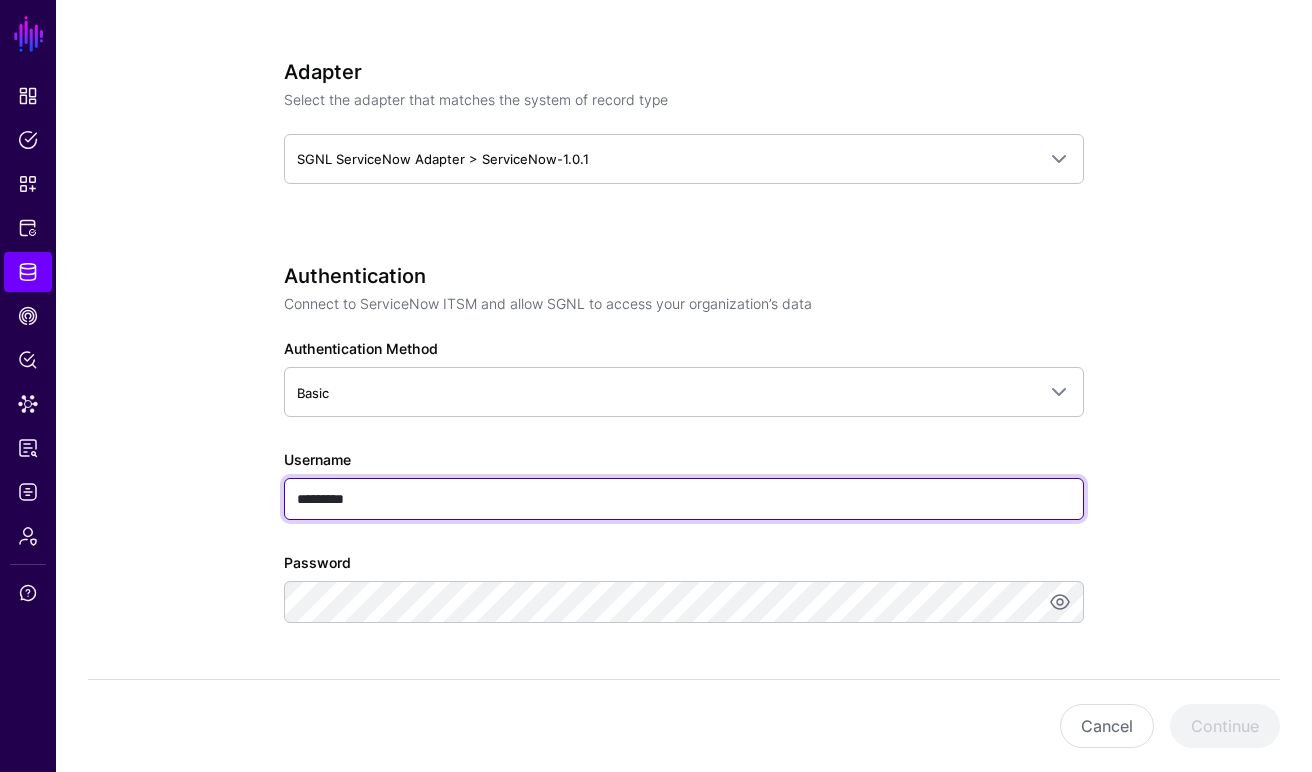type on "*********" 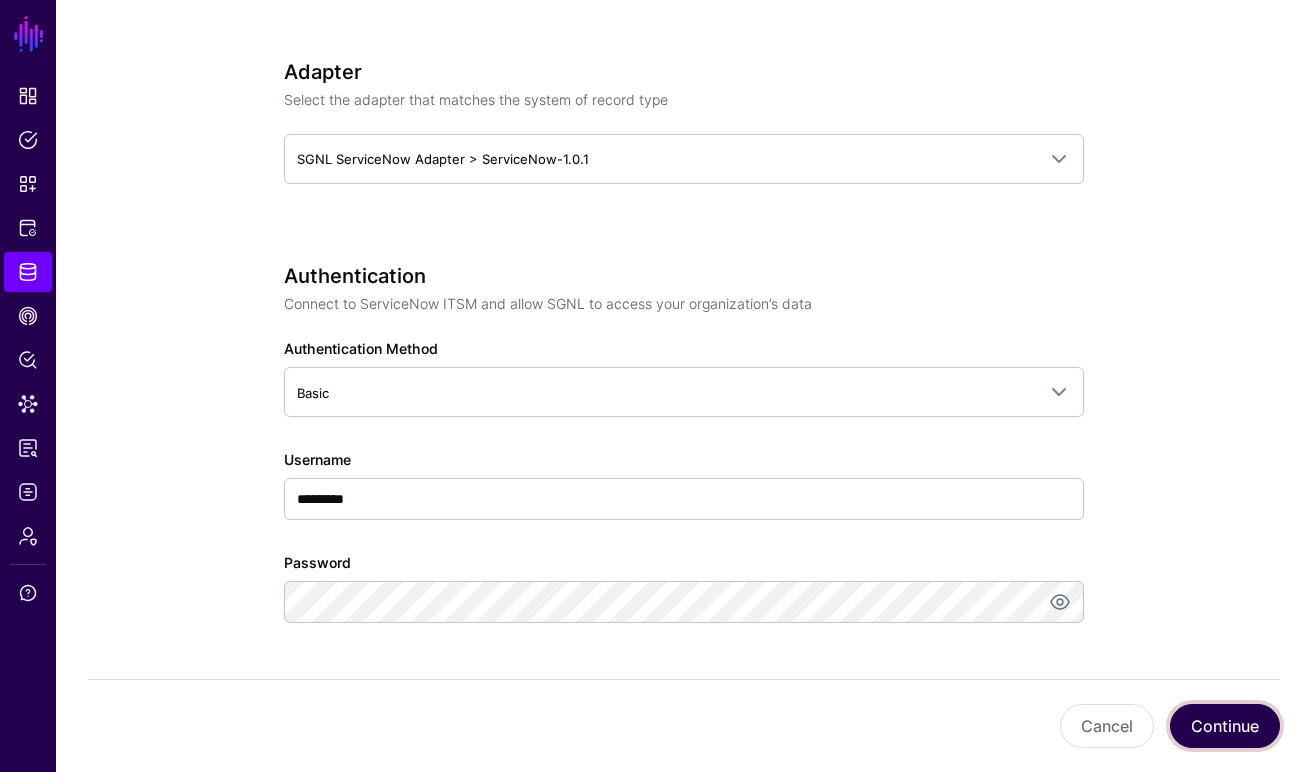 click on "Continue" 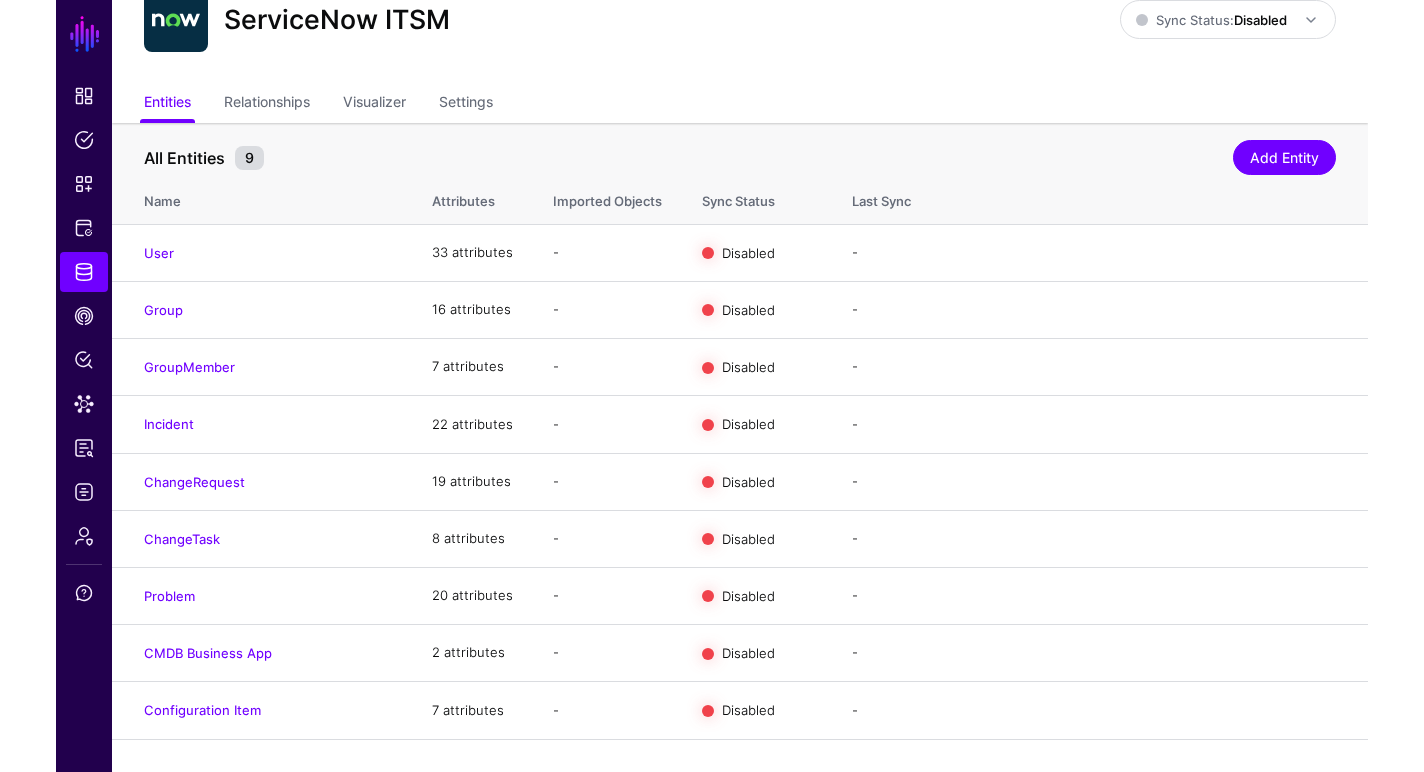 scroll, scrollTop: 47, scrollLeft: 0, axis: vertical 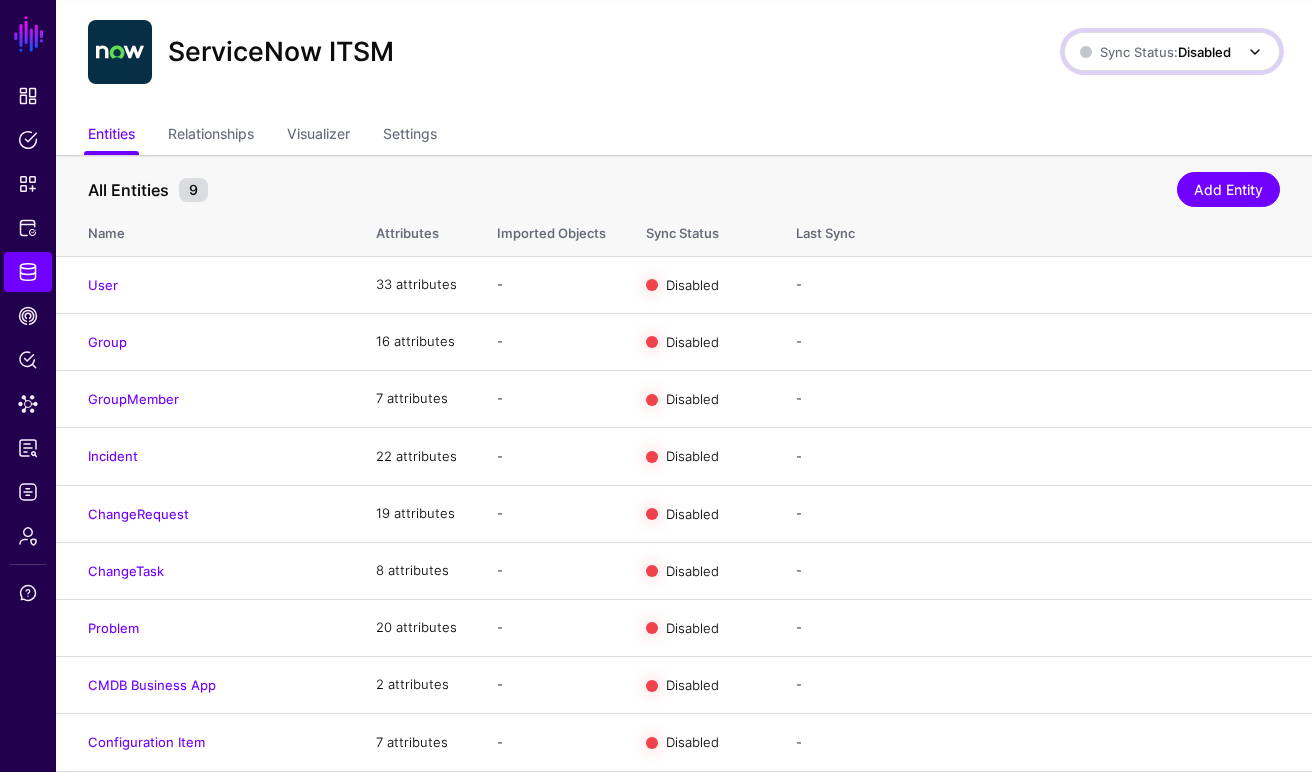 click on "Sync Status:  Disabled" at bounding box center [1173, 51] 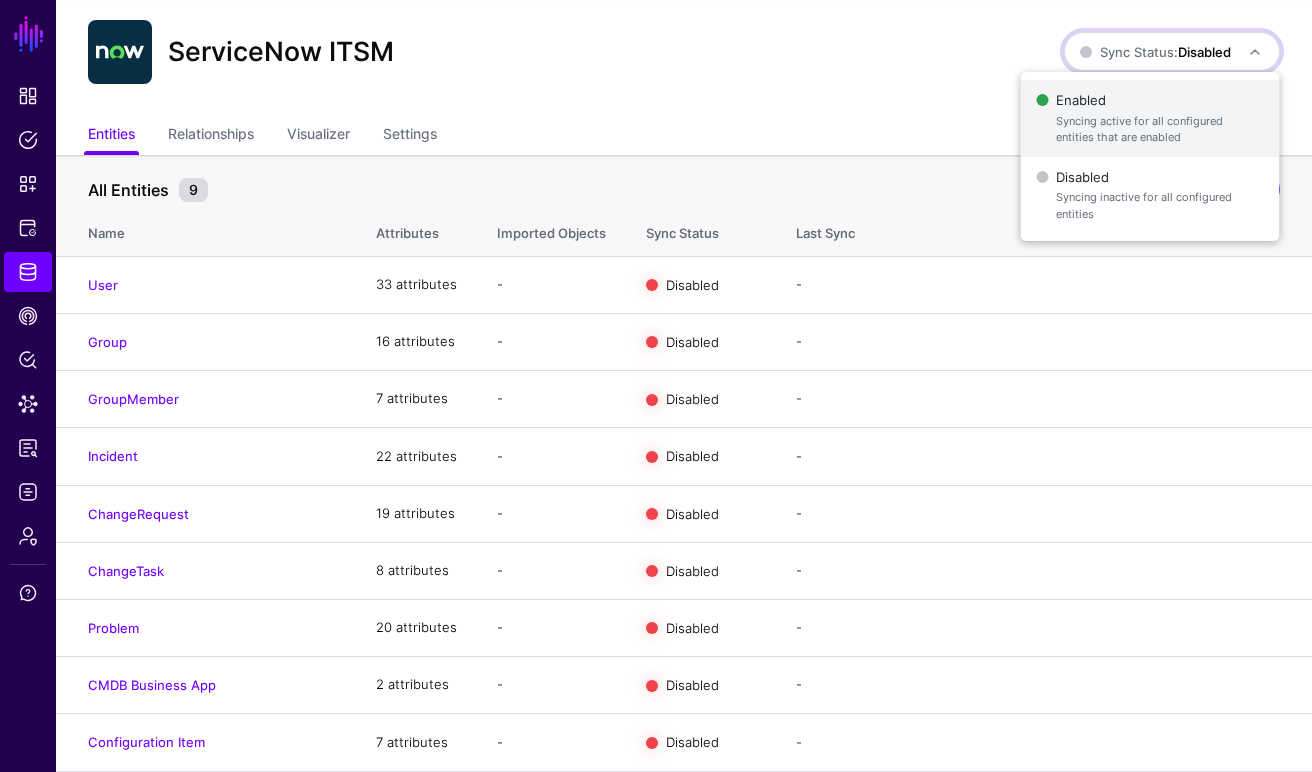click on "Enabled   Syncing active for all configured entities that are enabled" 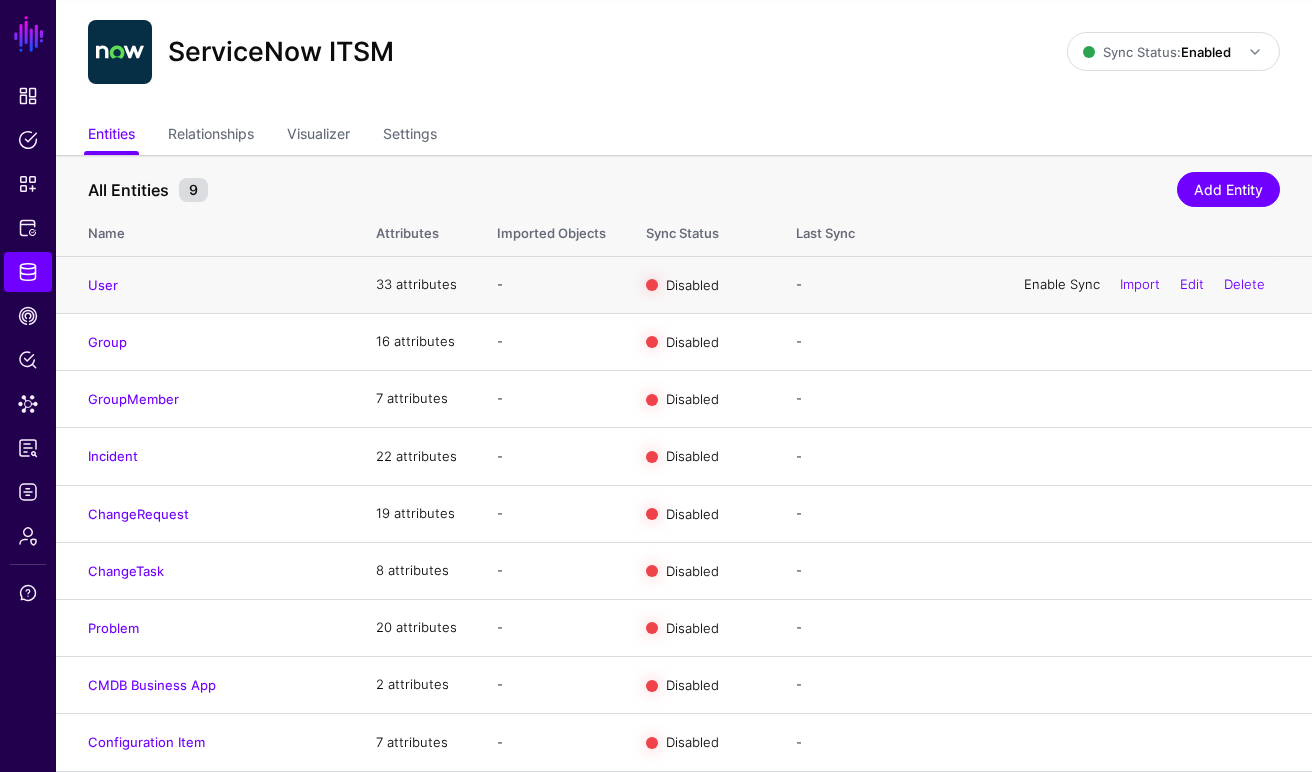 click on "Enable Sync" 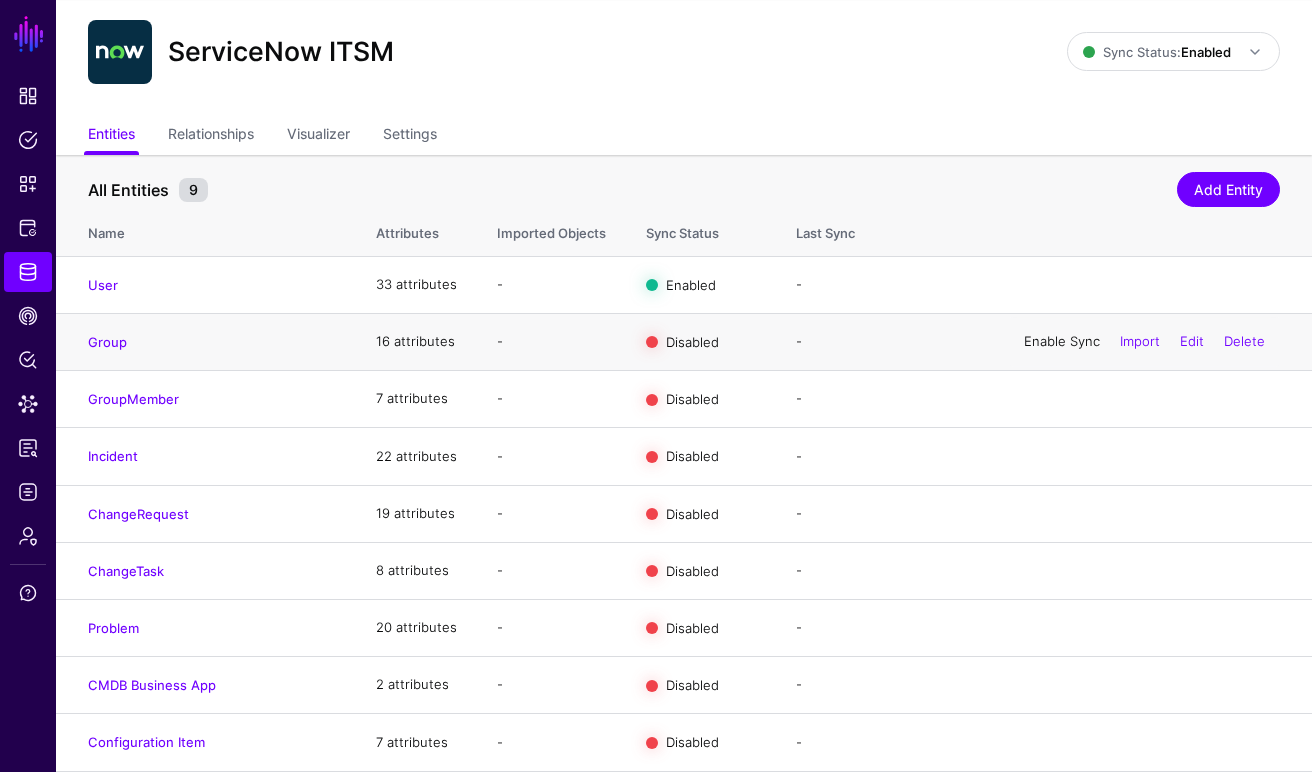 click on "Enable Sync" 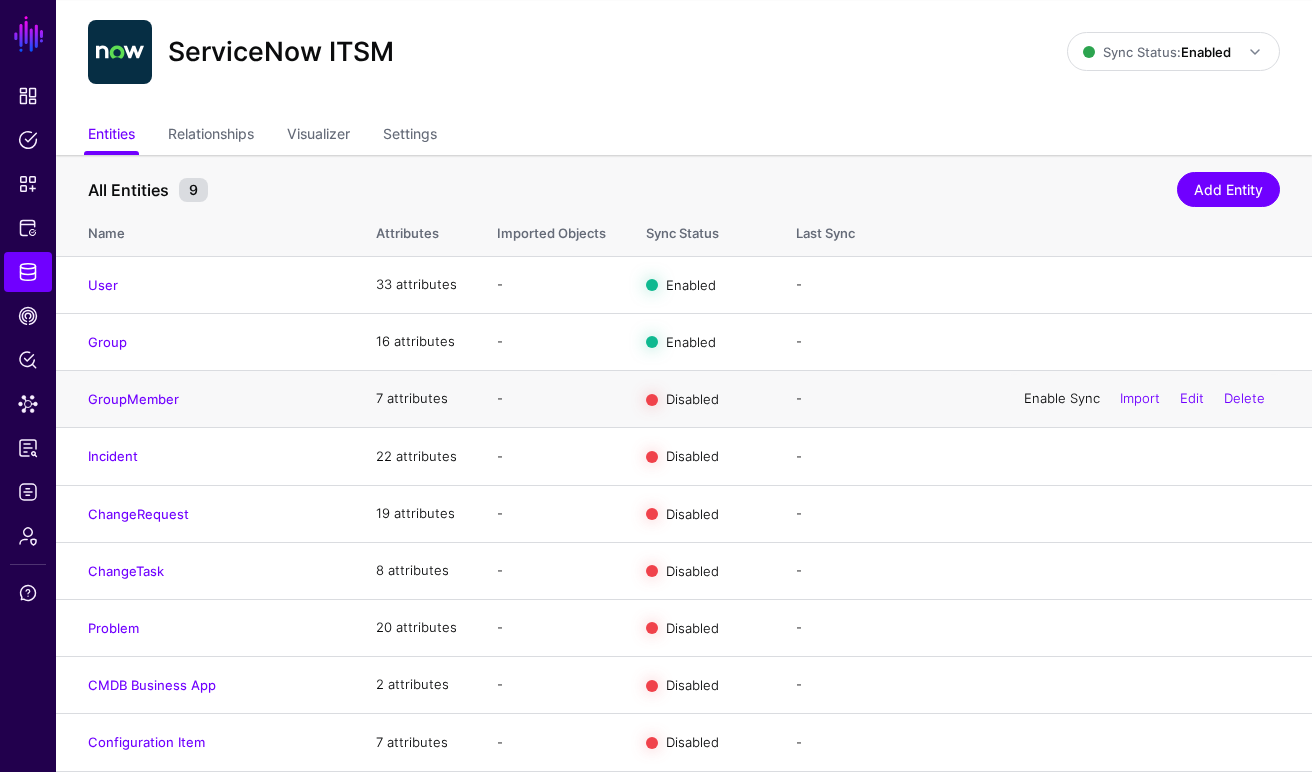 click on "Enable Sync" 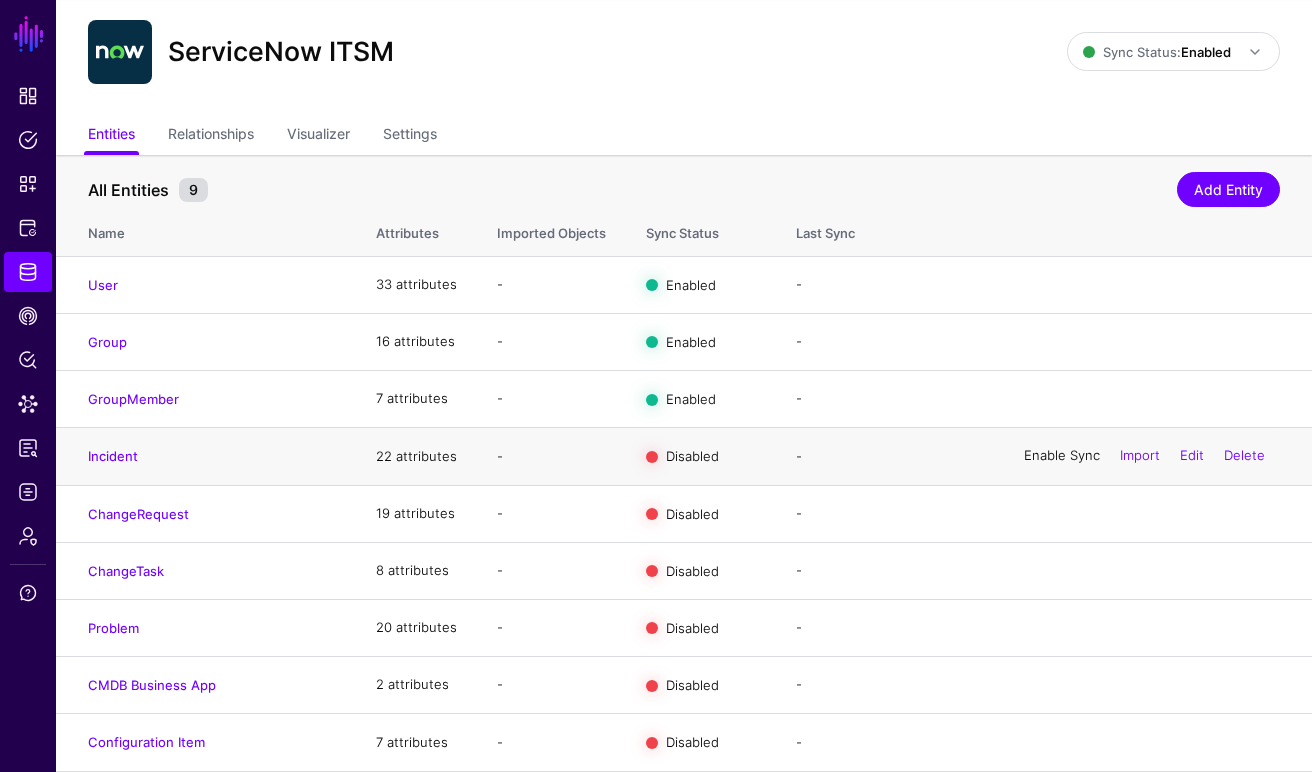click on "Enable Sync" 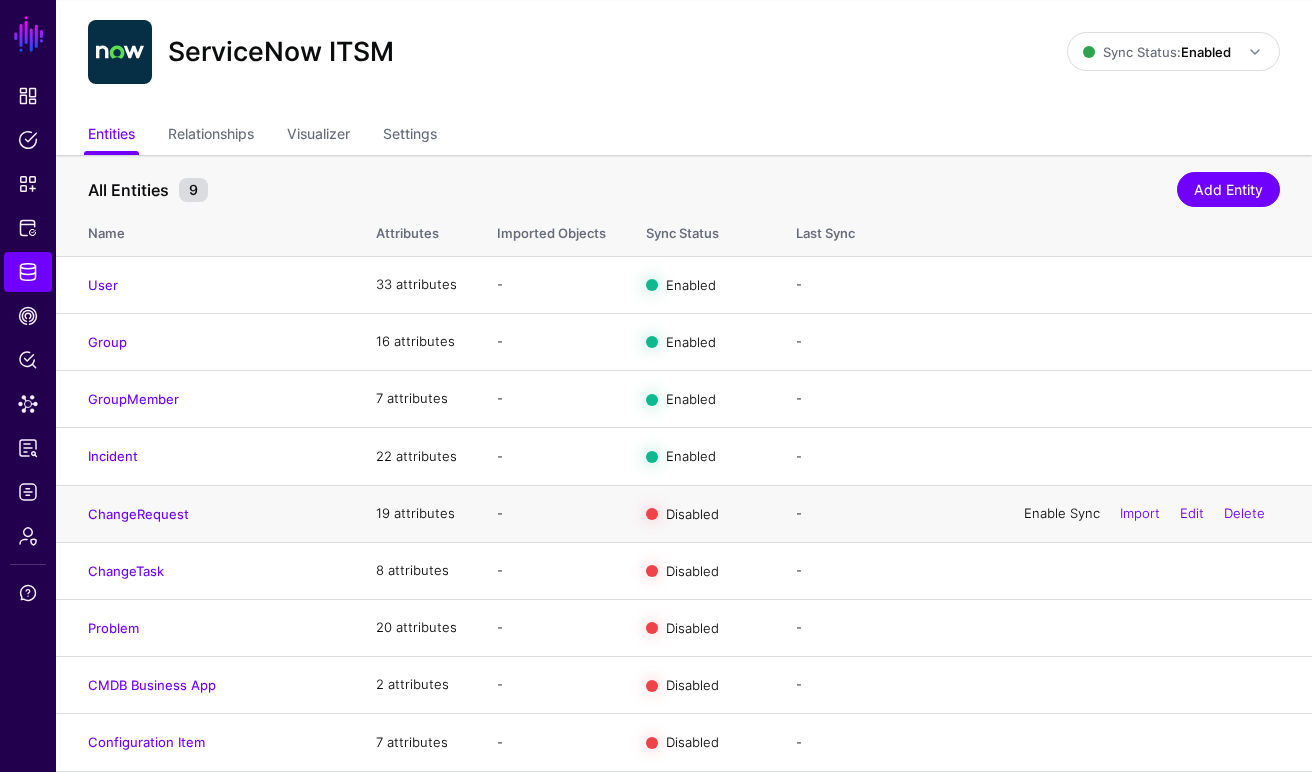 click on "Enable Sync" 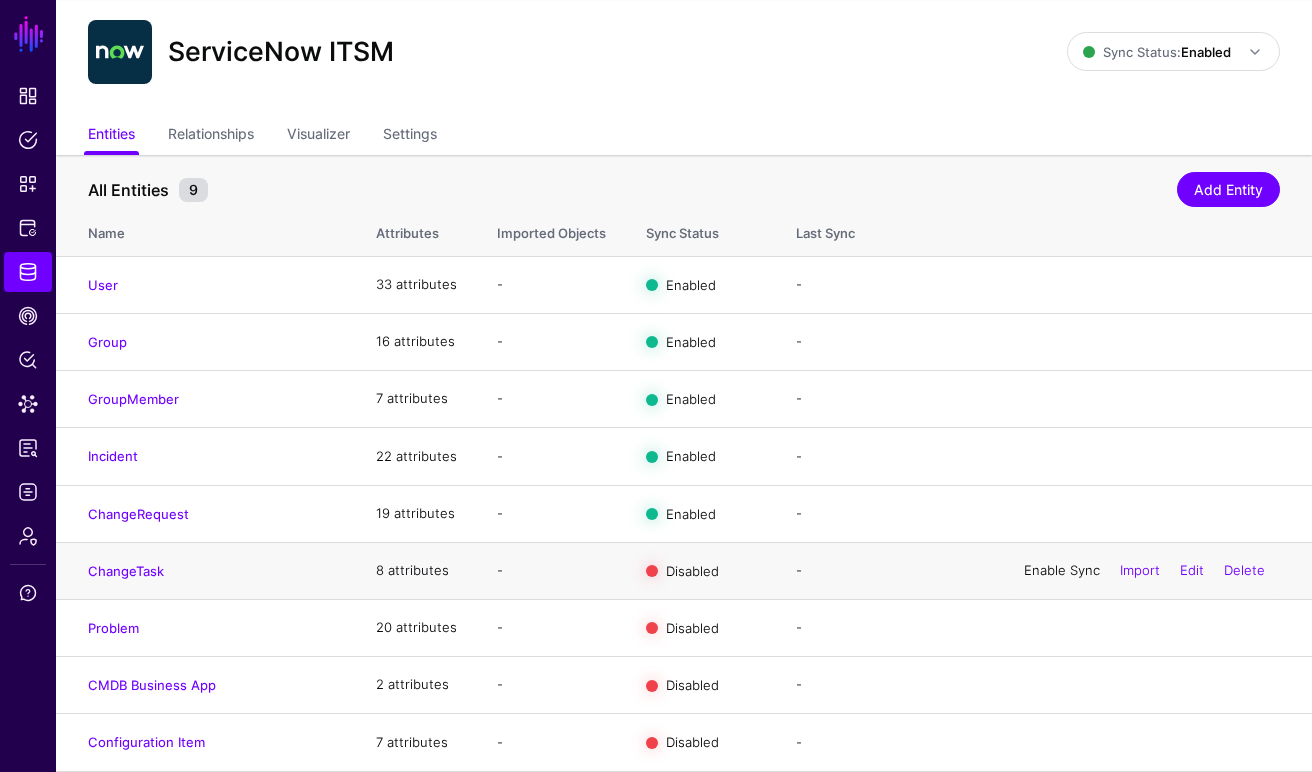 click on "Enable Sync" 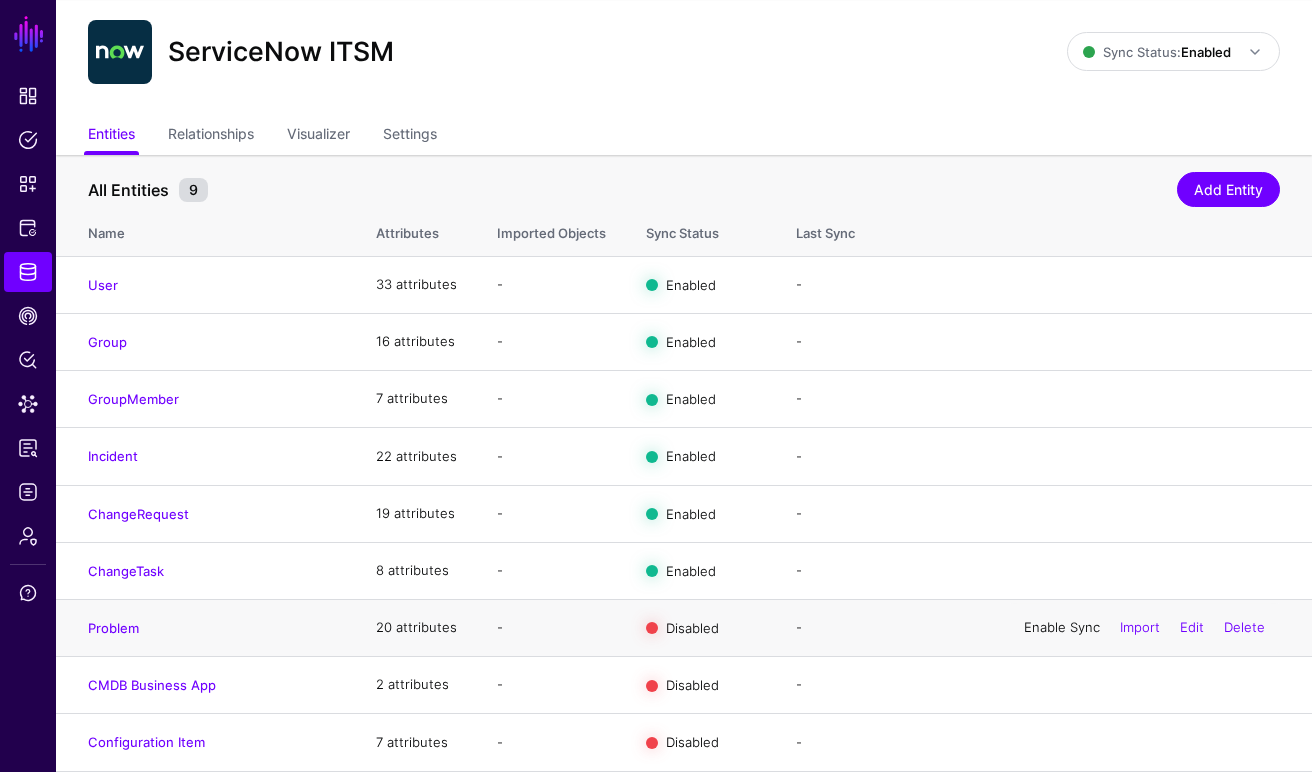 click on "Enable Sync" 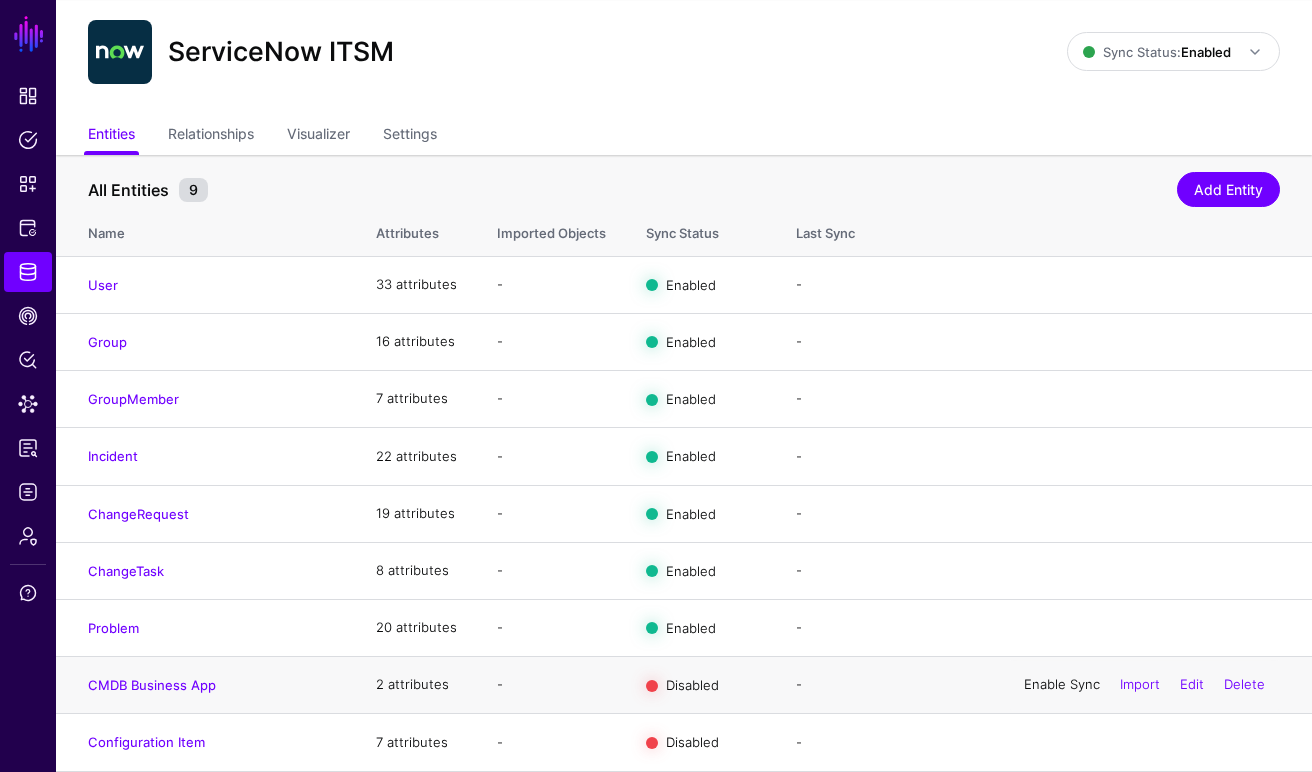 click on "Enable Sync" 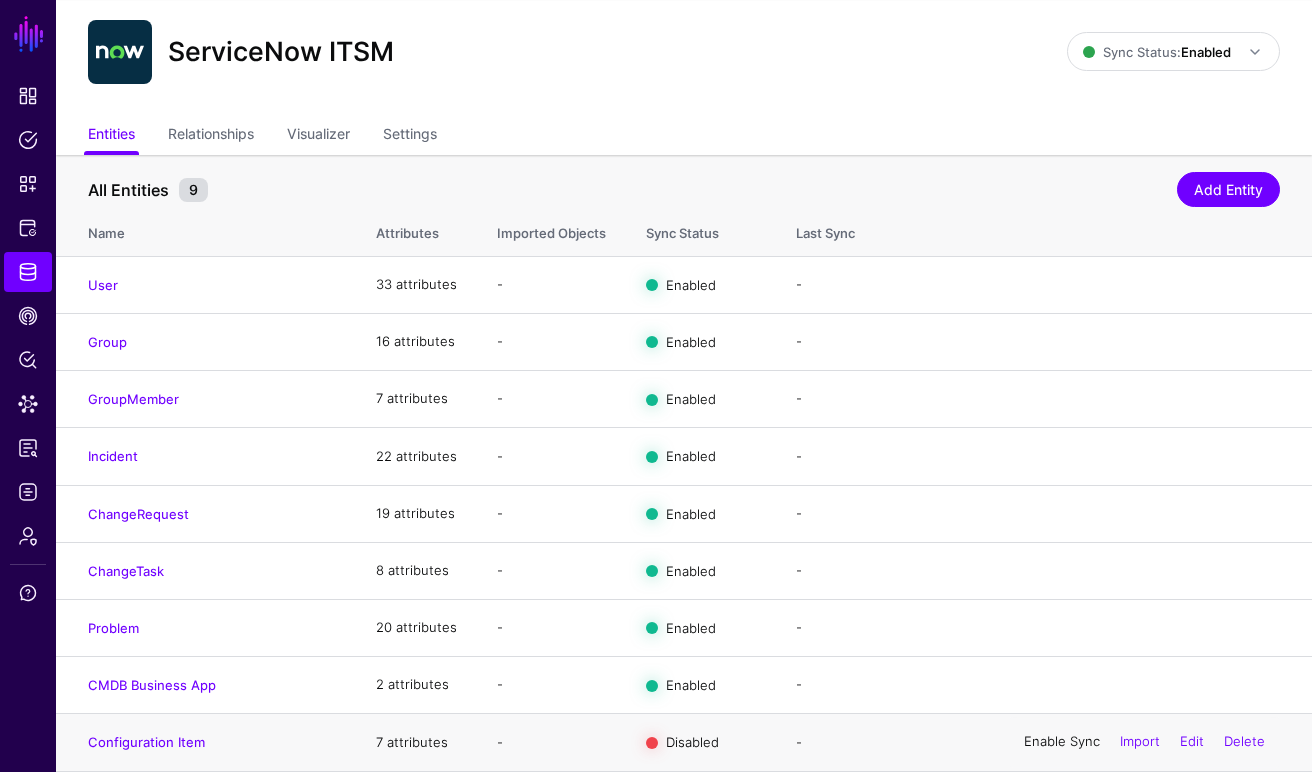 click on "Enable Sync" 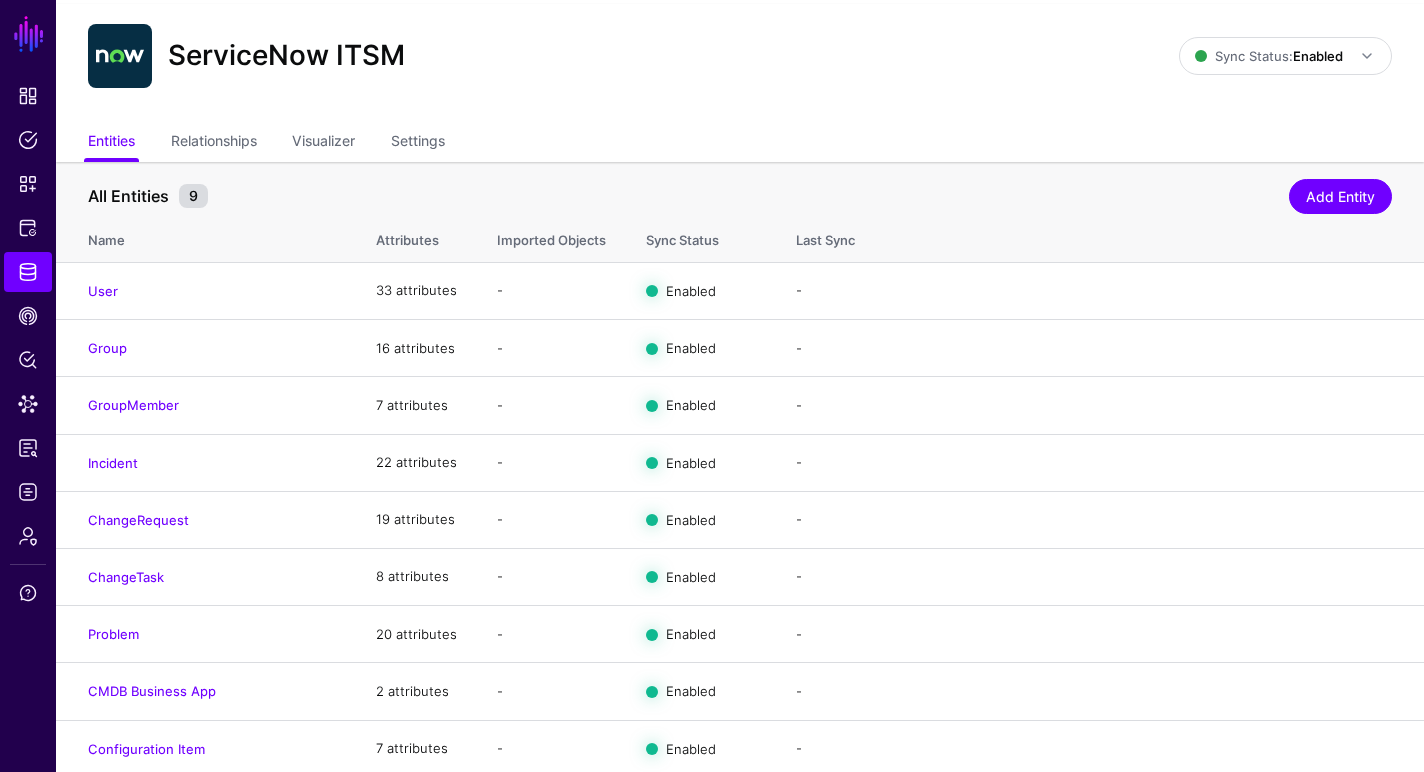 scroll, scrollTop: 50, scrollLeft: 0, axis: vertical 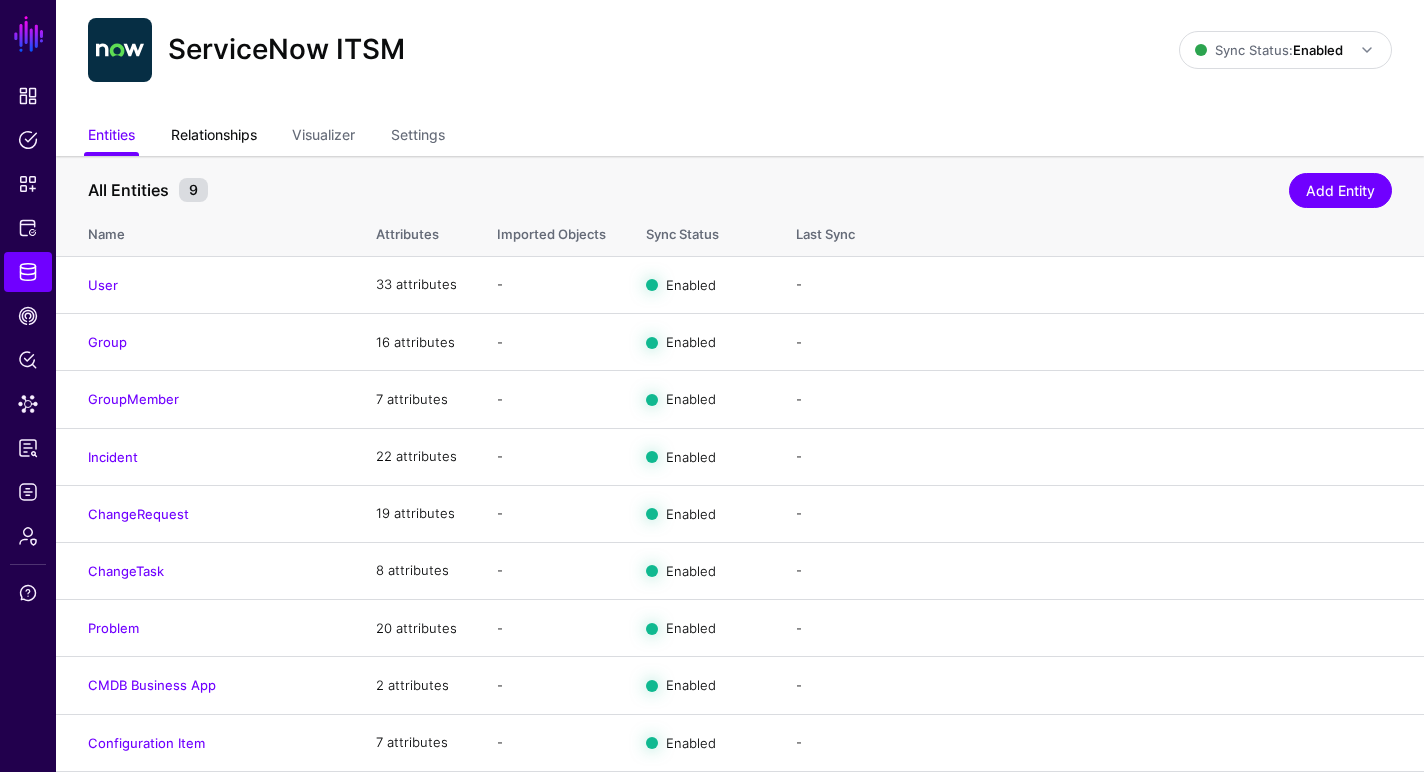 click on "Relationships" 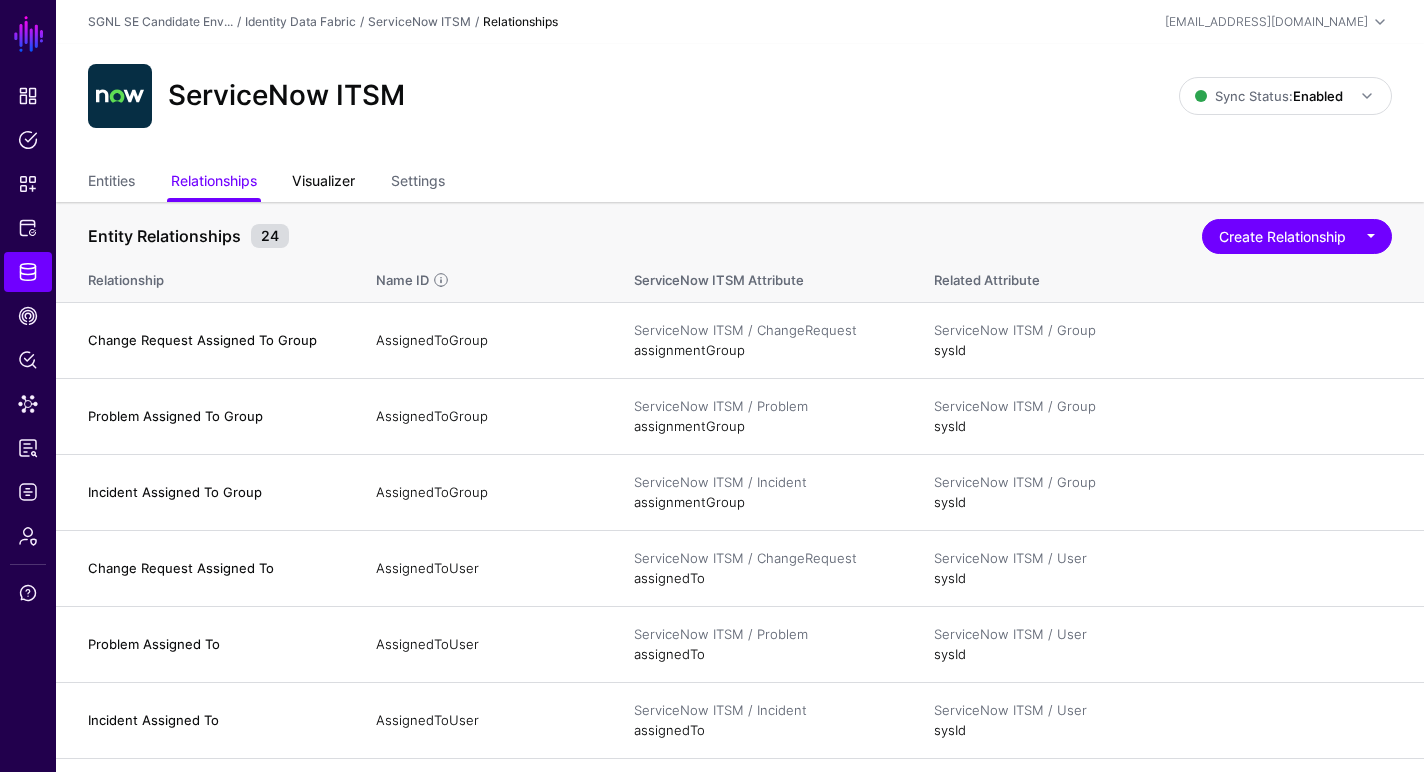 click on "Visualizer" 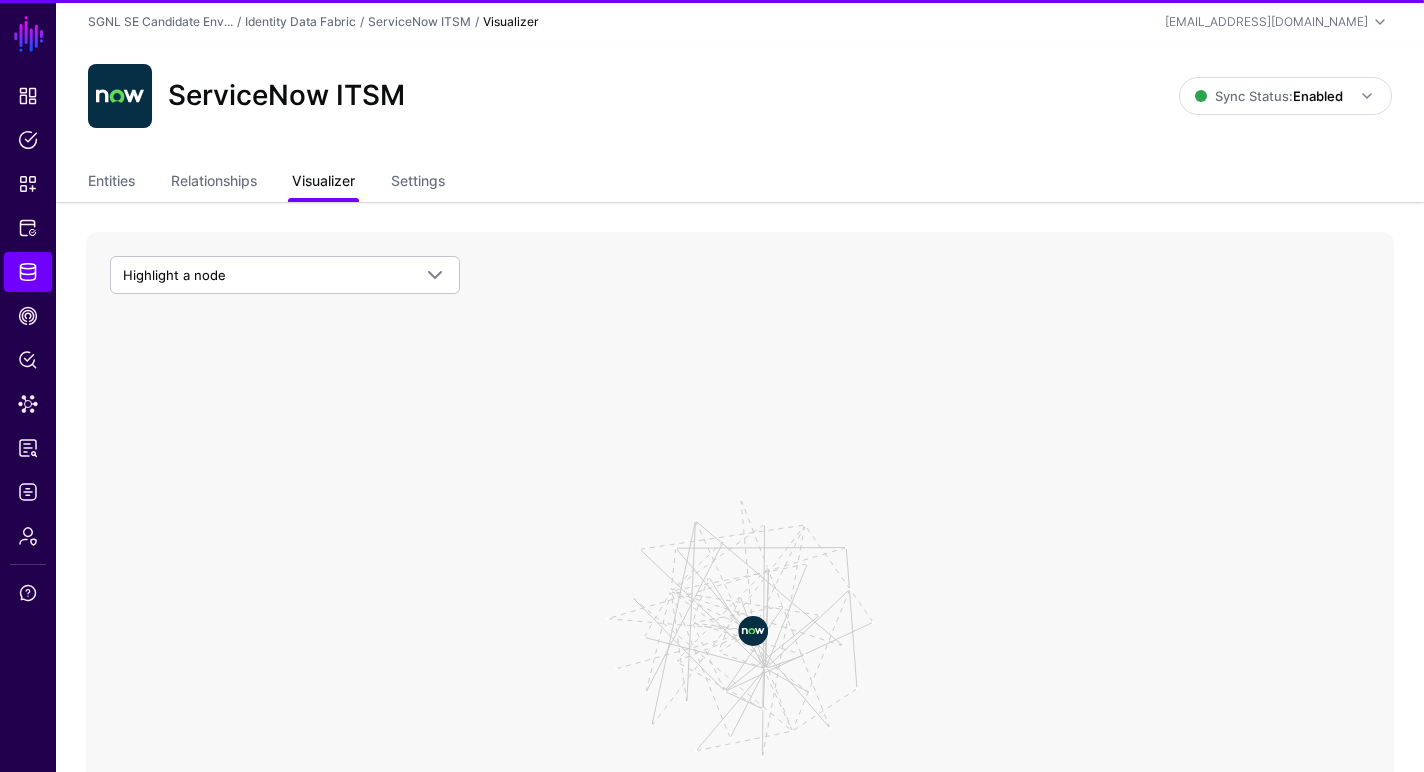 scroll, scrollTop: 289, scrollLeft: 0, axis: vertical 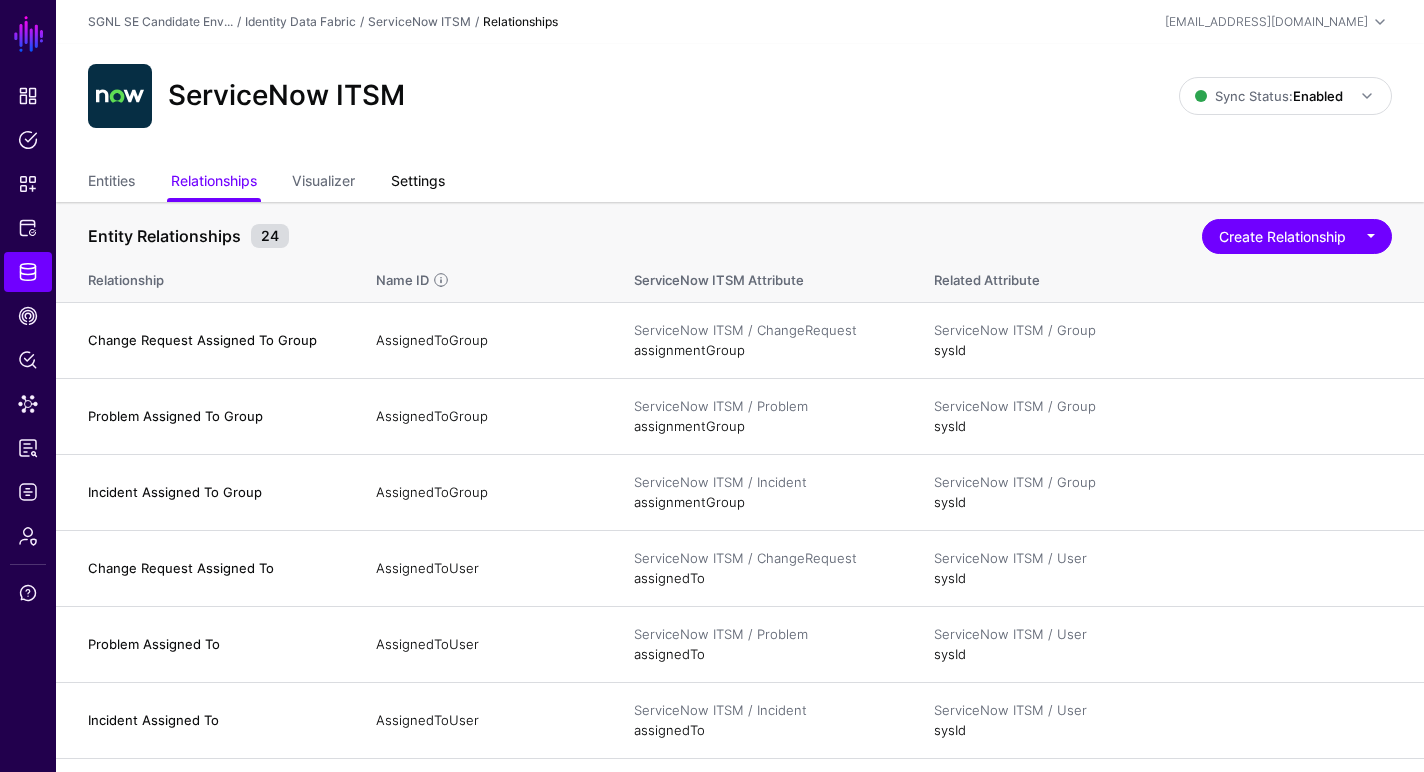 click on "Settings" 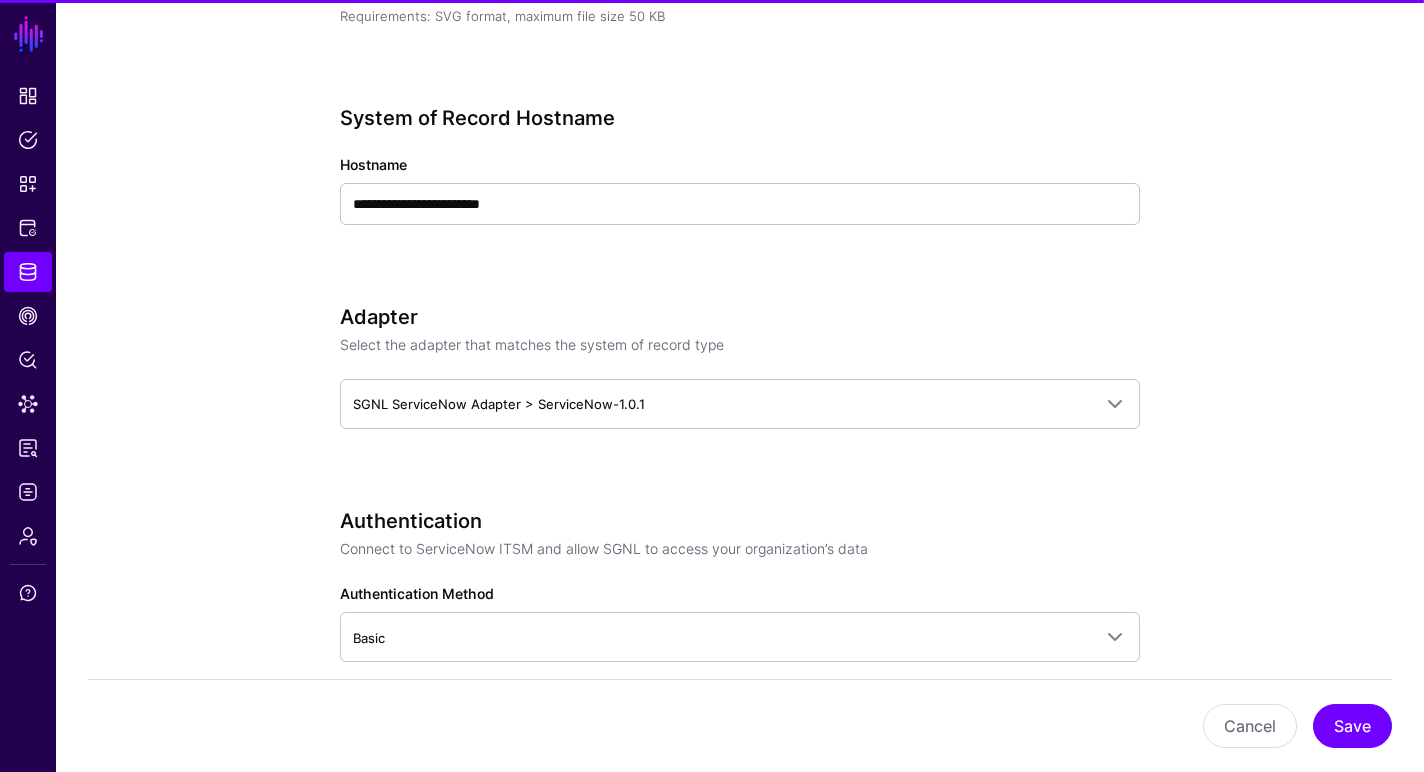 scroll, scrollTop: 768, scrollLeft: 0, axis: vertical 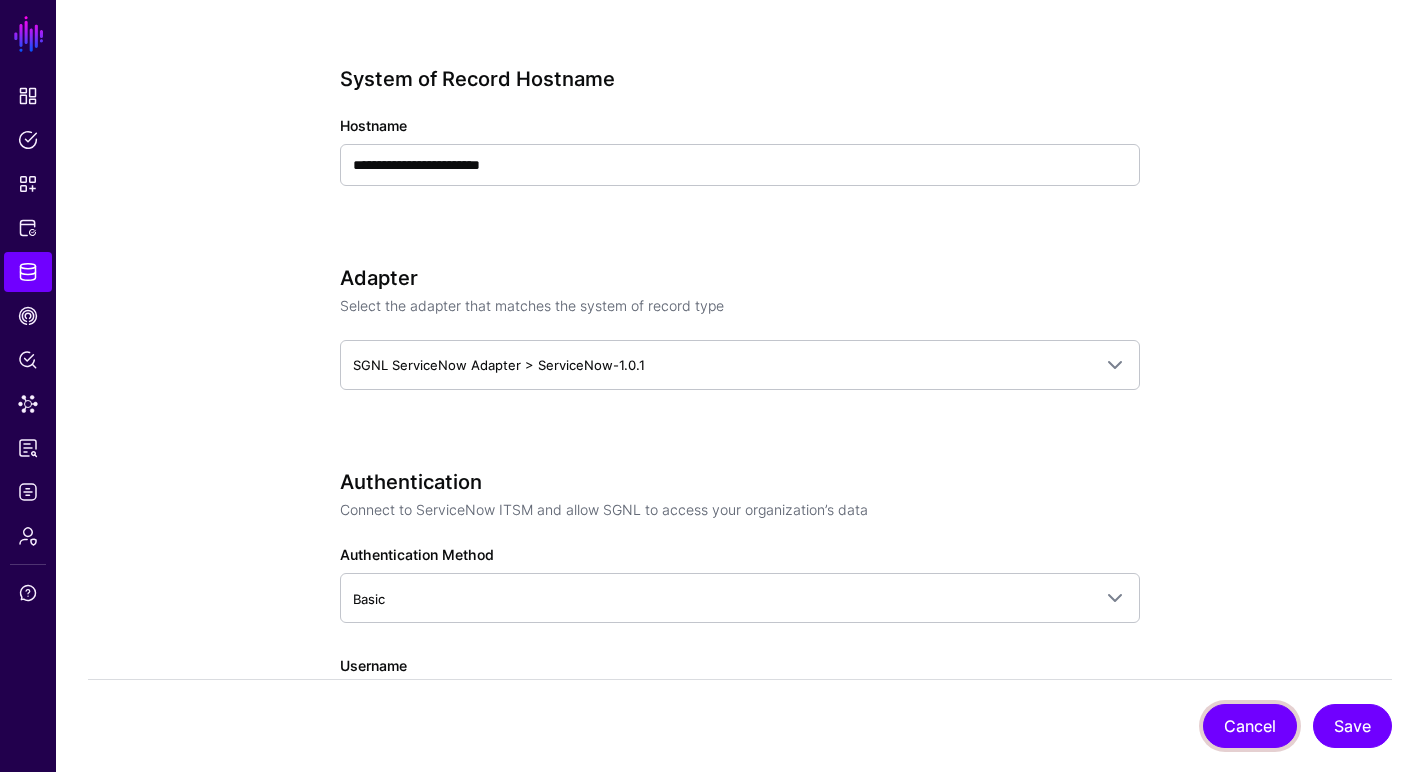 click on "Cancel" 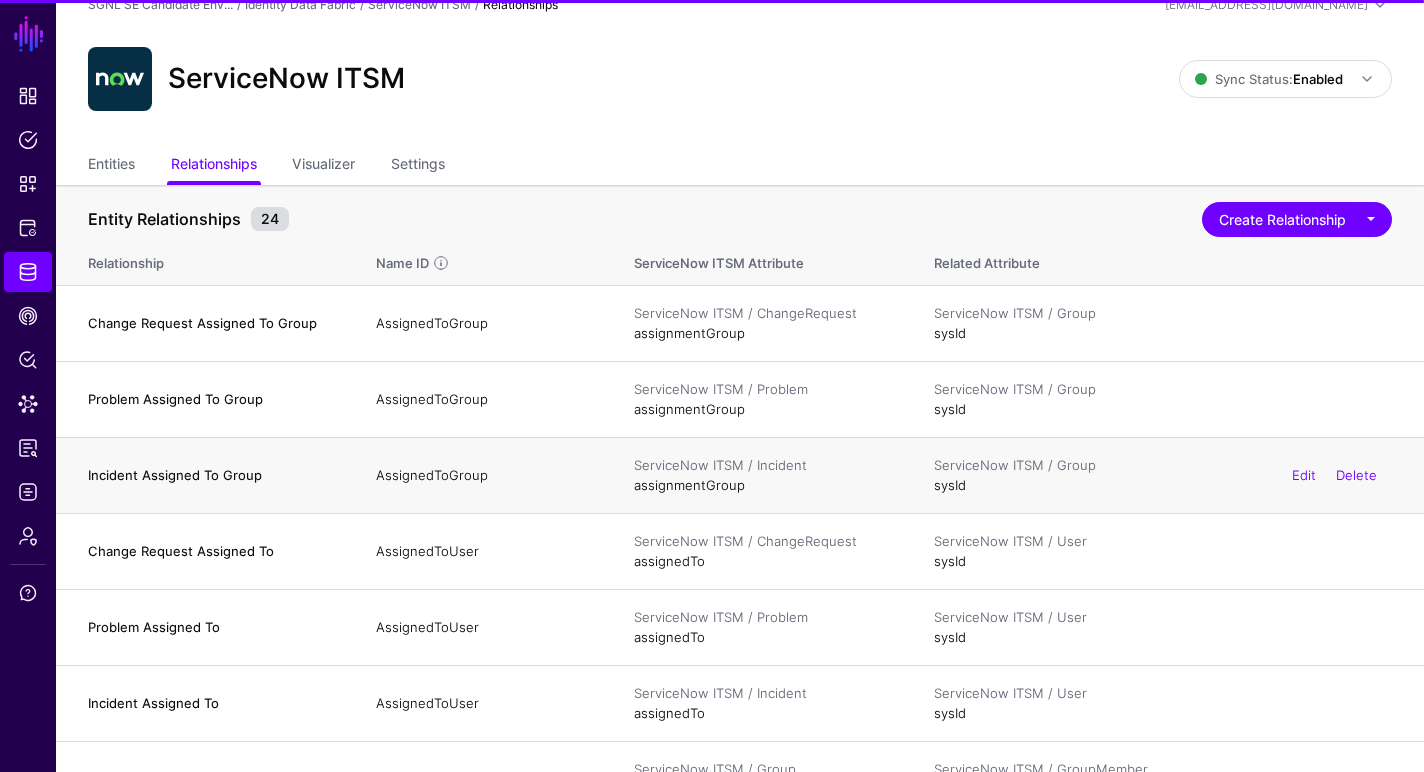 scroll, scrollTop: 0, scrollLeft: 0, axis: both 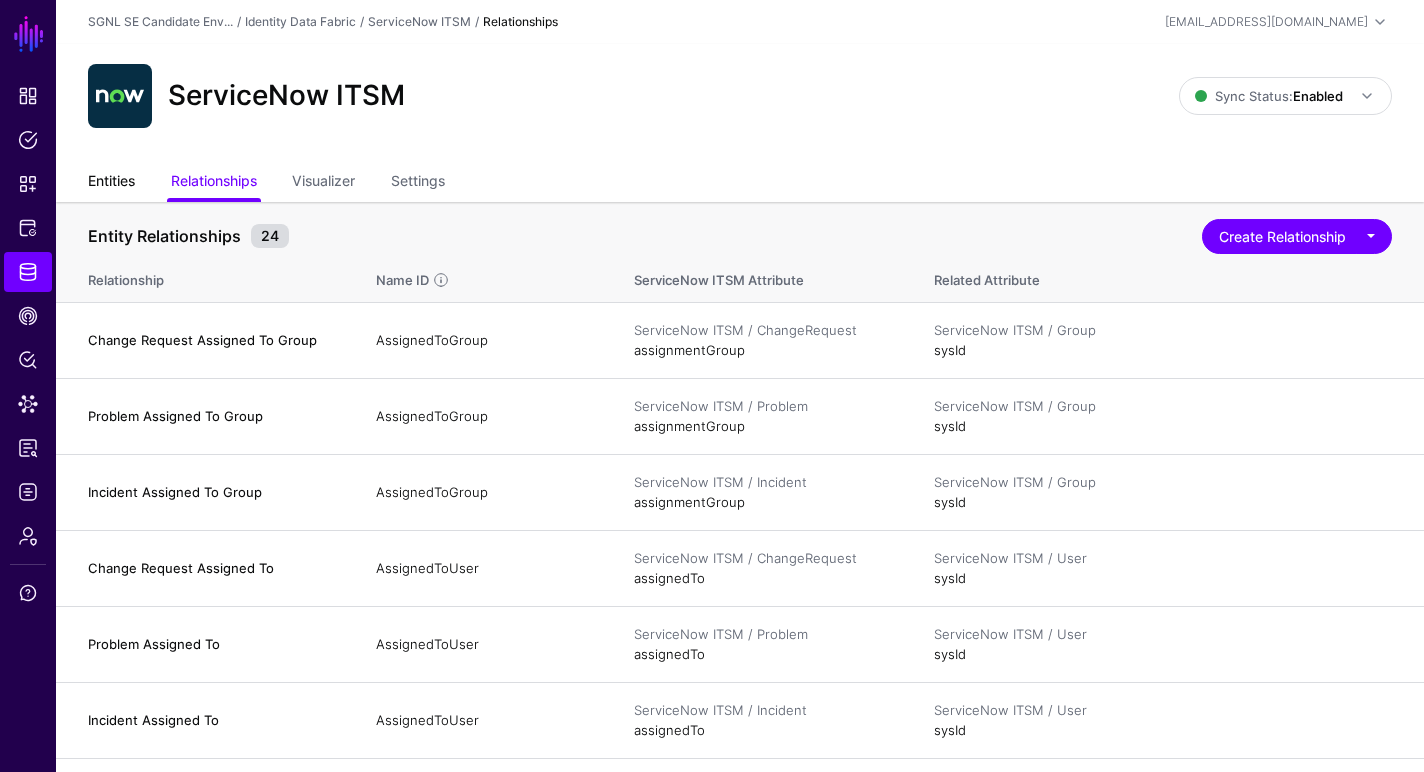 click on "Entities" 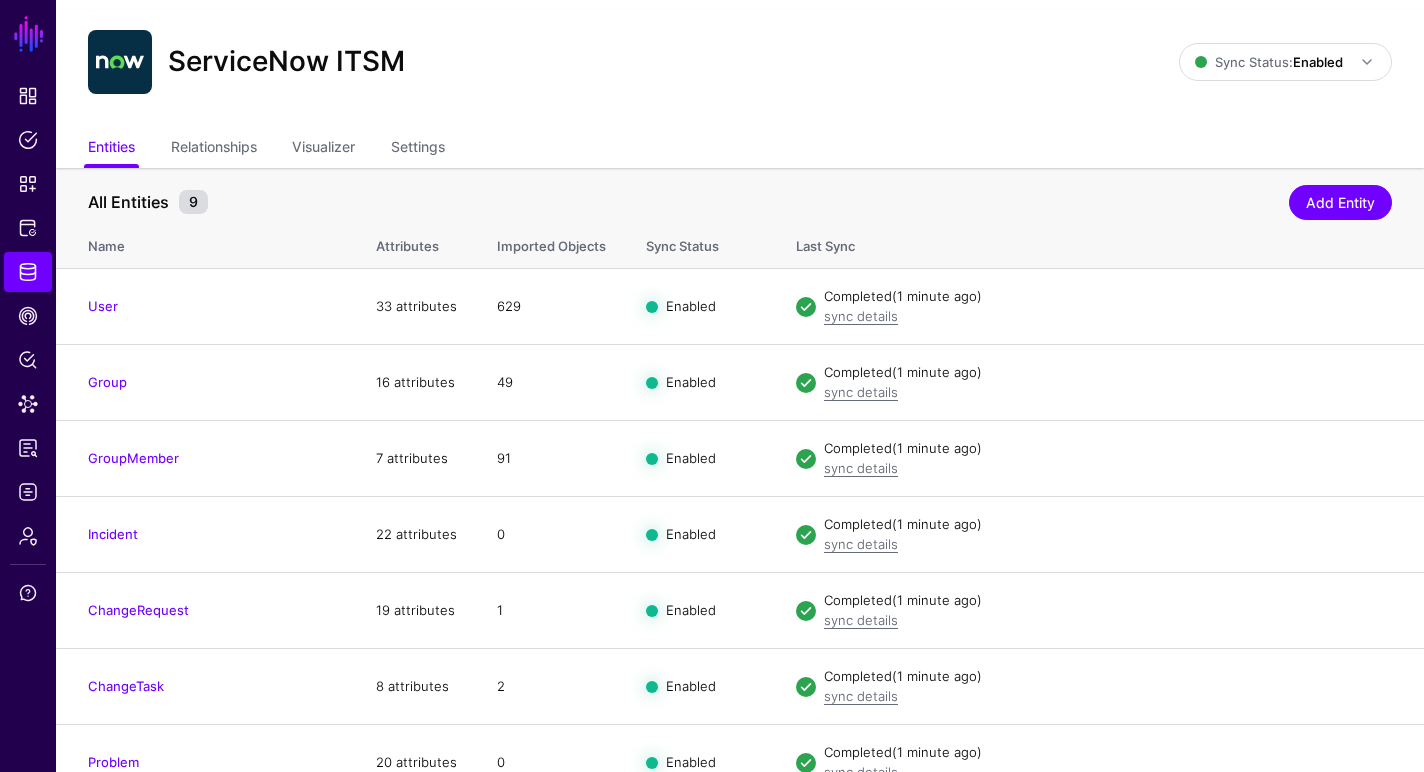 scroll, scrollTop: 0, scrollLeft: 0, axis: both 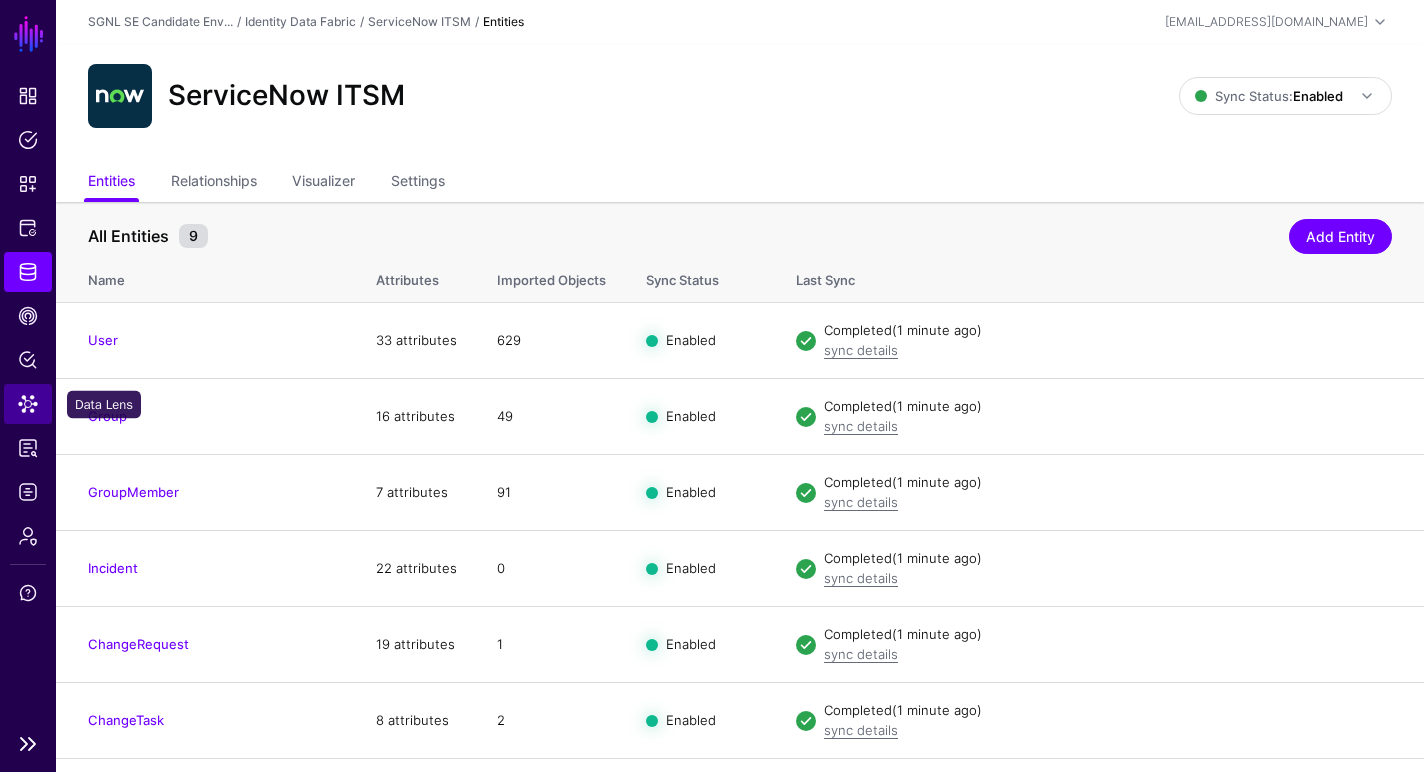 click on "Data Lens" 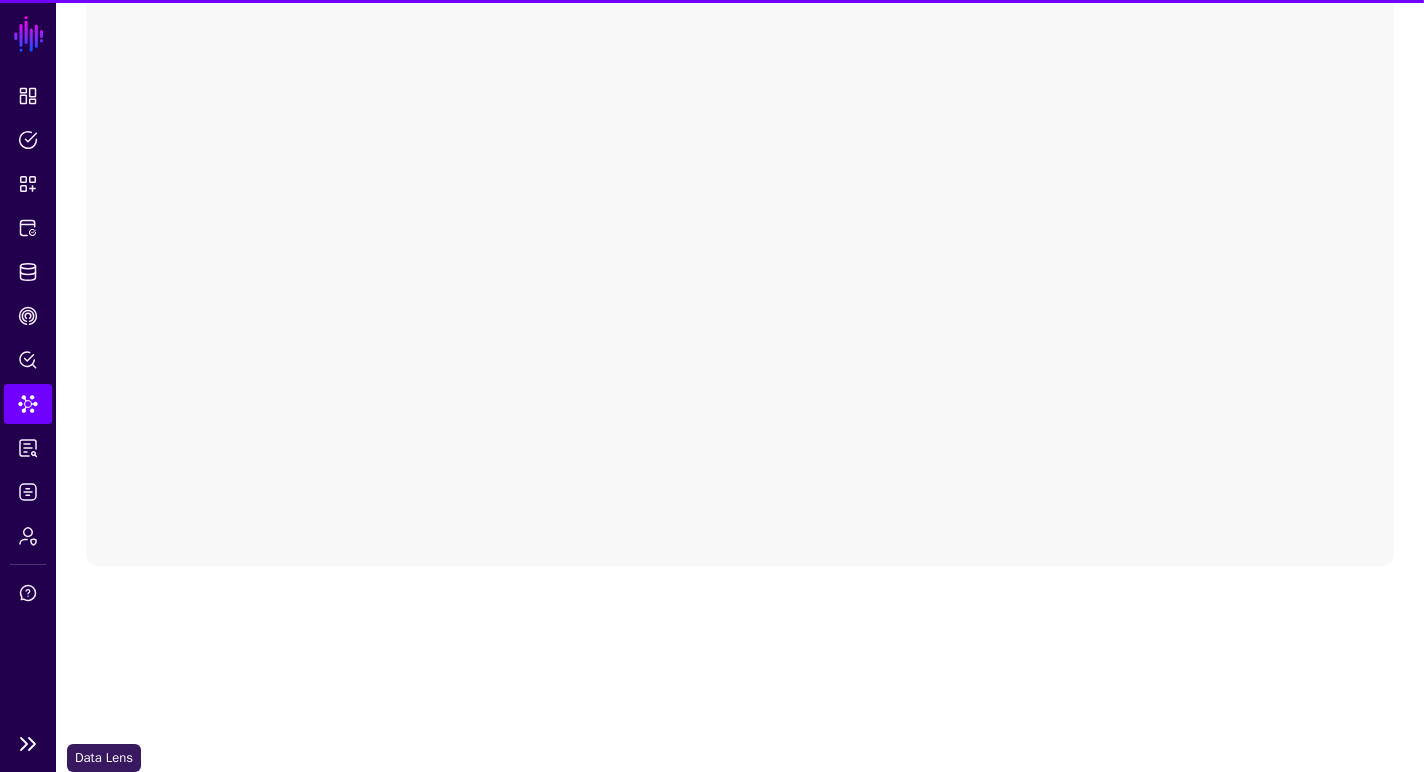 scroll, scrollTop: 221, scrollLeft: 0, axis: vertical 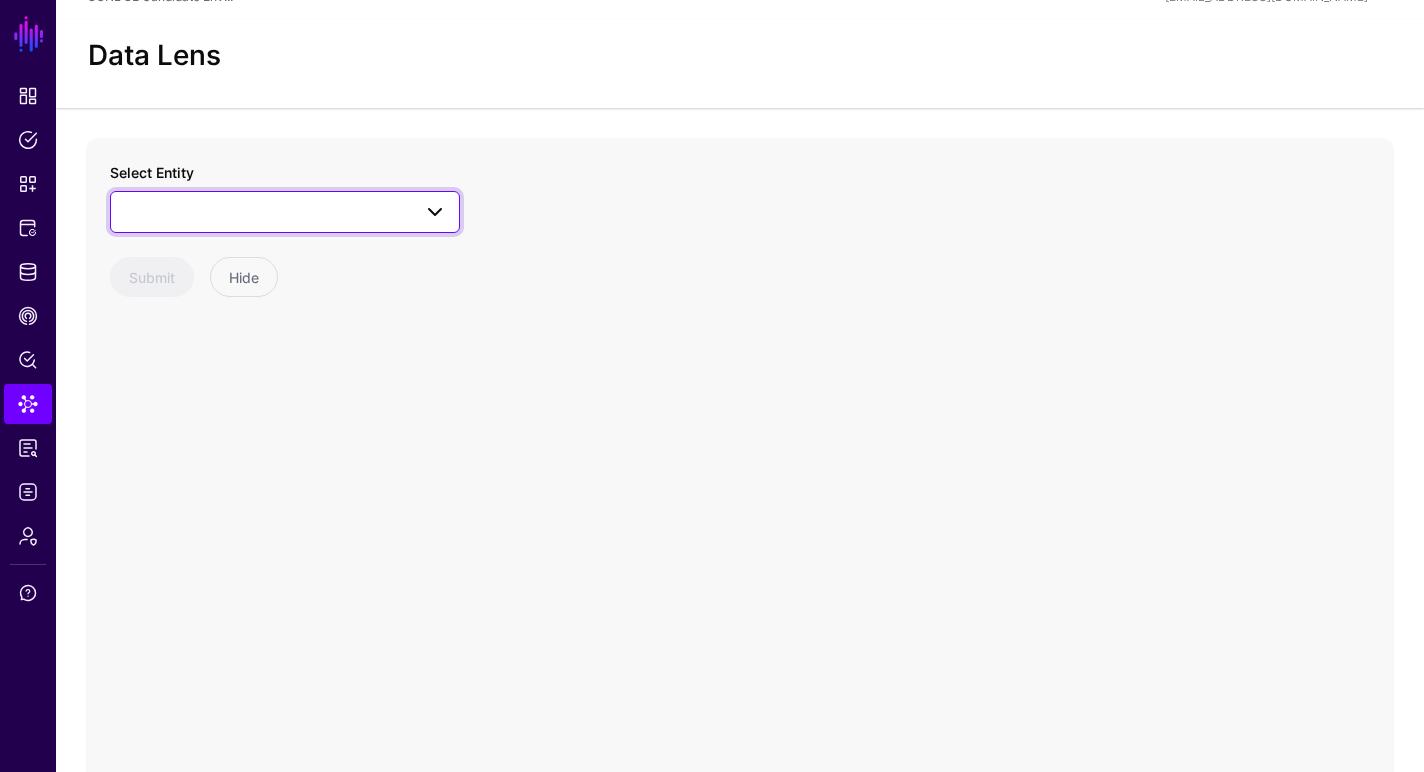 click at bounding box center (285, 212) 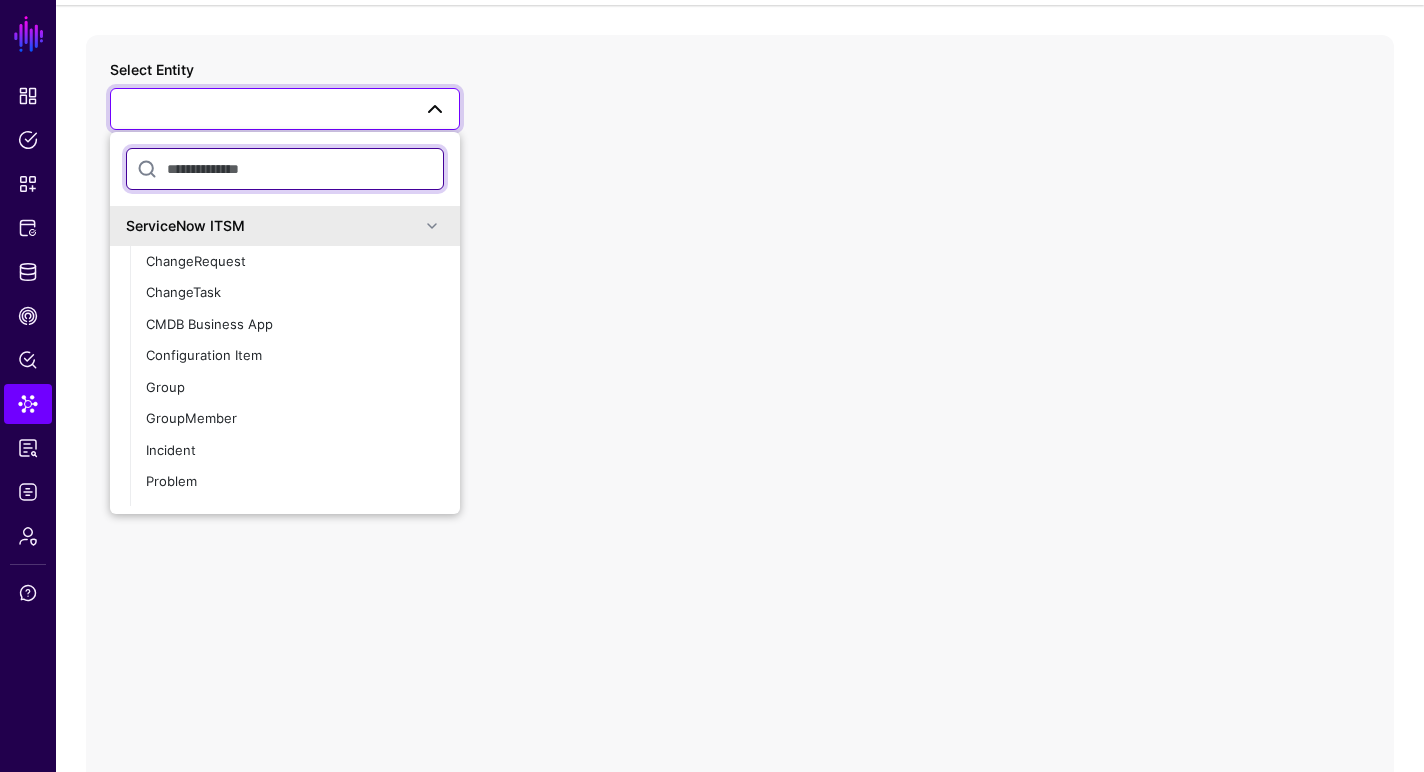 scroll, scrollTop: 110, scrollLeft: 0, axis: vertical 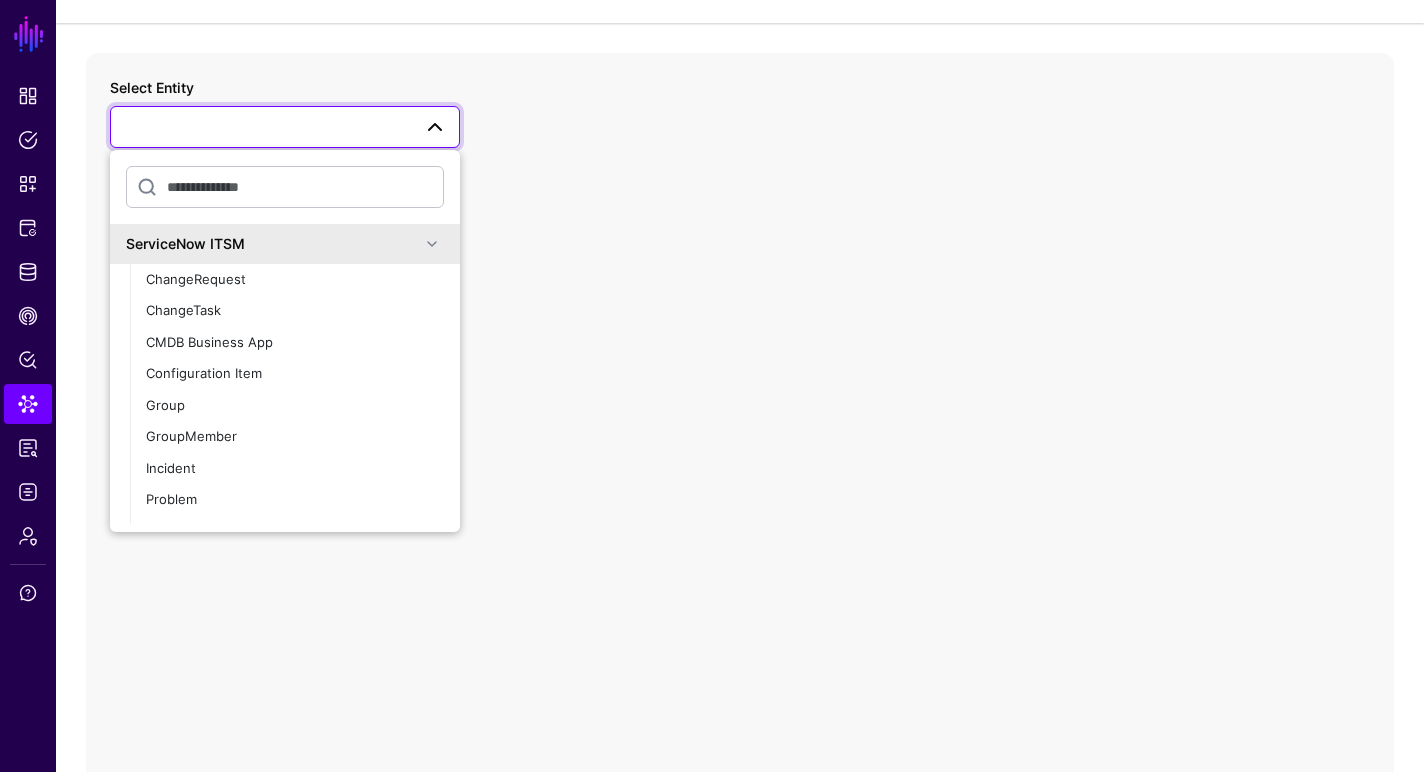 click at bounding box center [285, 127] 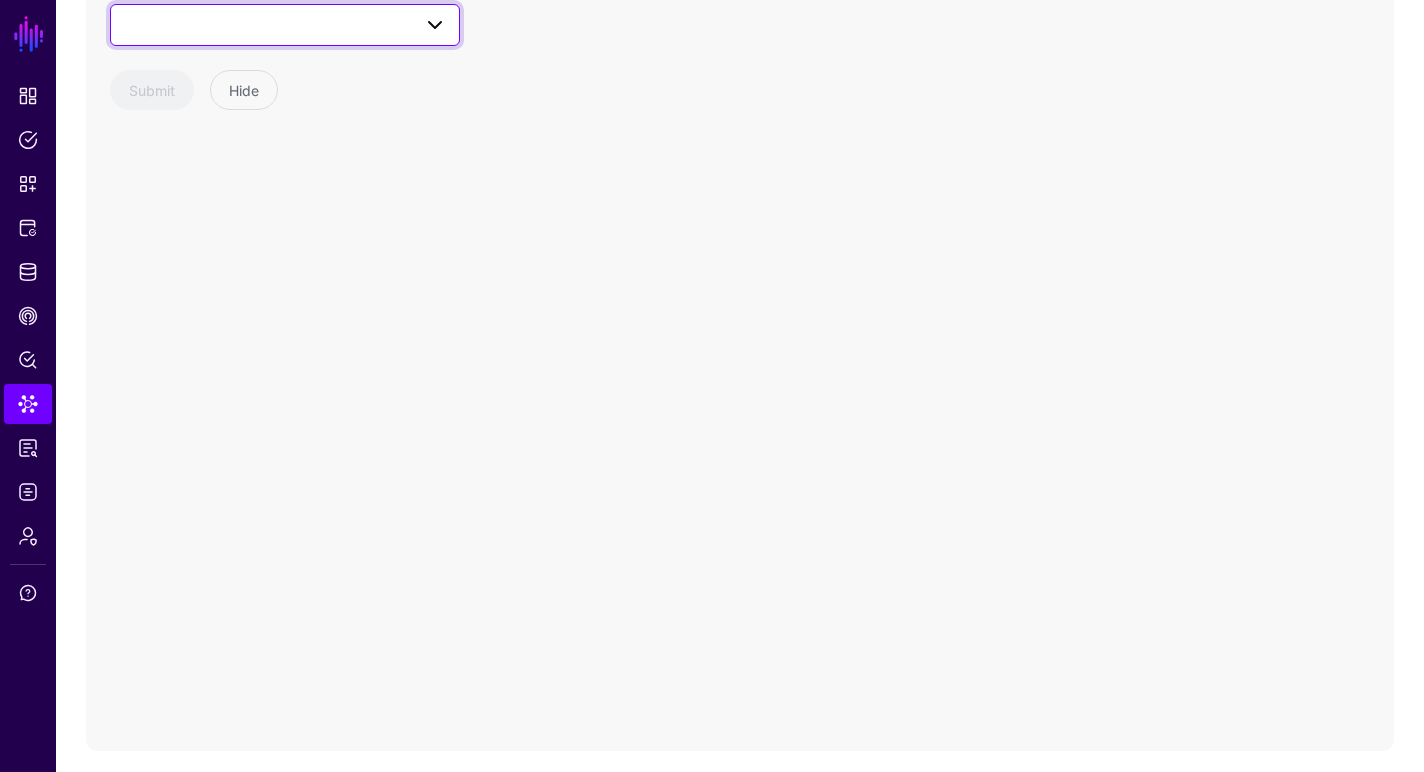 scroll, scrollTop: 221, scrollLeft: 0, axis: vertical 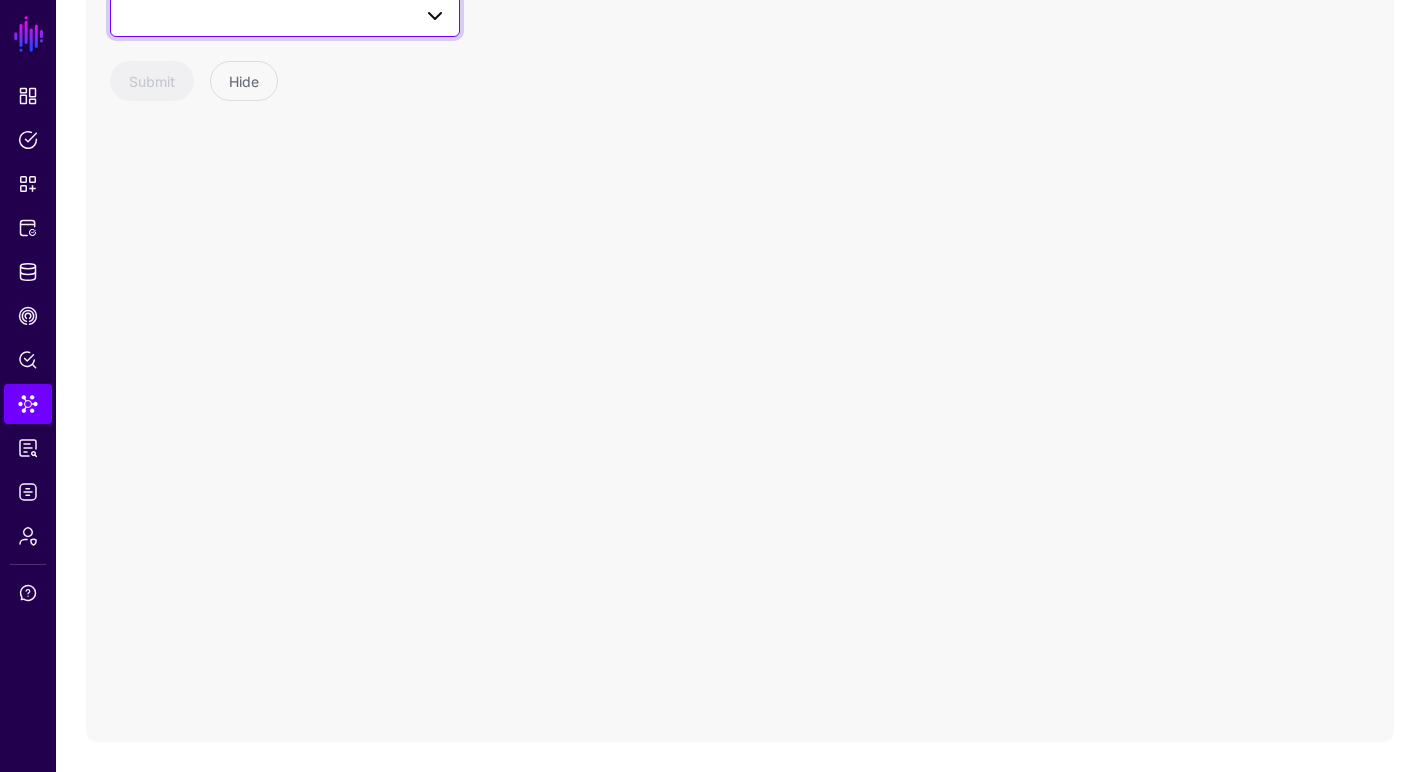 click at bounding box center [435, 16] 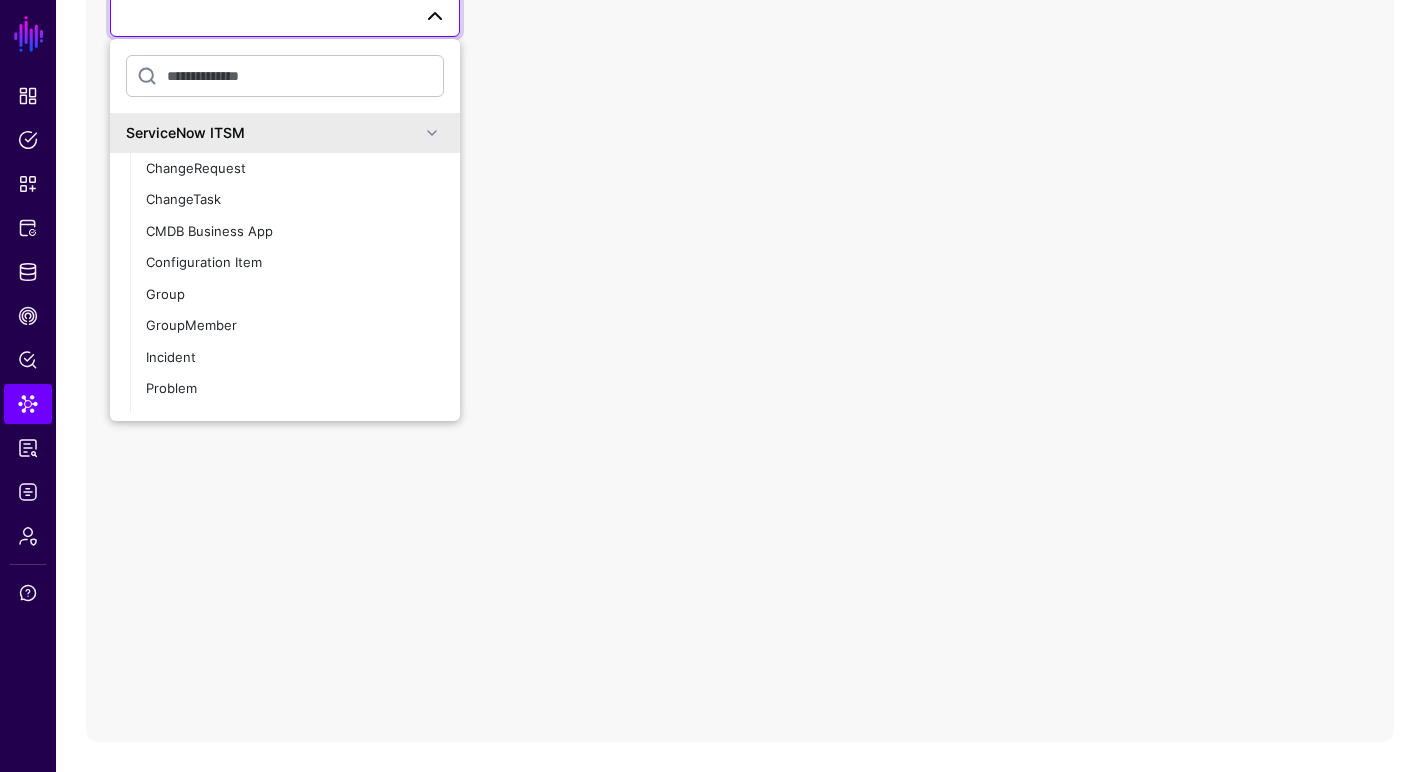 click 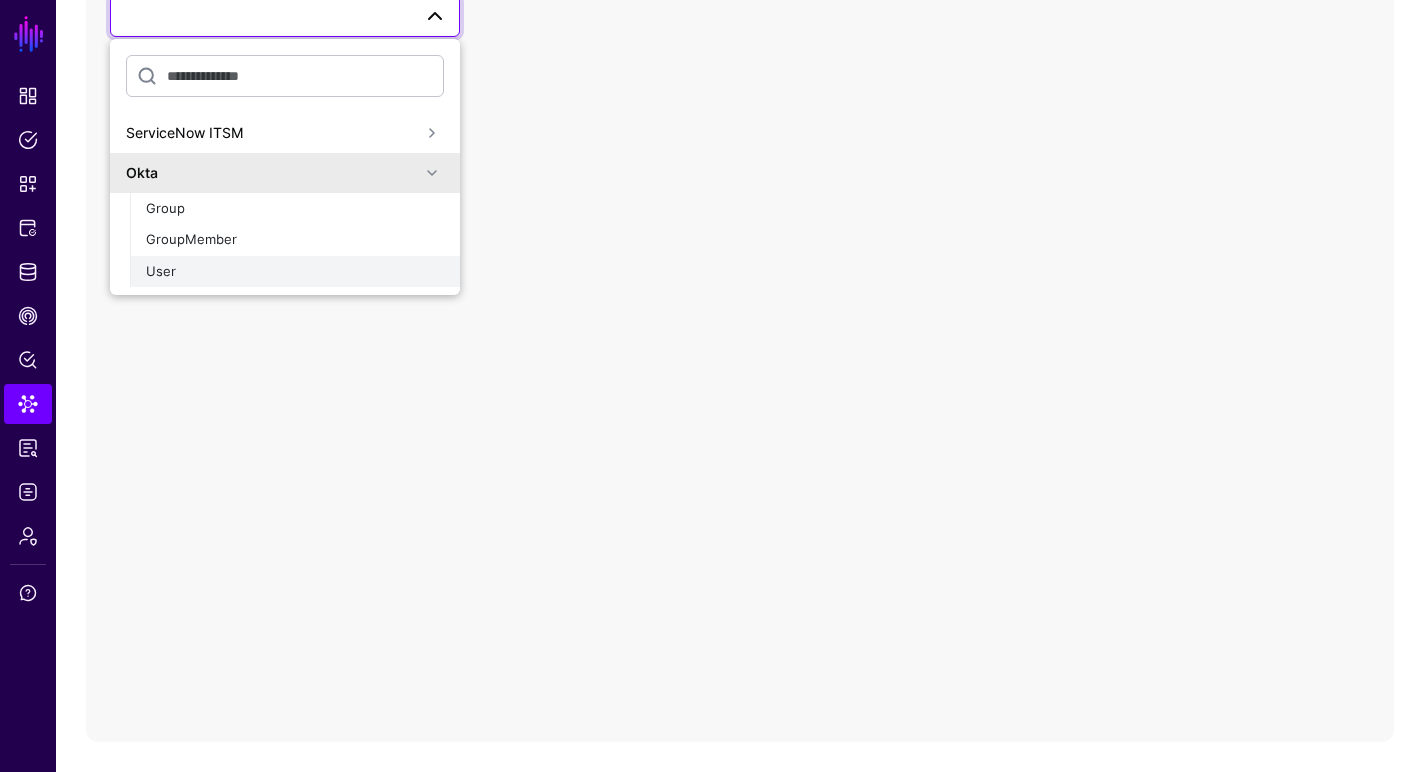 click on "User" 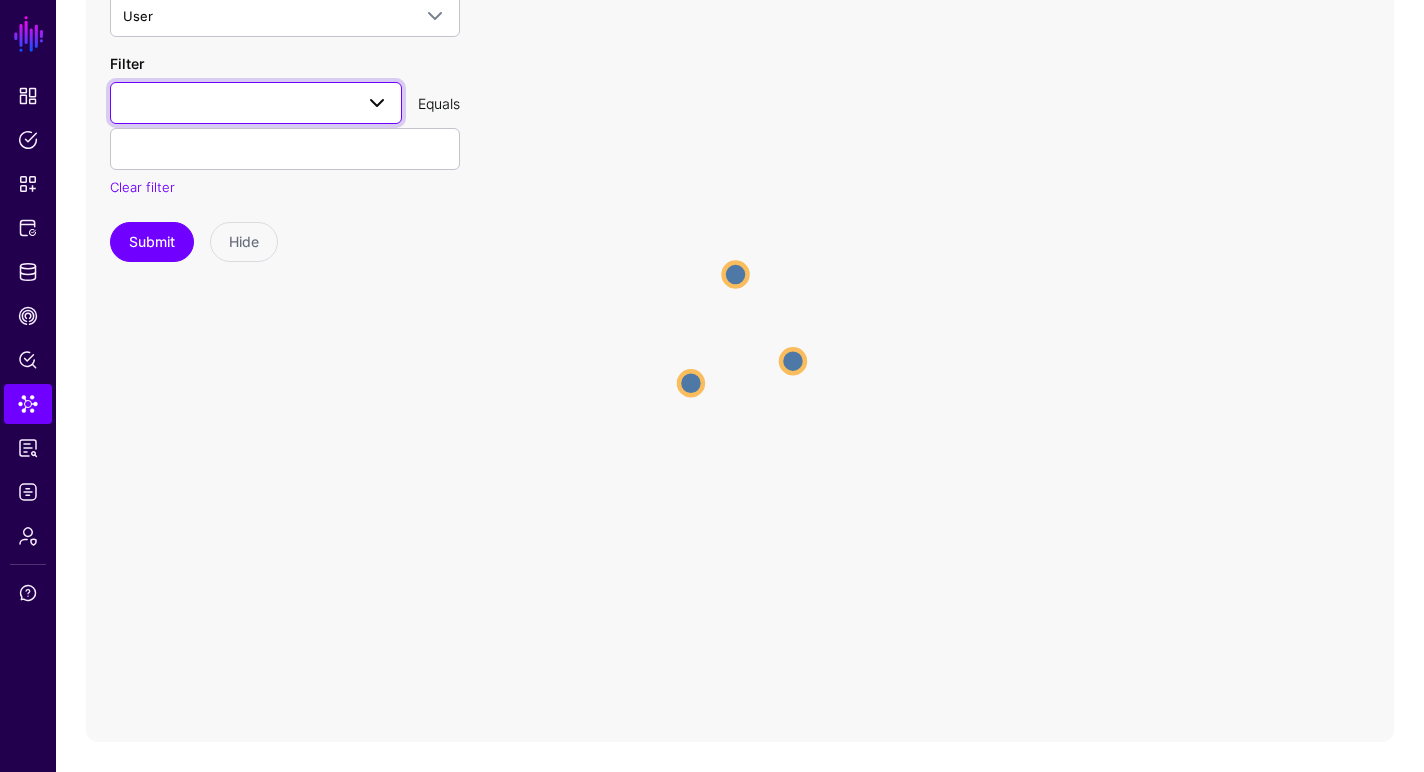 click at bounding box center [377, 103] 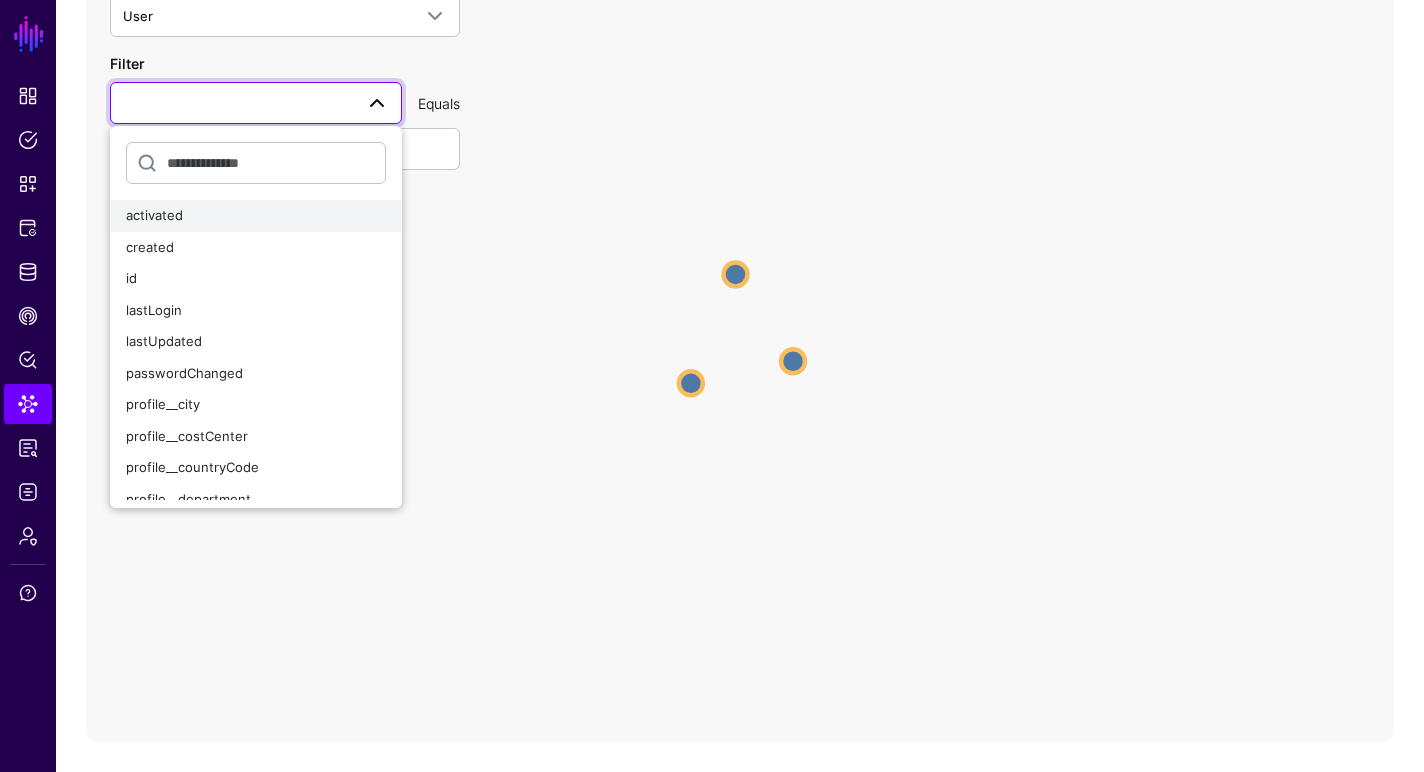 click on "activated" 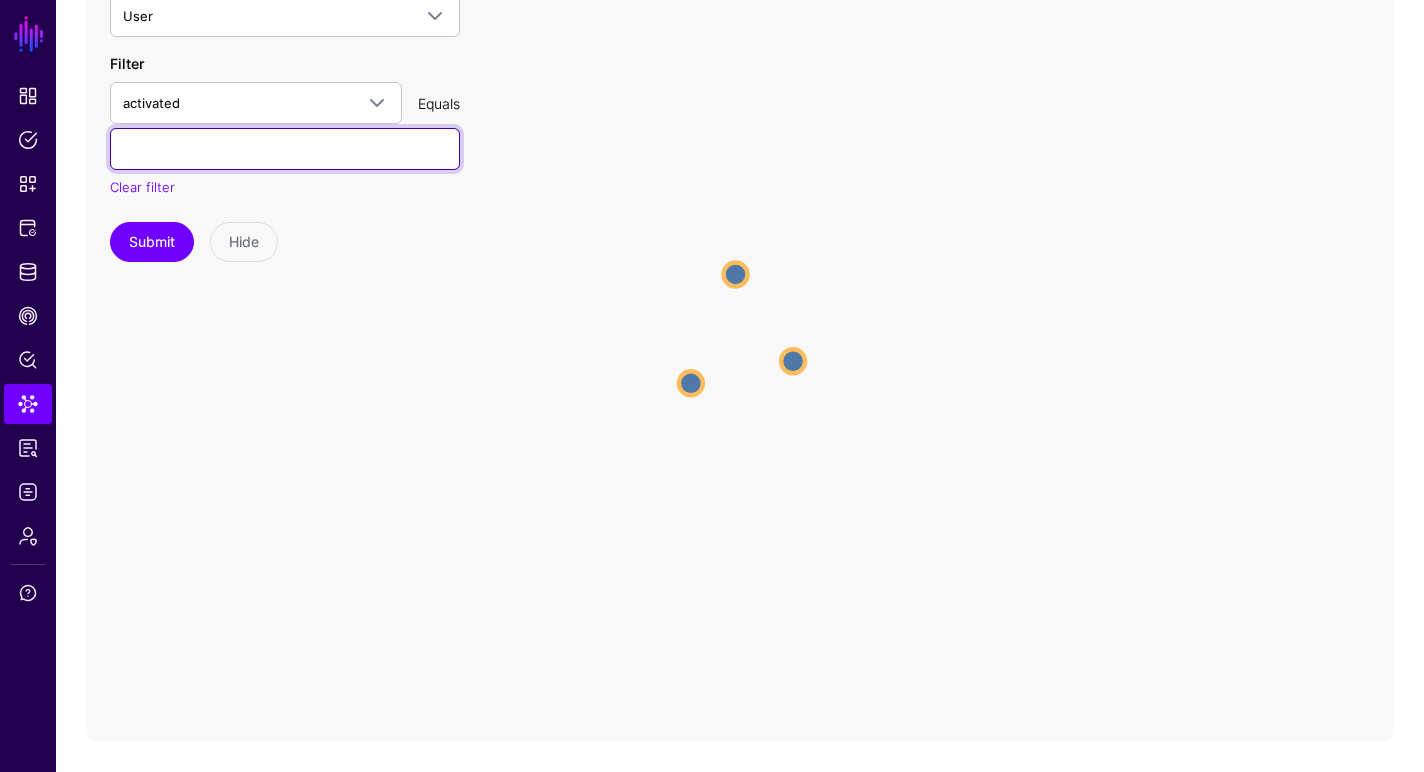 click at bounding box center [285, 149] 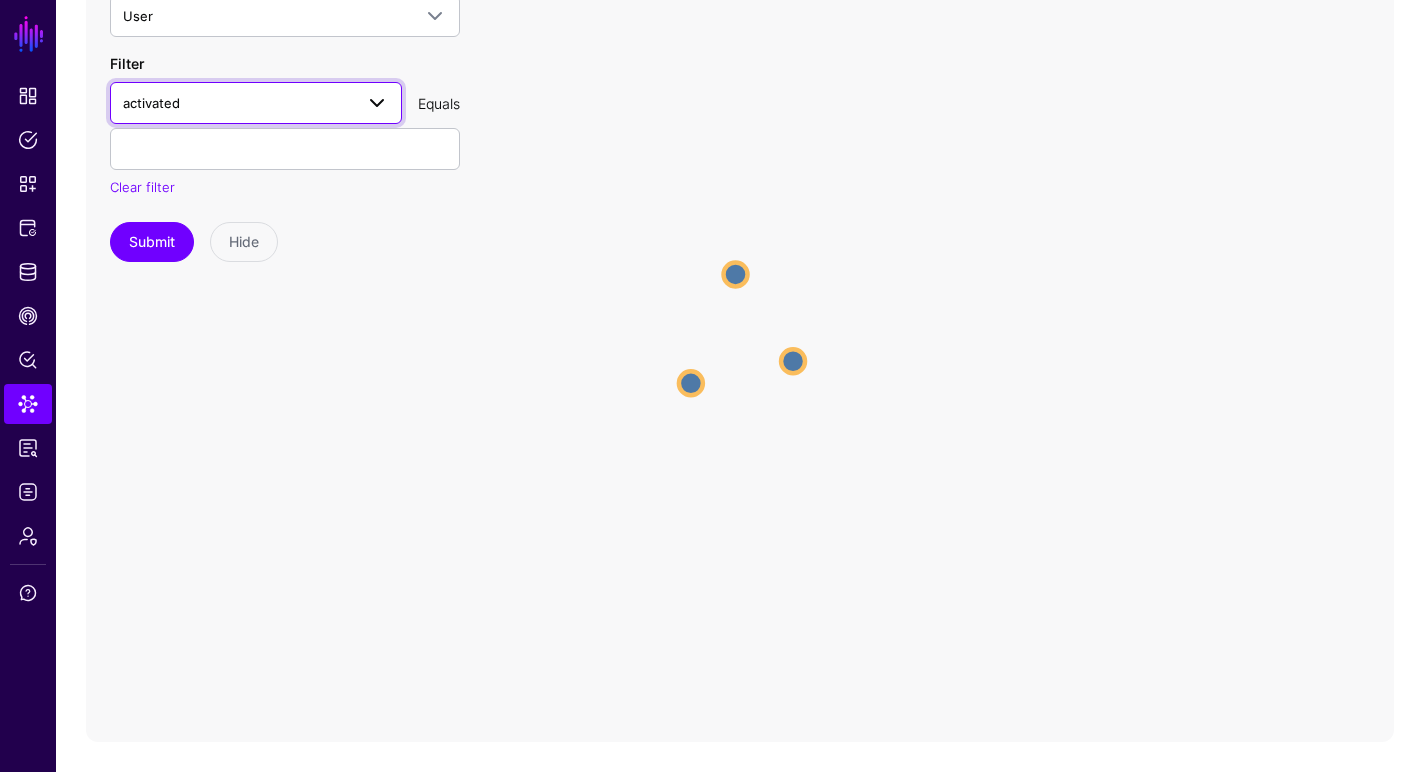 click on "activated" at bounding box center (238, 103) 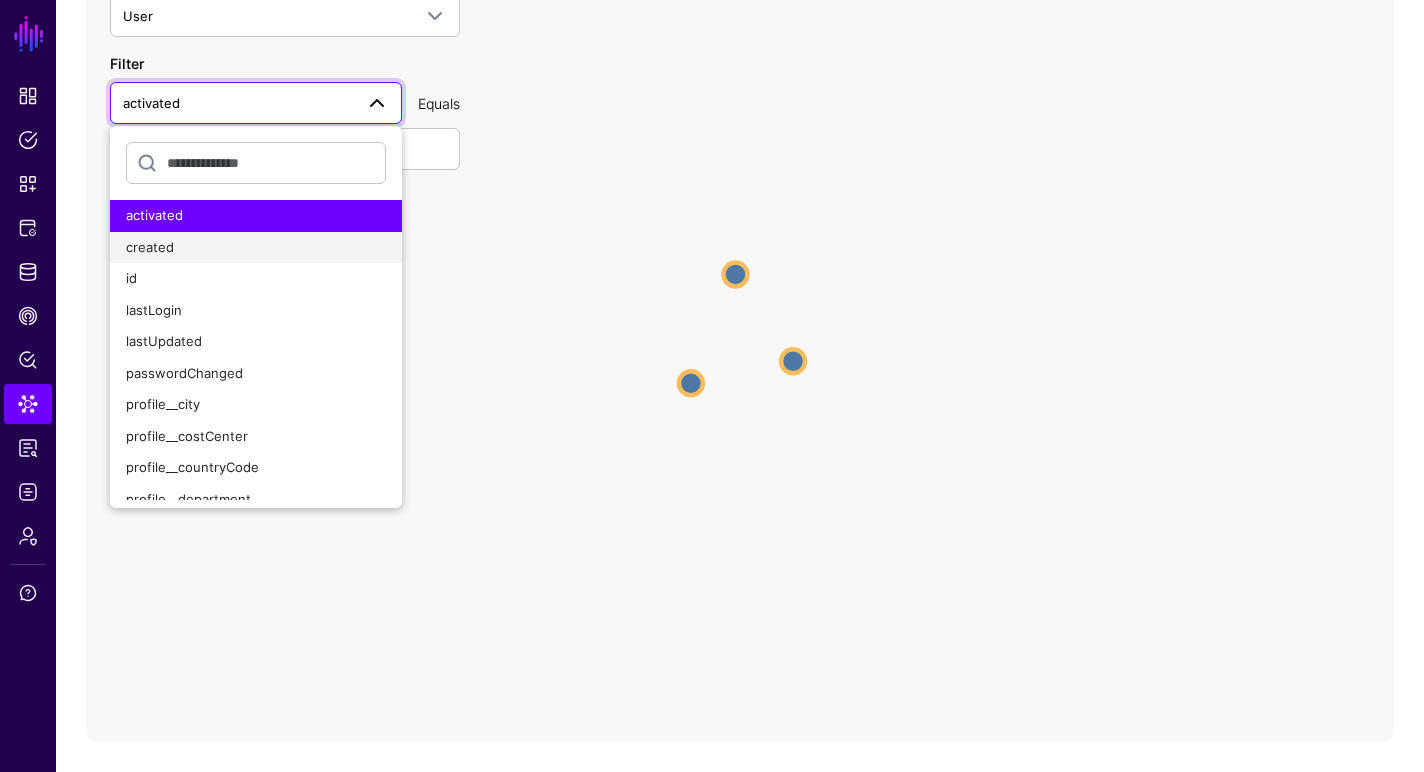 click on "created" 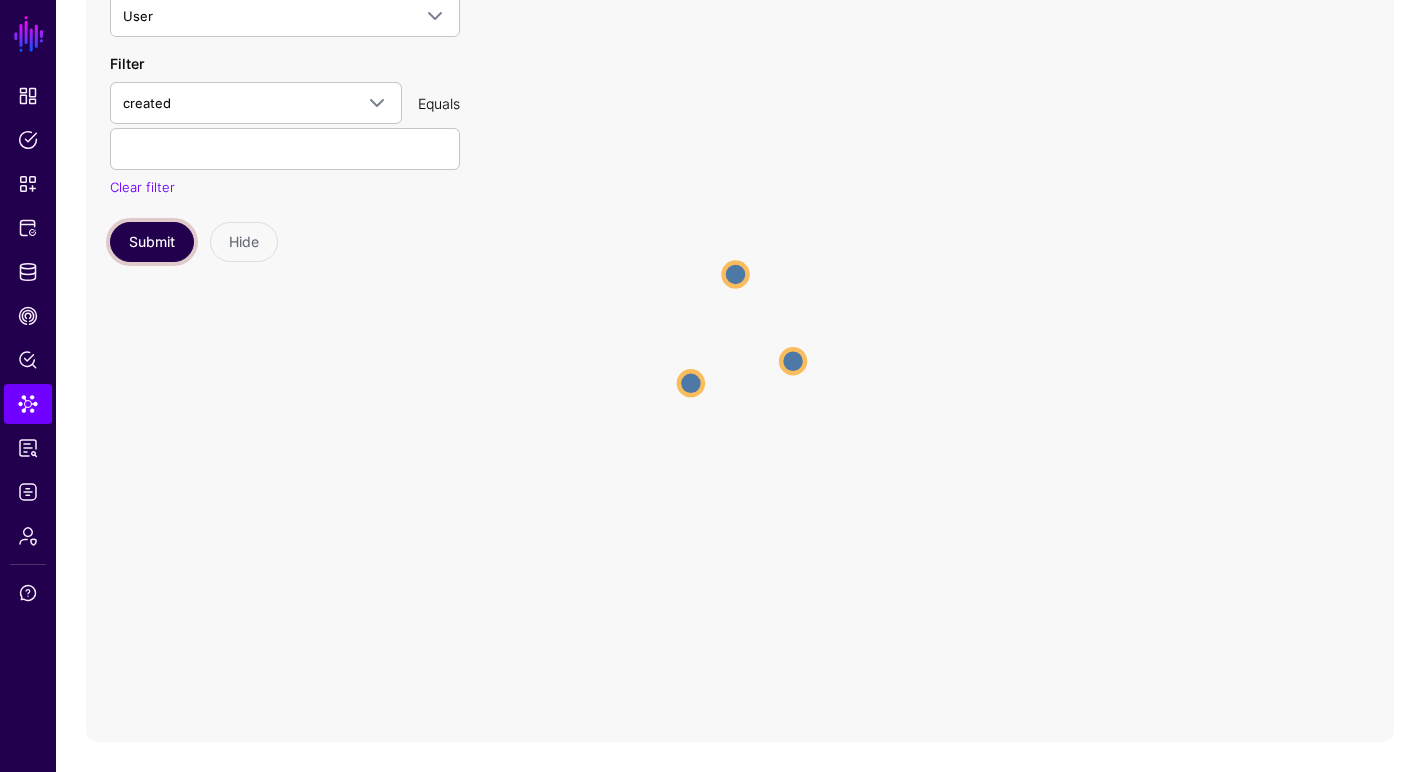 click on "Submit" 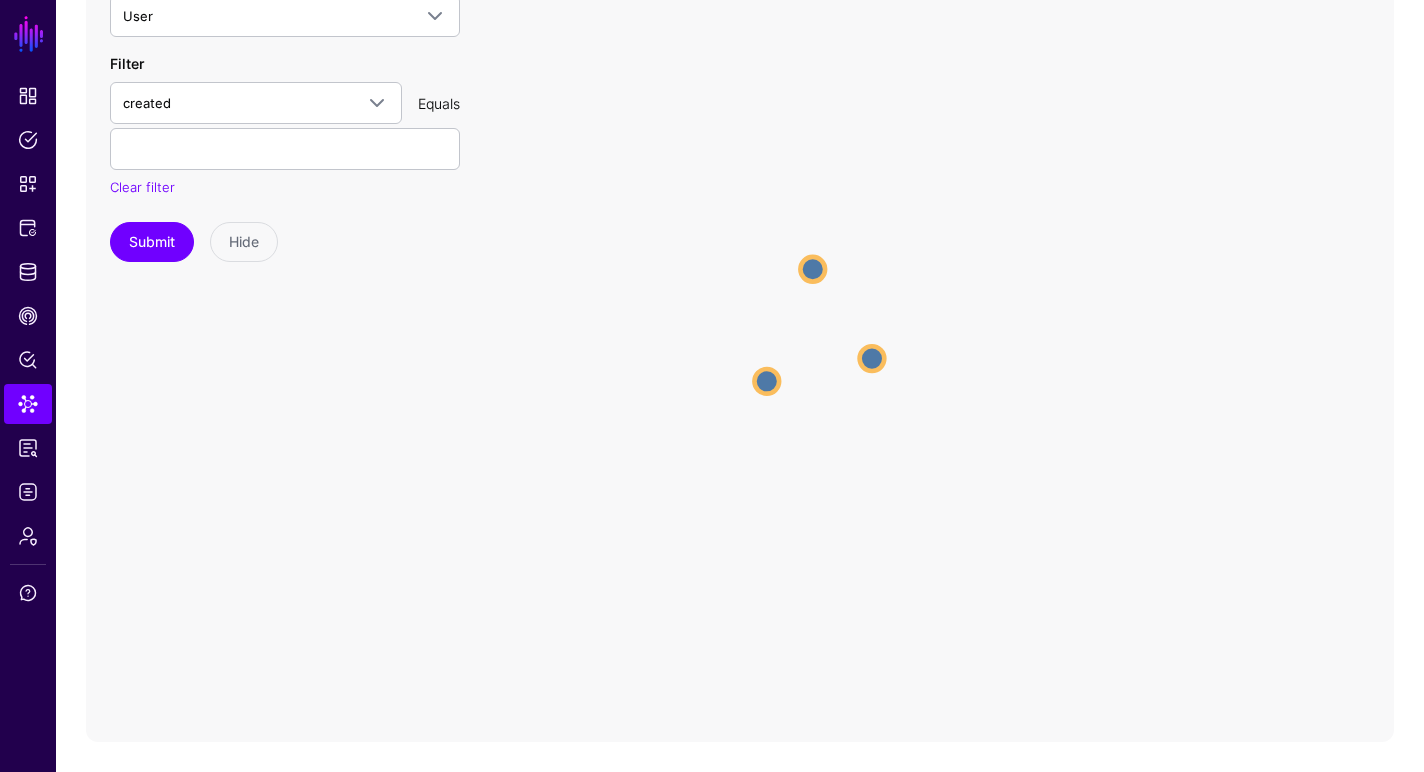 drag, startPoint x: 525, startPoint y: 315, endPoint x: 604, endPoint y: 299, distance: 80.60397 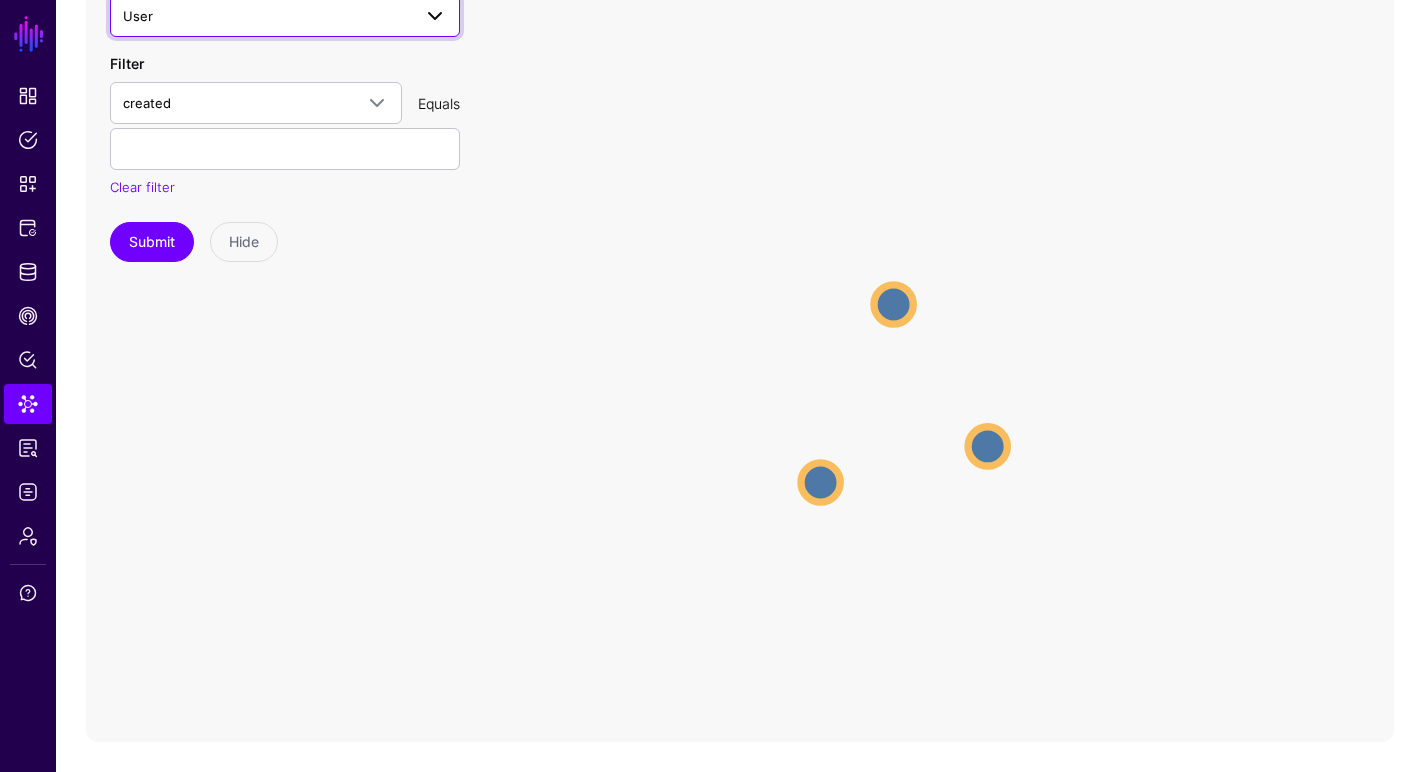 click at bounding box center [435, 16] 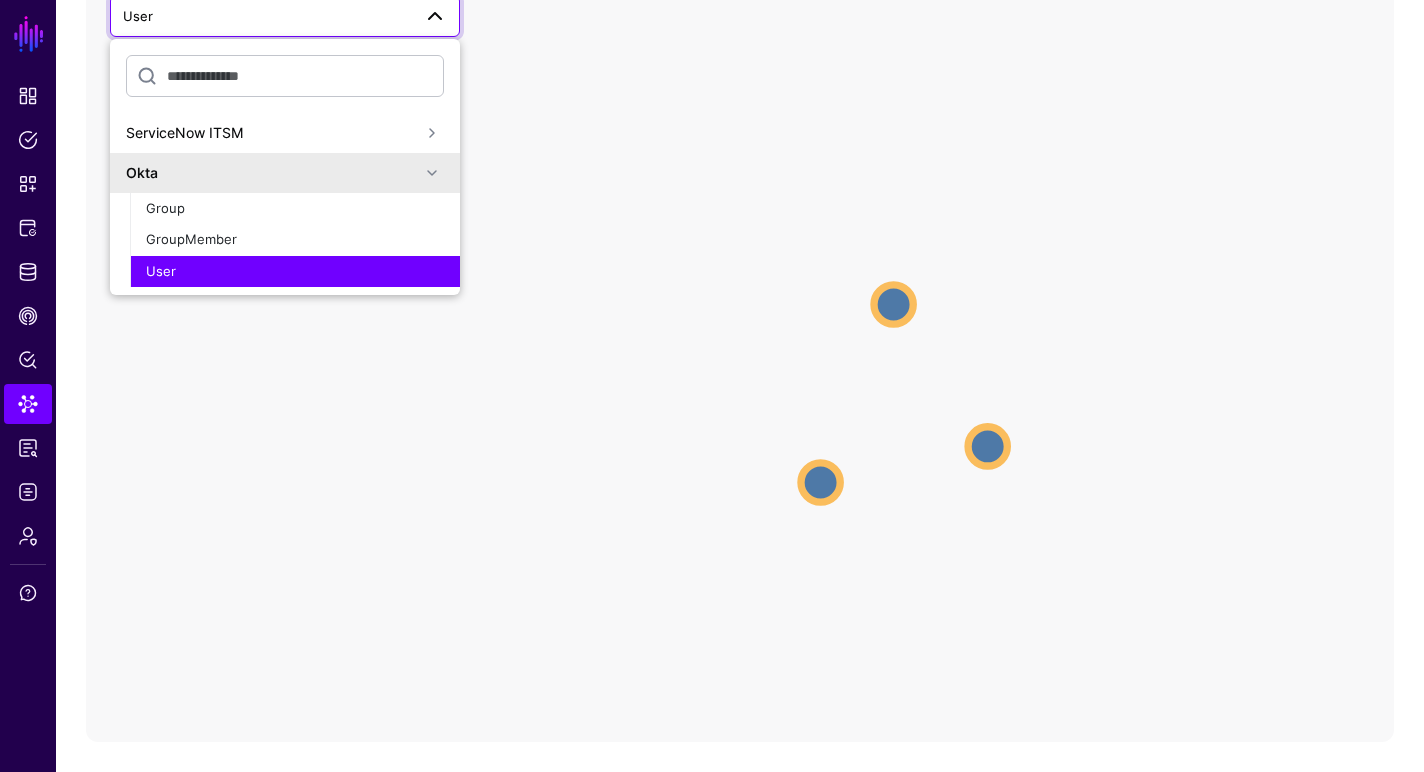 click on "ServiceNow ITSM" 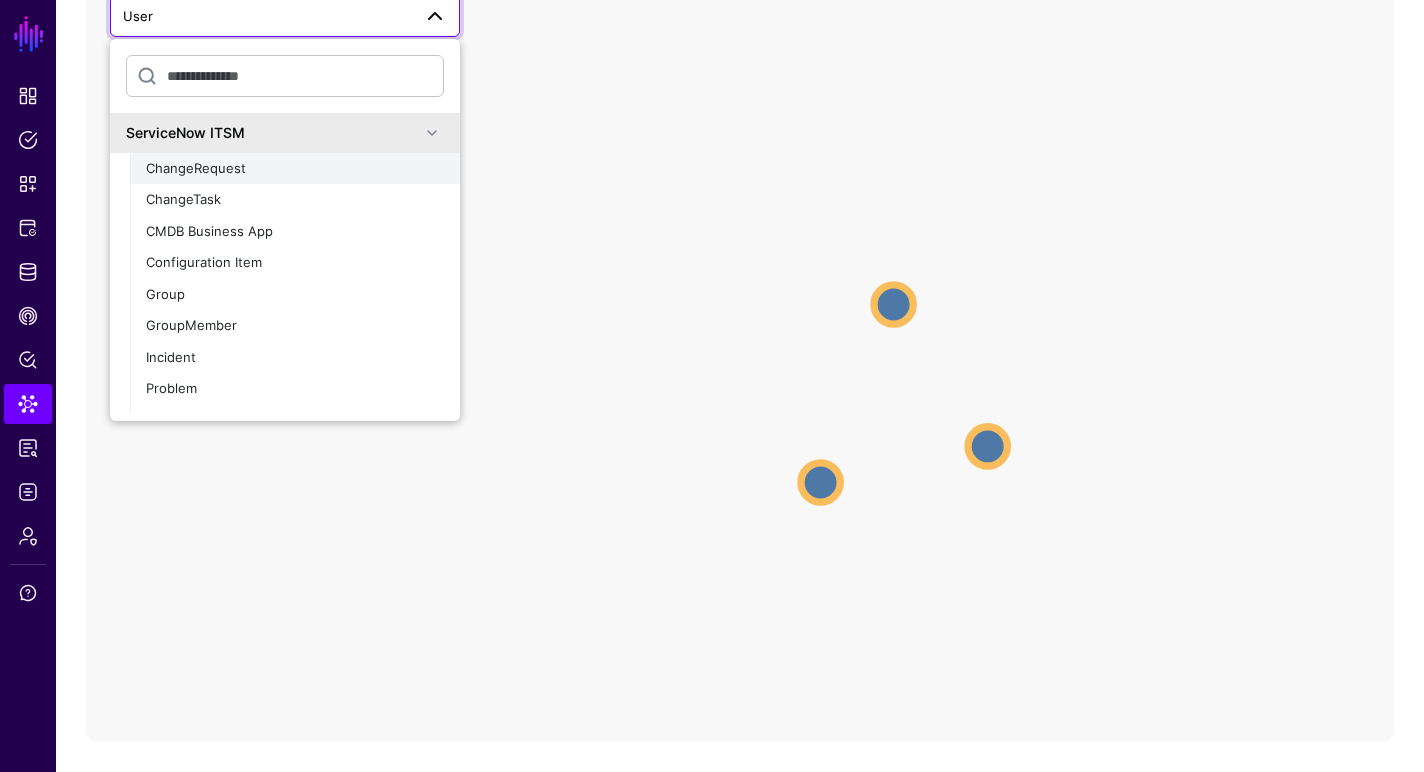 click on "ChangeRequest" 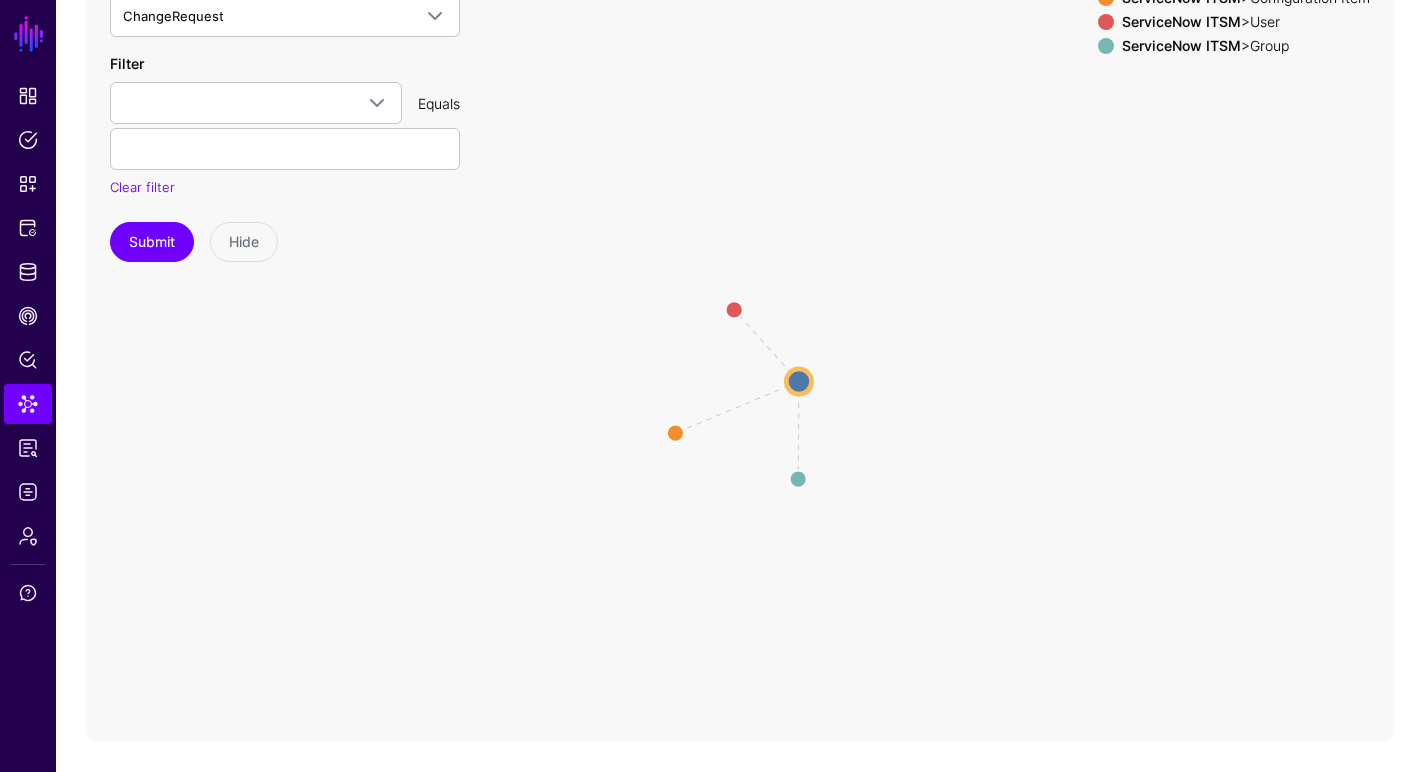 drag, startPoint x: 867, startPoint y: 134, endPoint x: 885, endPoint y: 176, distance: 45.694637 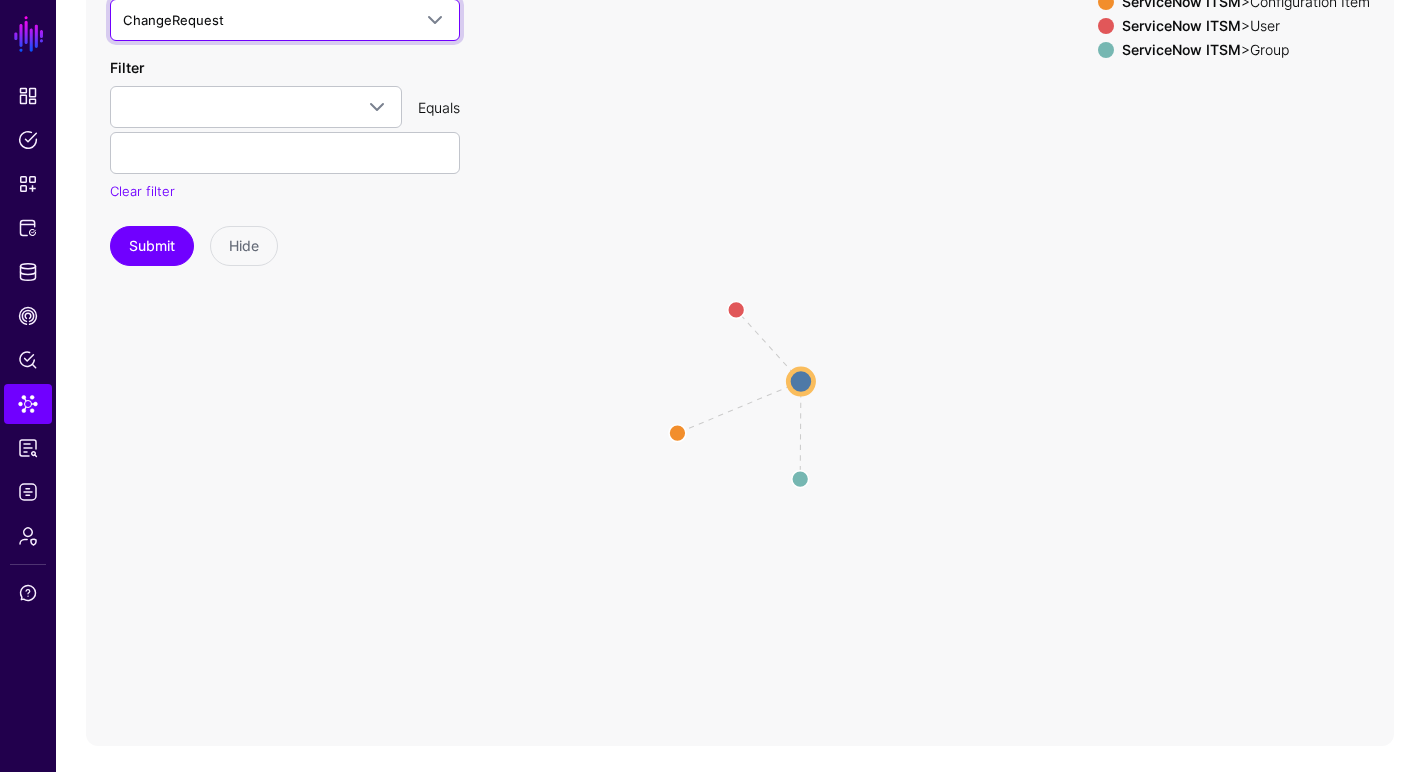 scroll, scrollTop: 221, scrollLeft: 0, axis: vertical 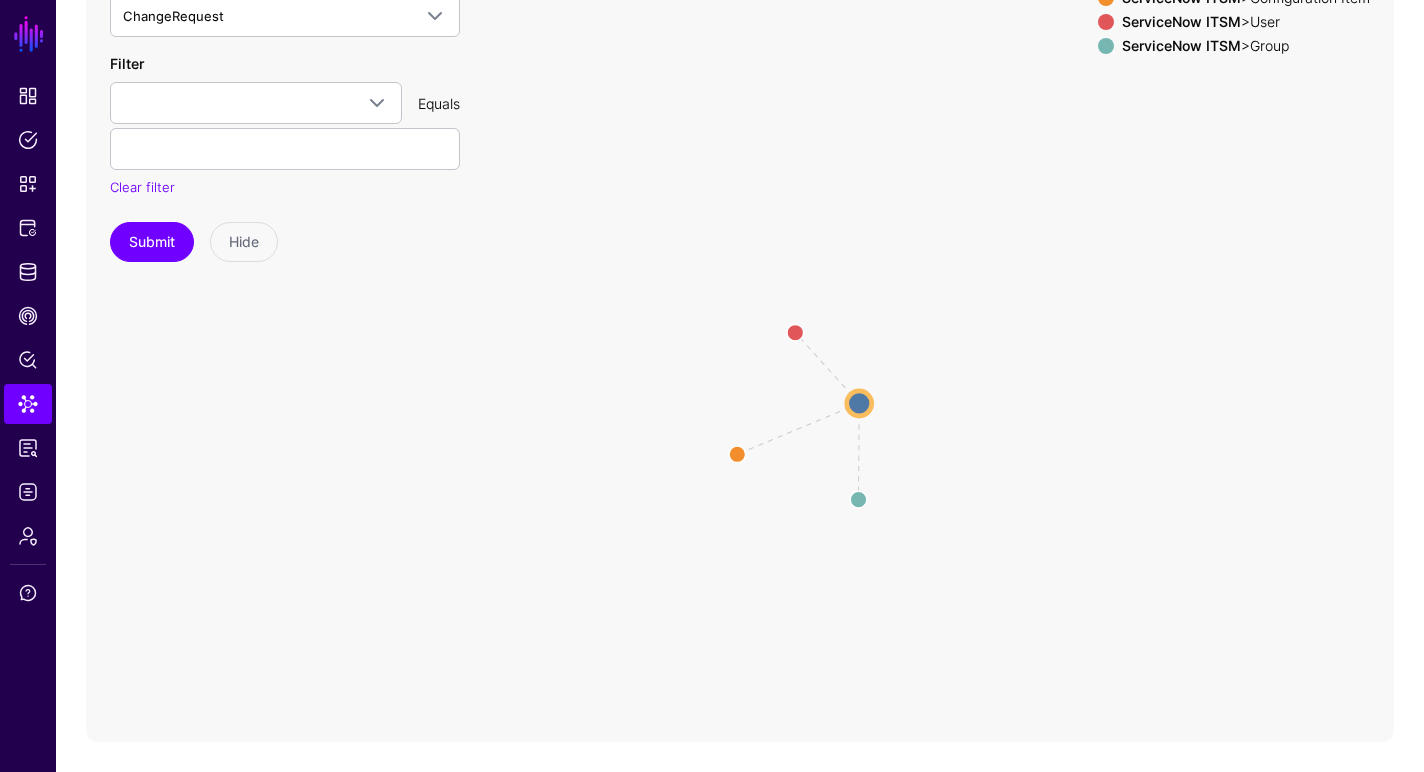 drag, startPoint x: 787, startPoint y: 93, endPoint x: 847, endPoint y: 120, distance: 65.795135 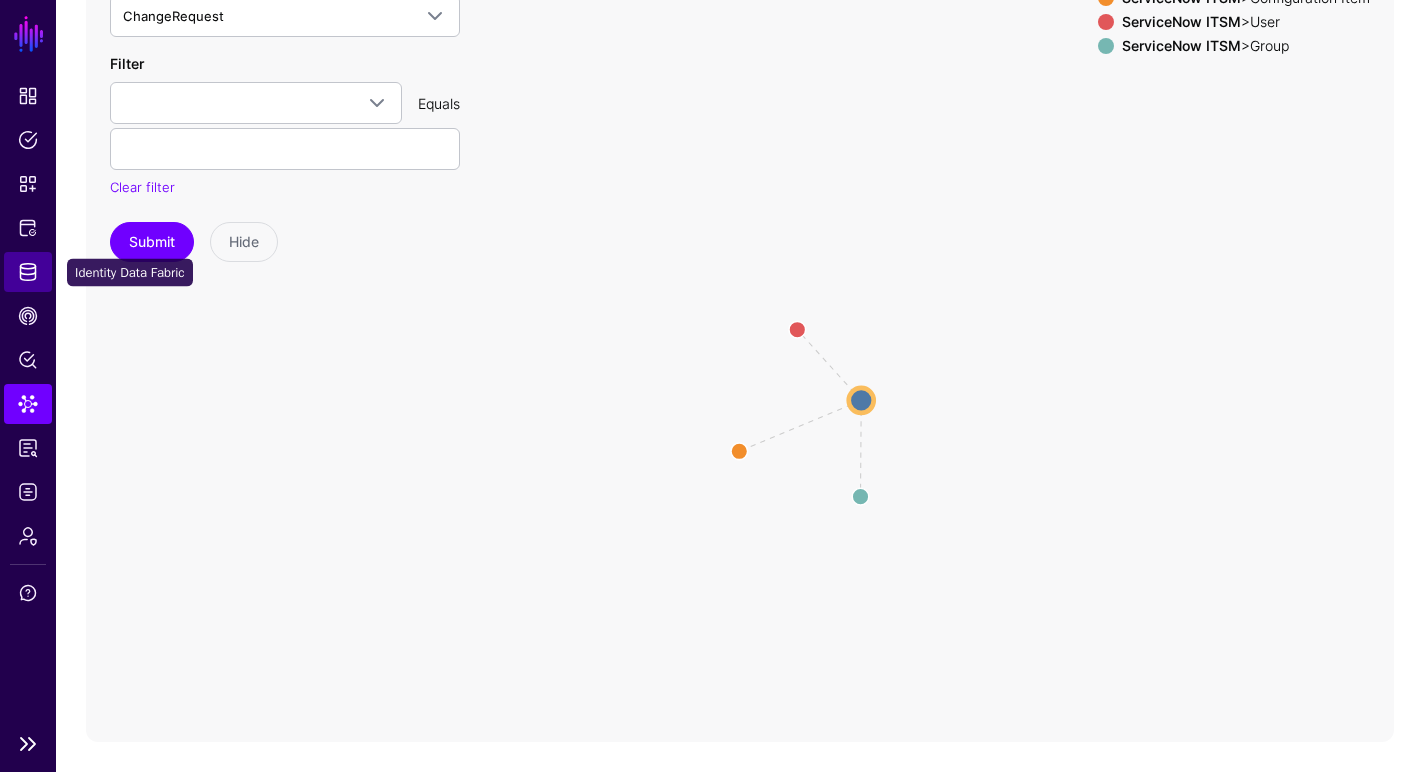 click on "Identity Data Fabric" 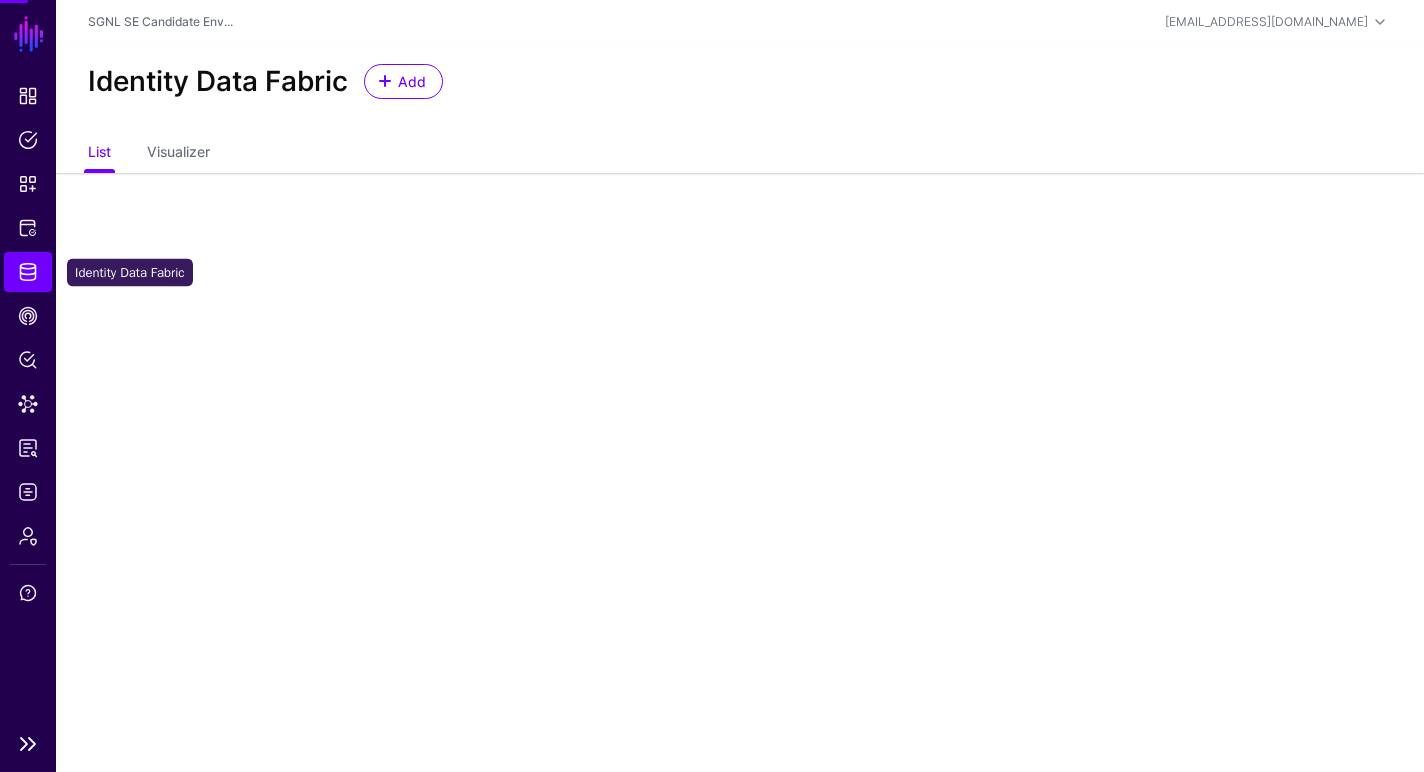 scroll, scrollTop: 0, scrollLeft: 0, axis: both 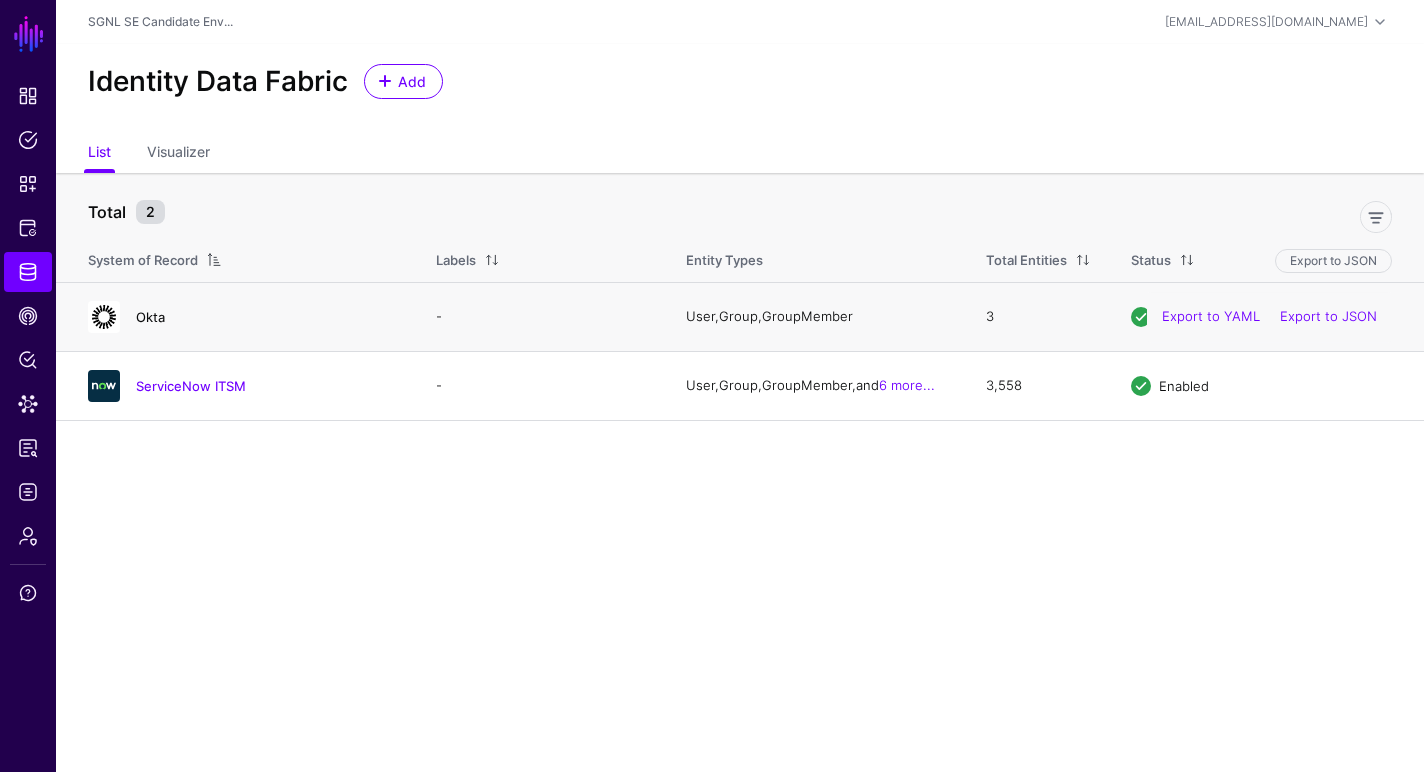 click on "Okta" 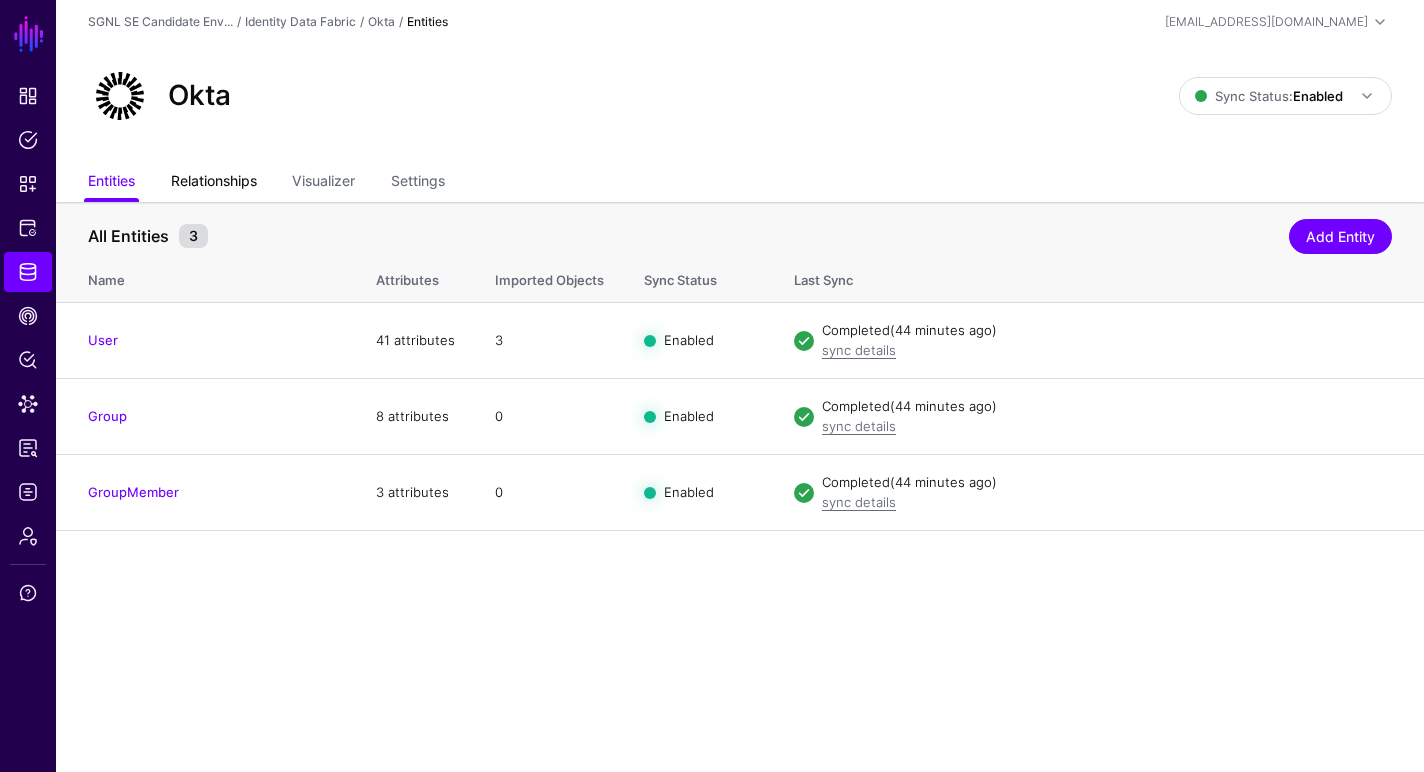 click on "Relationships" 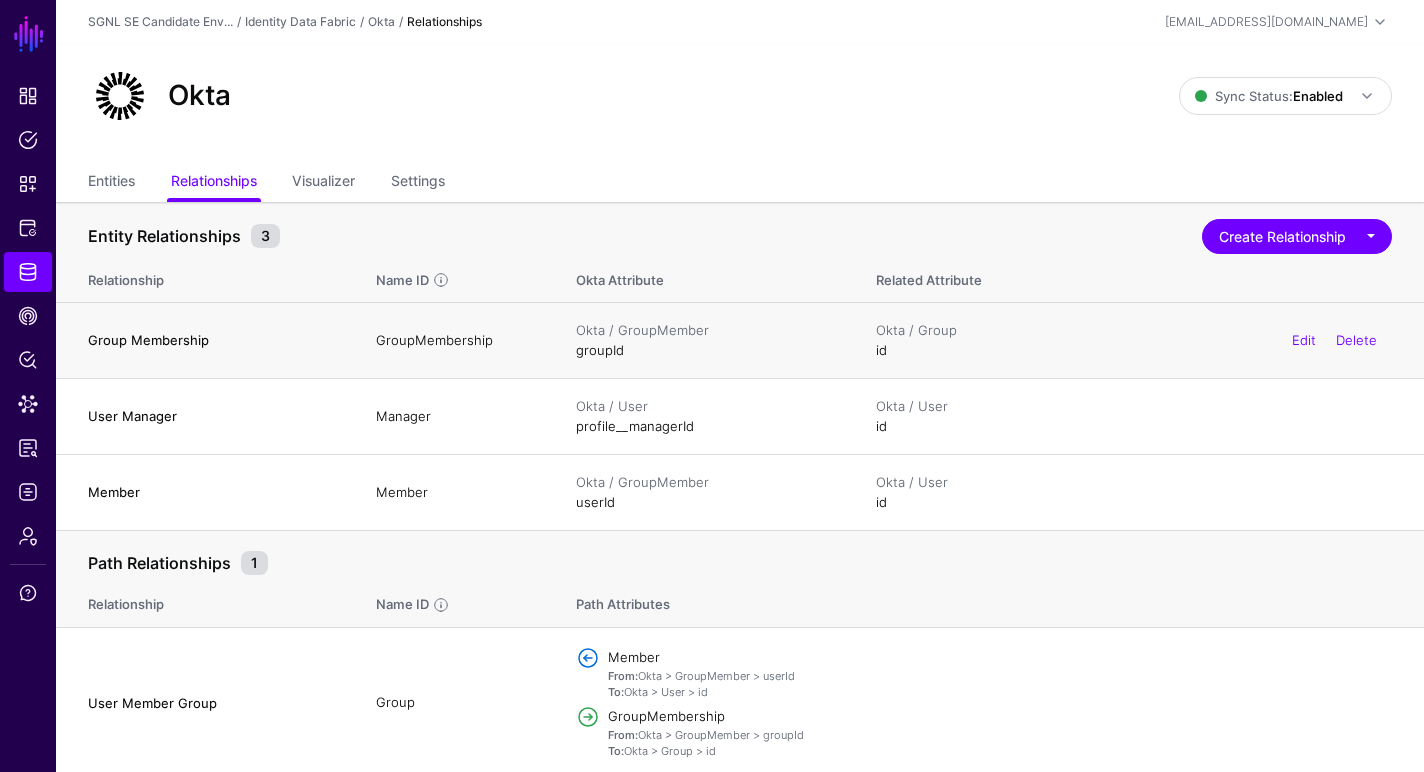 scroll, scrollTop: 7, scrollLeft: 0, axis: vertical 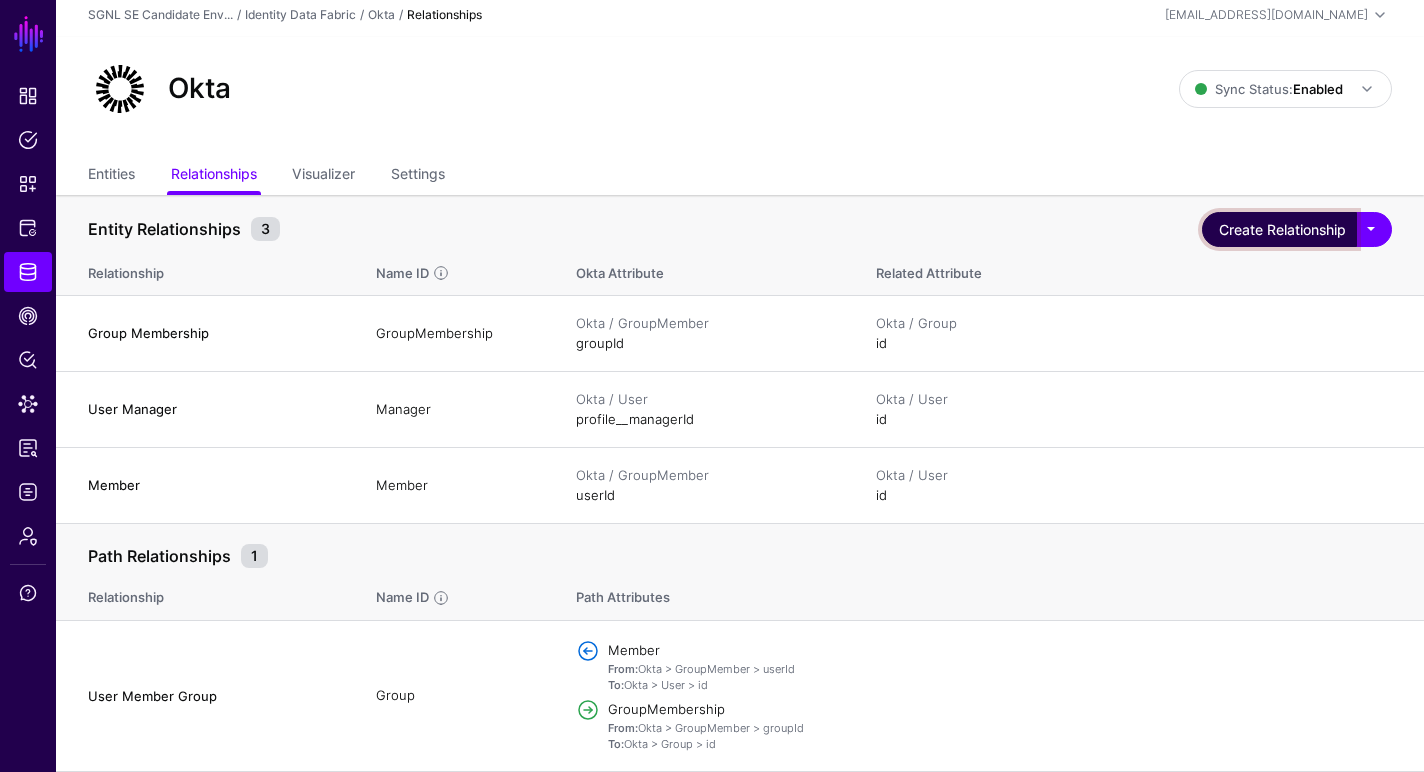 click on "Create Relationship" 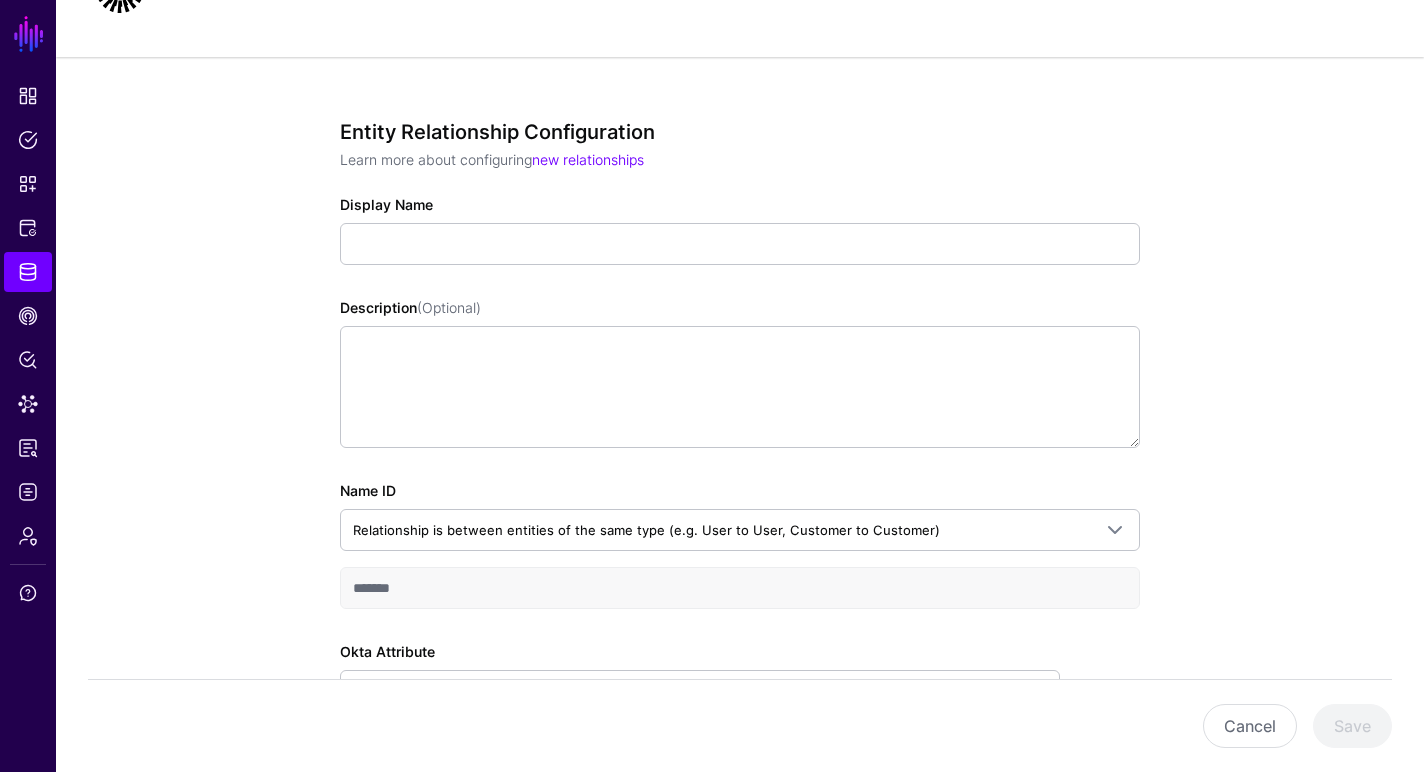 scroll, scrollTop: 91, scrollLeft: 0, axis: vertical 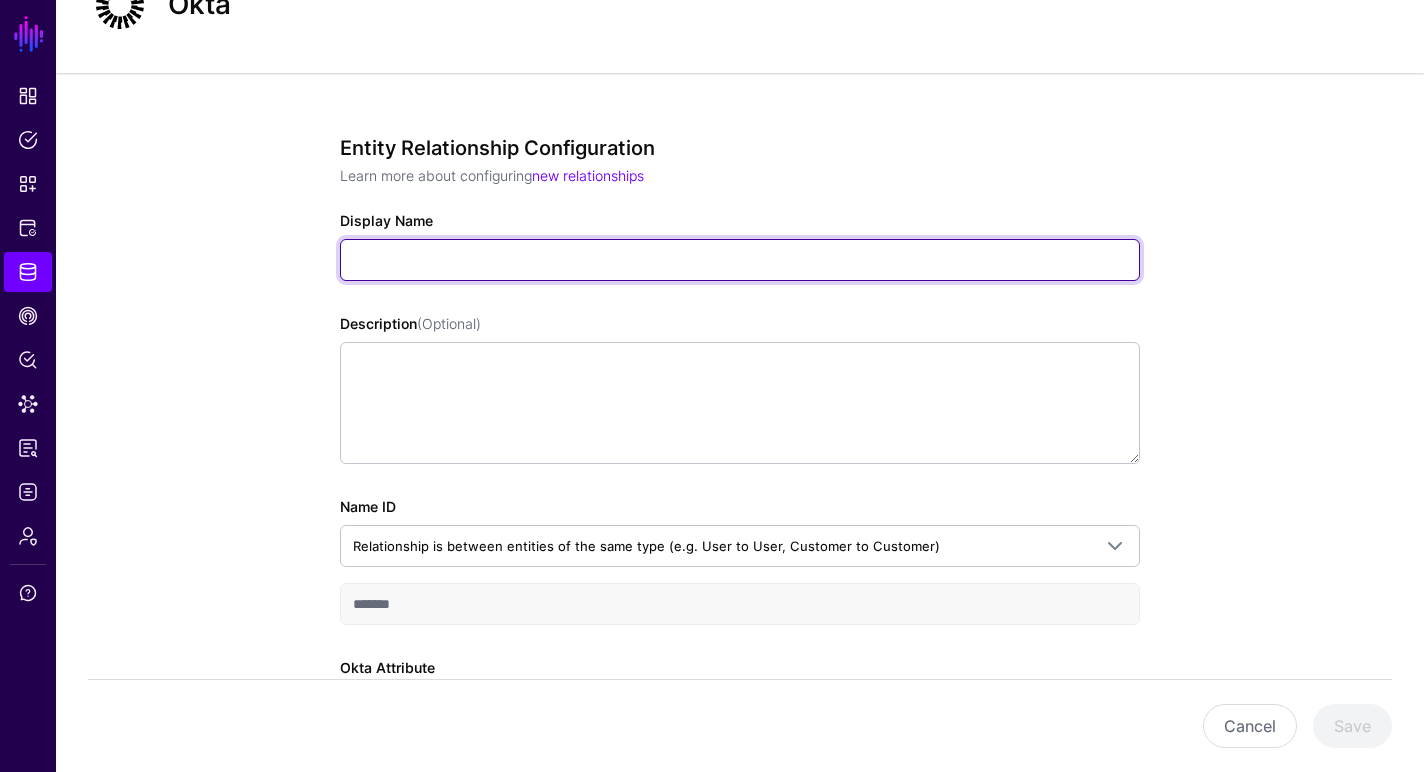 click on "Display Name" at bounding box center (740, 260) 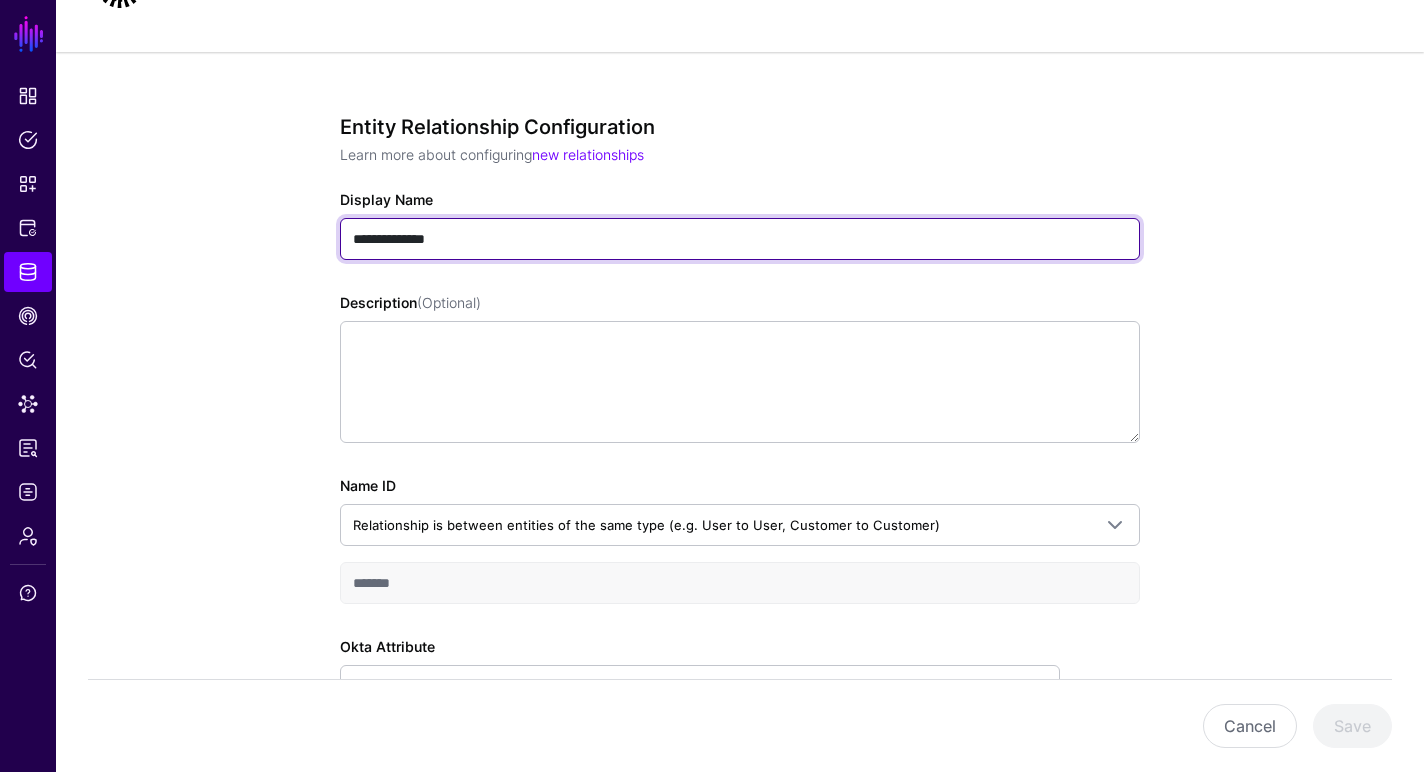 scroll, scrollTop: 110, scrollLeft: 0, axis: vertical 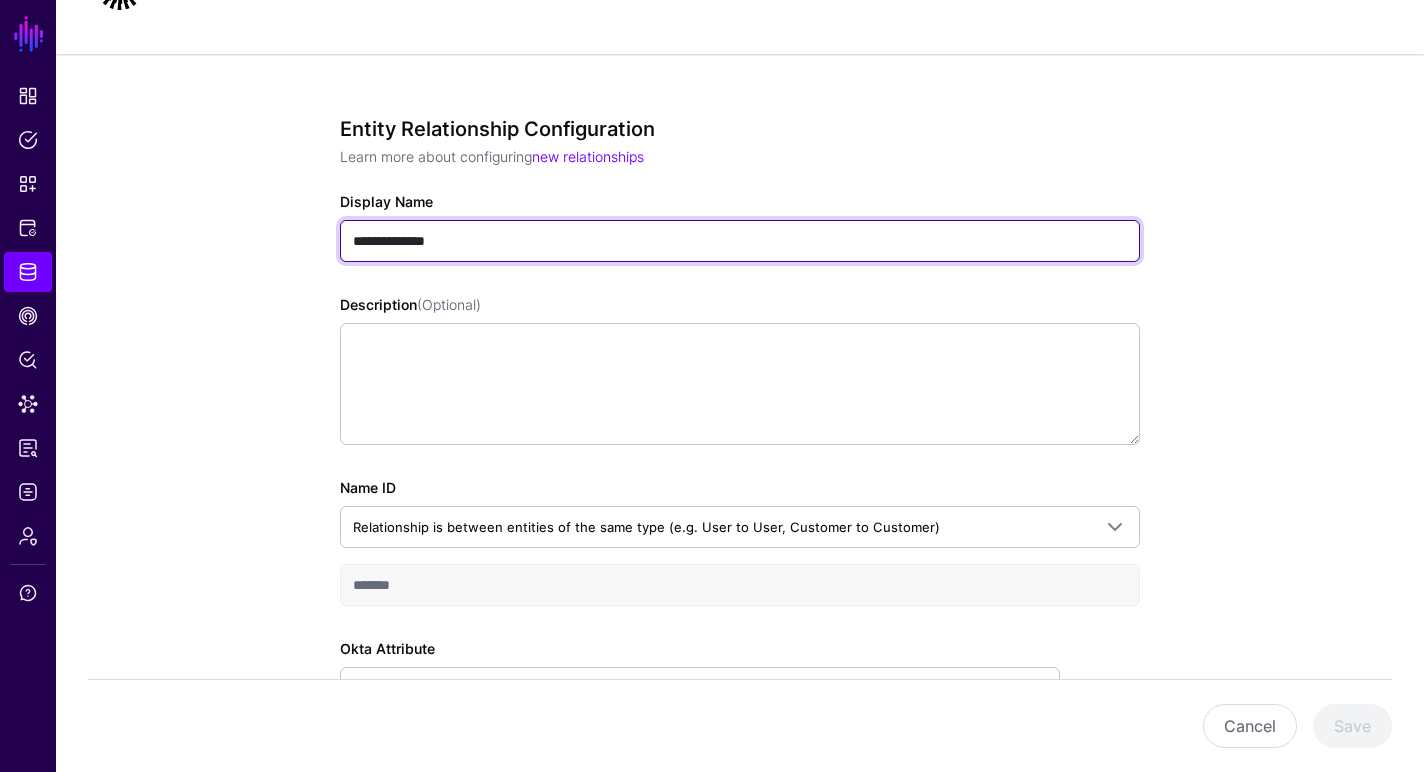 click on "**********" at bounding box center [740, 241] 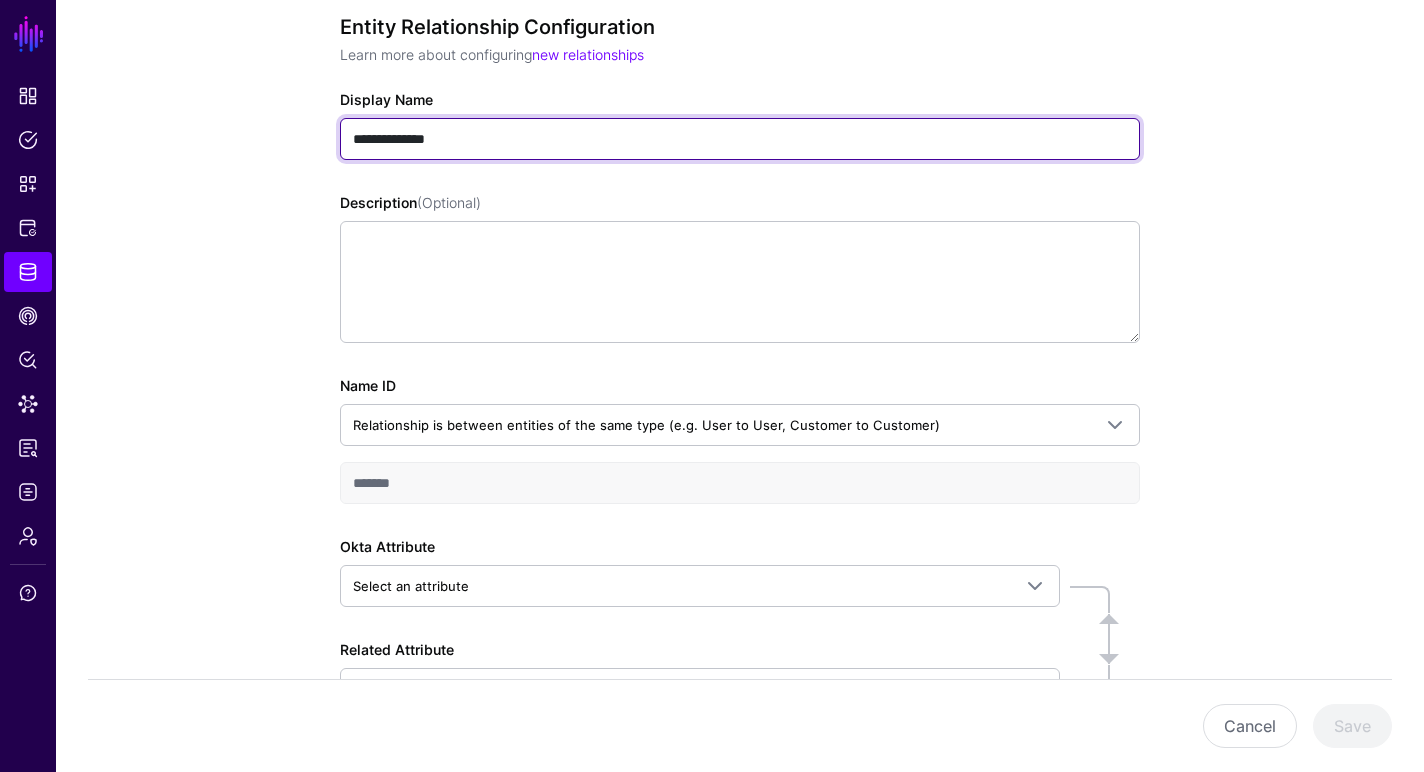 scroll, scrollTop: 211, scrollLeft: 0, axis: vertical 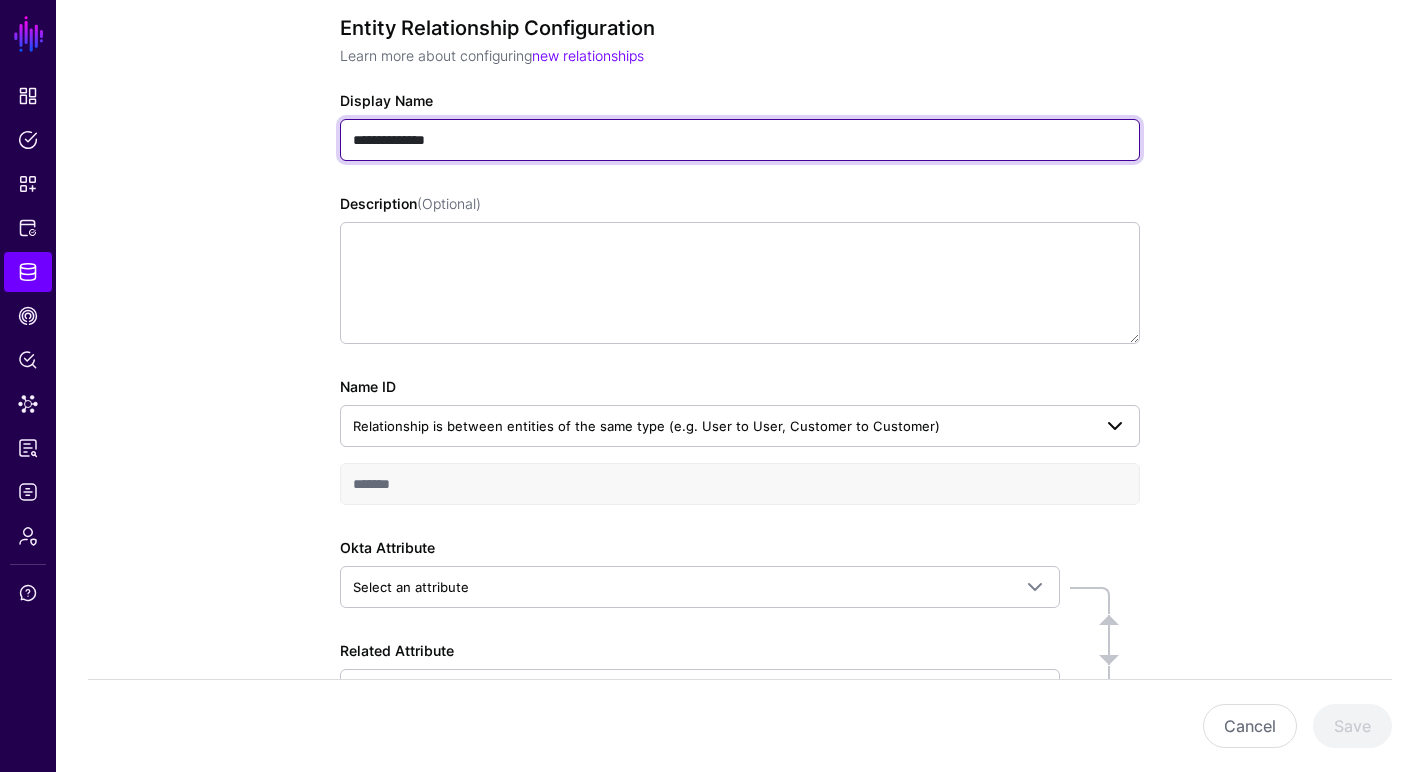 type on "**********" 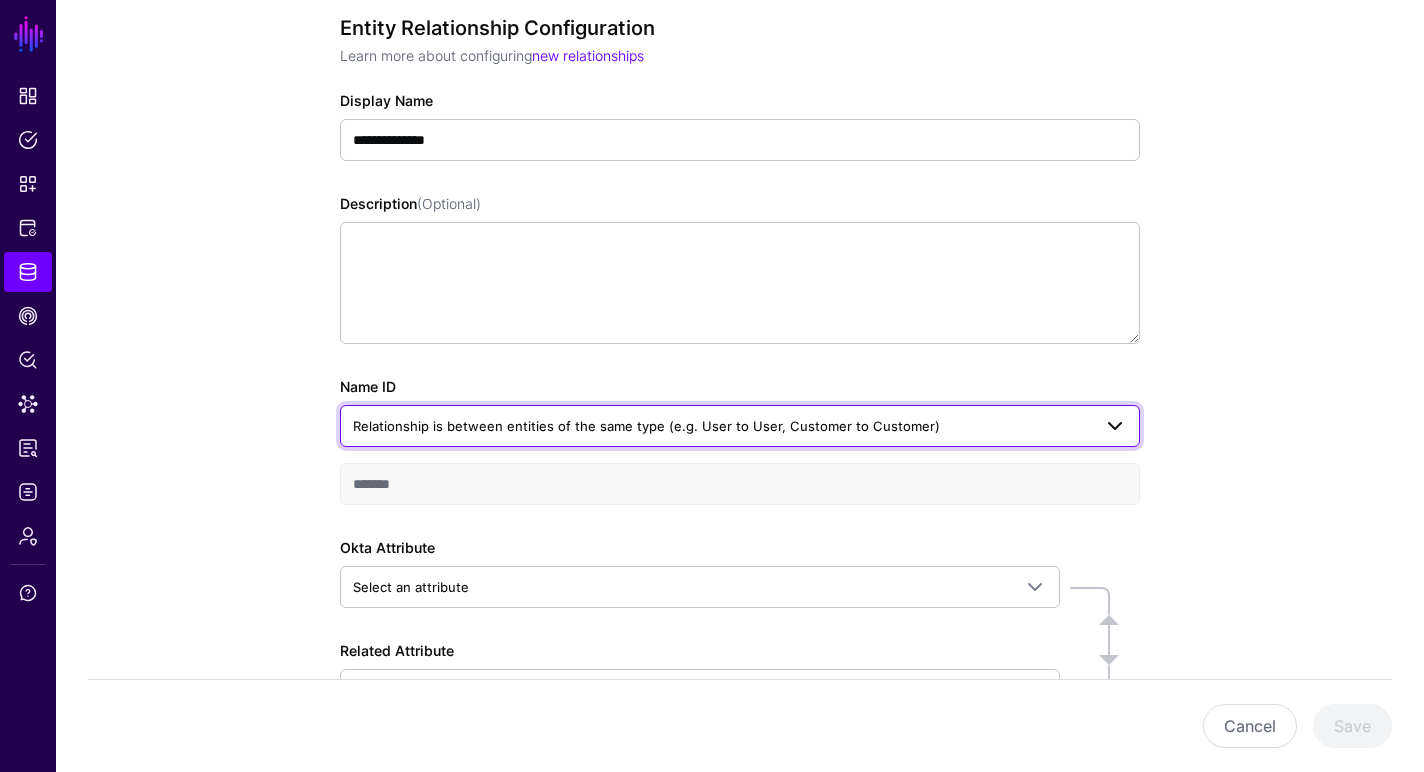 click at bounding box center (1115, 426) 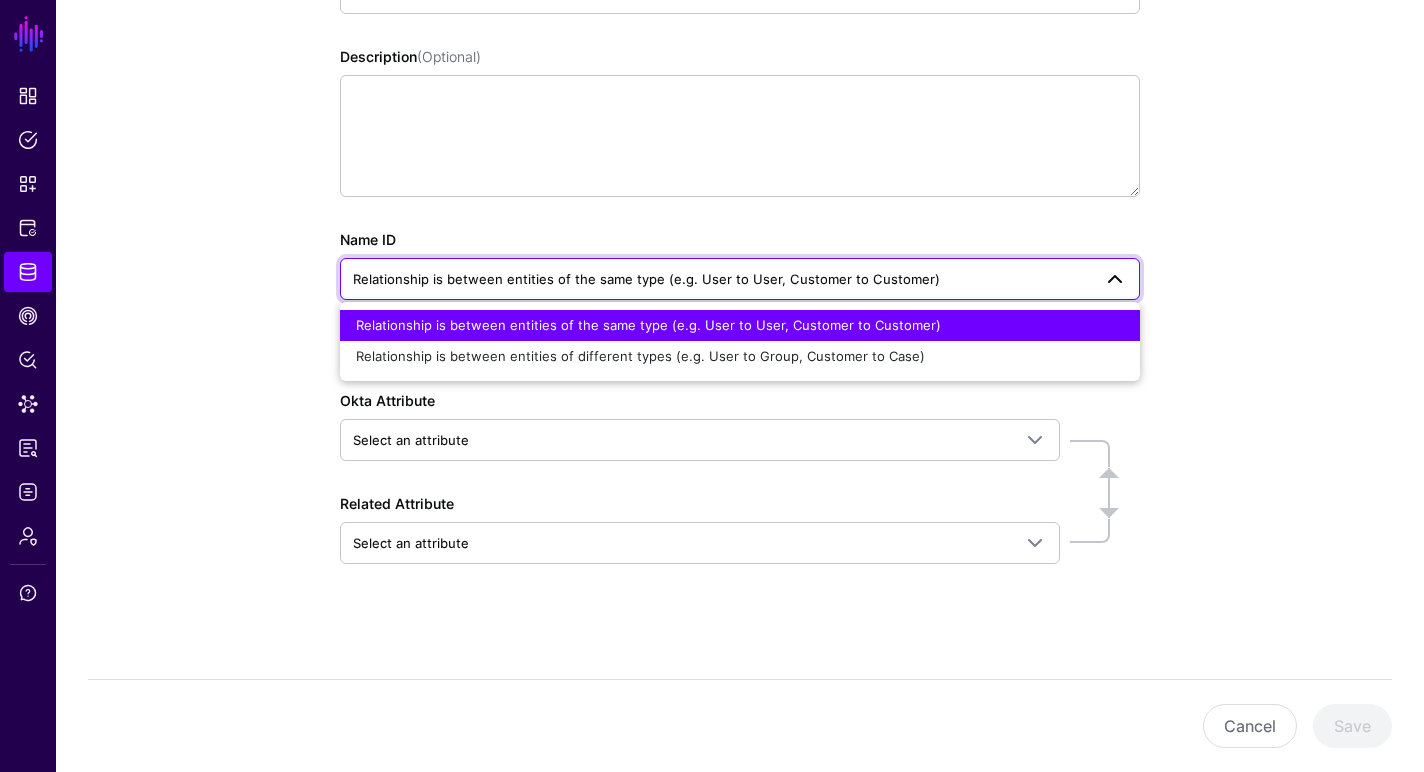scroll, scrollTop: 621, scrollLeft: 0, axis: vertical 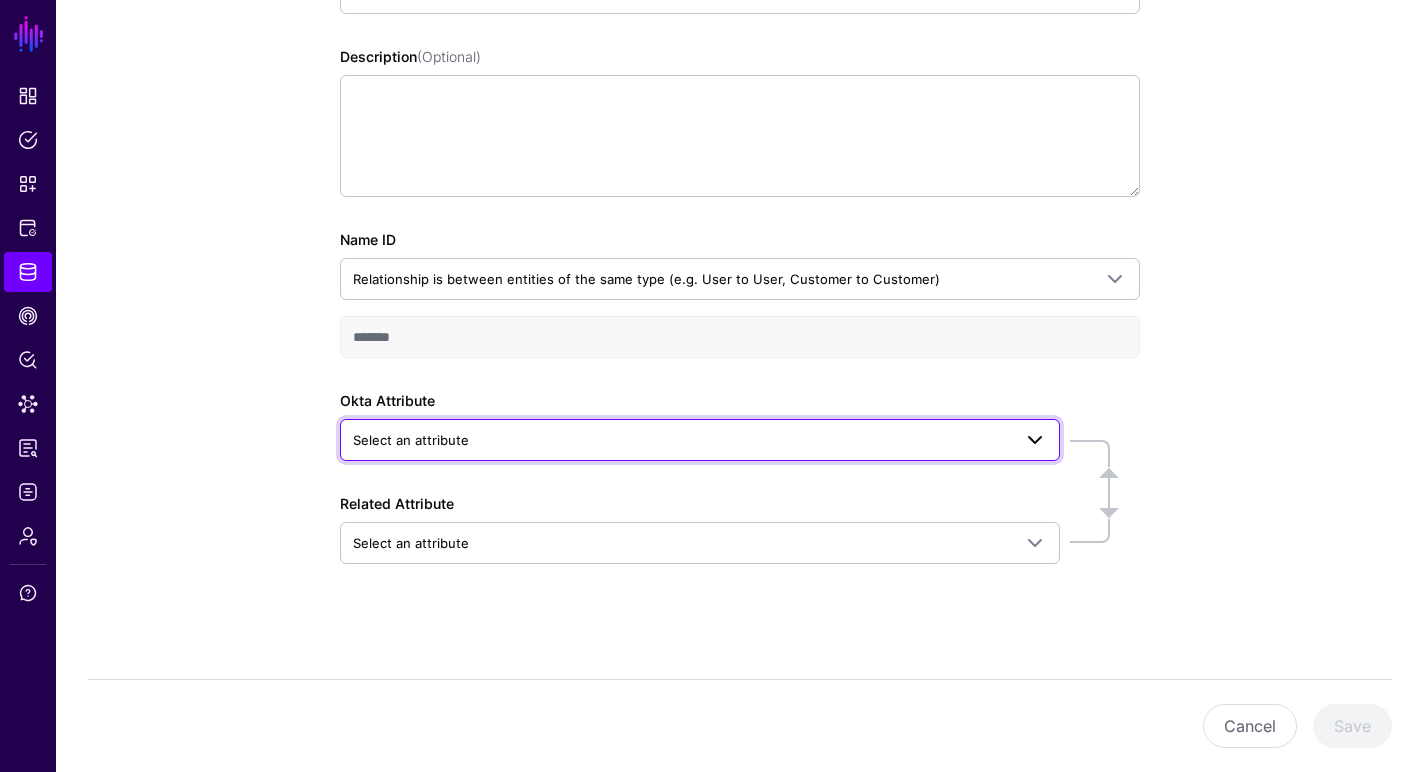 click at bounding box center (1035, 440) 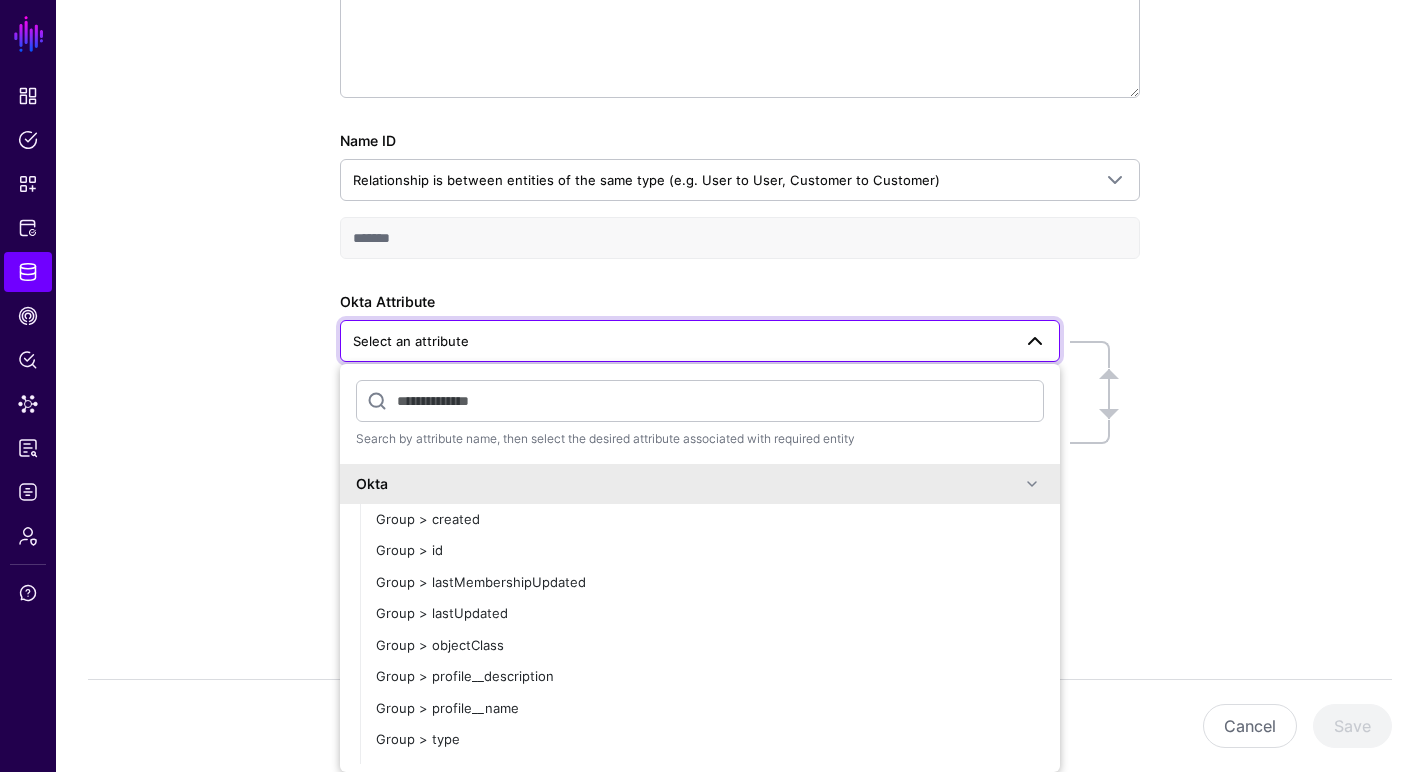 scroll, scrollTop: 768, scrollLeft: 0, axis: vertical 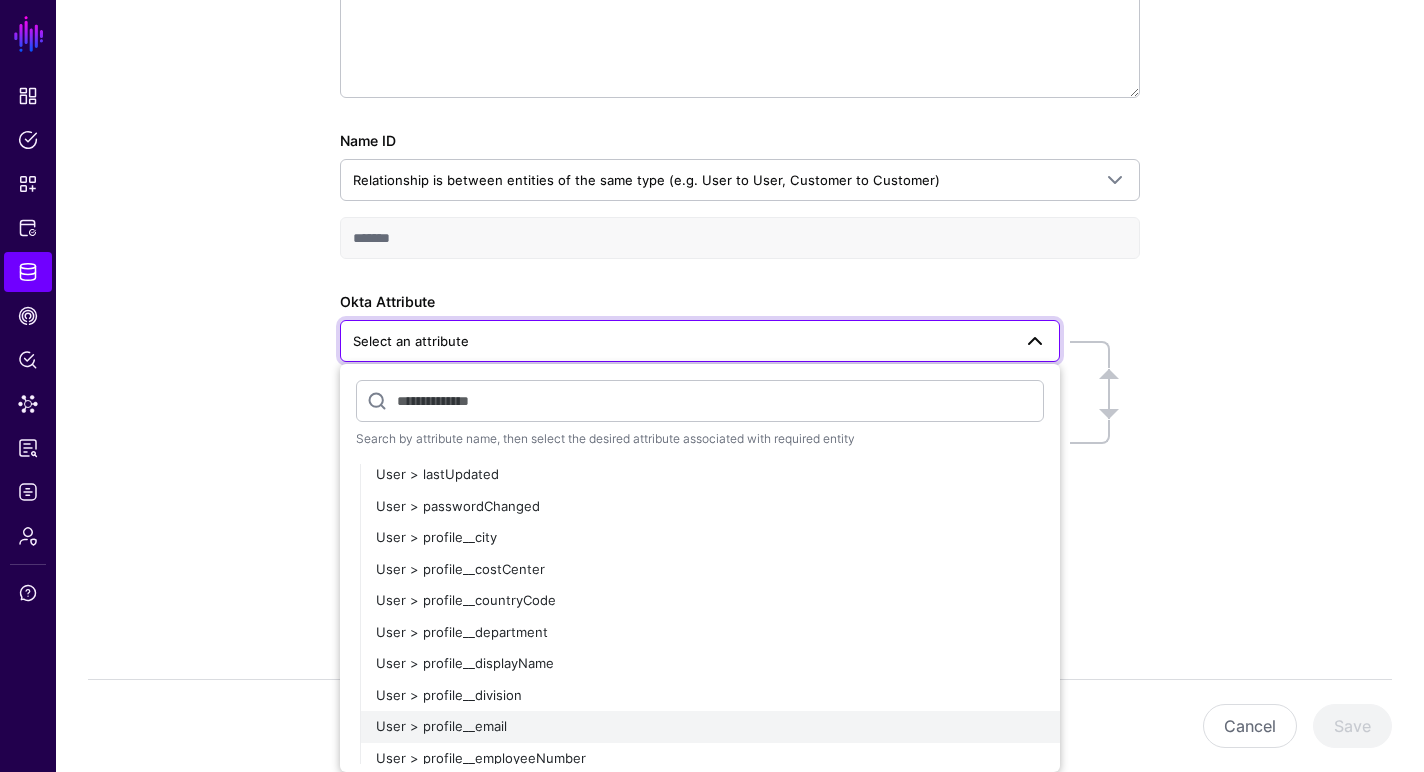 click on "User > profile__email" 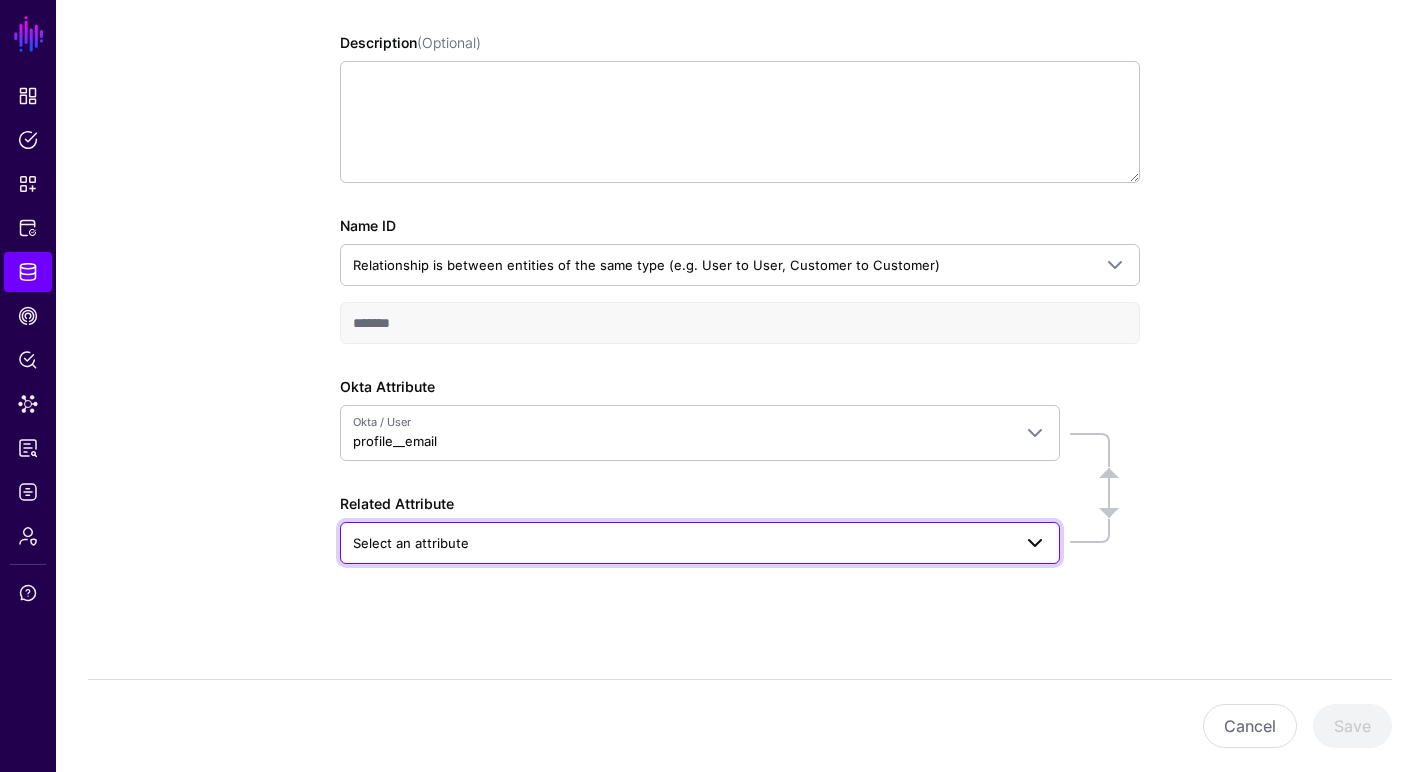 click on "Select an attribute" at bounding box center (682, 543) 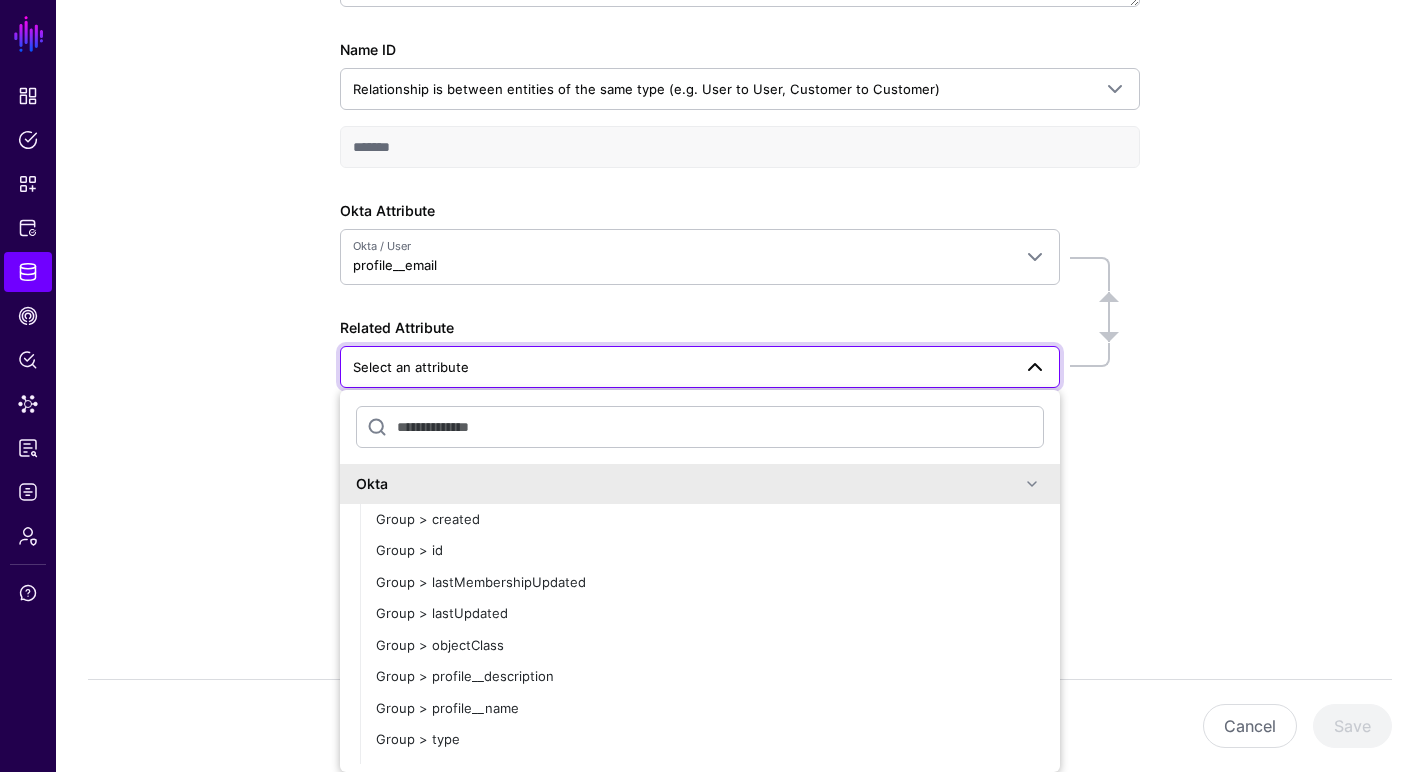 click 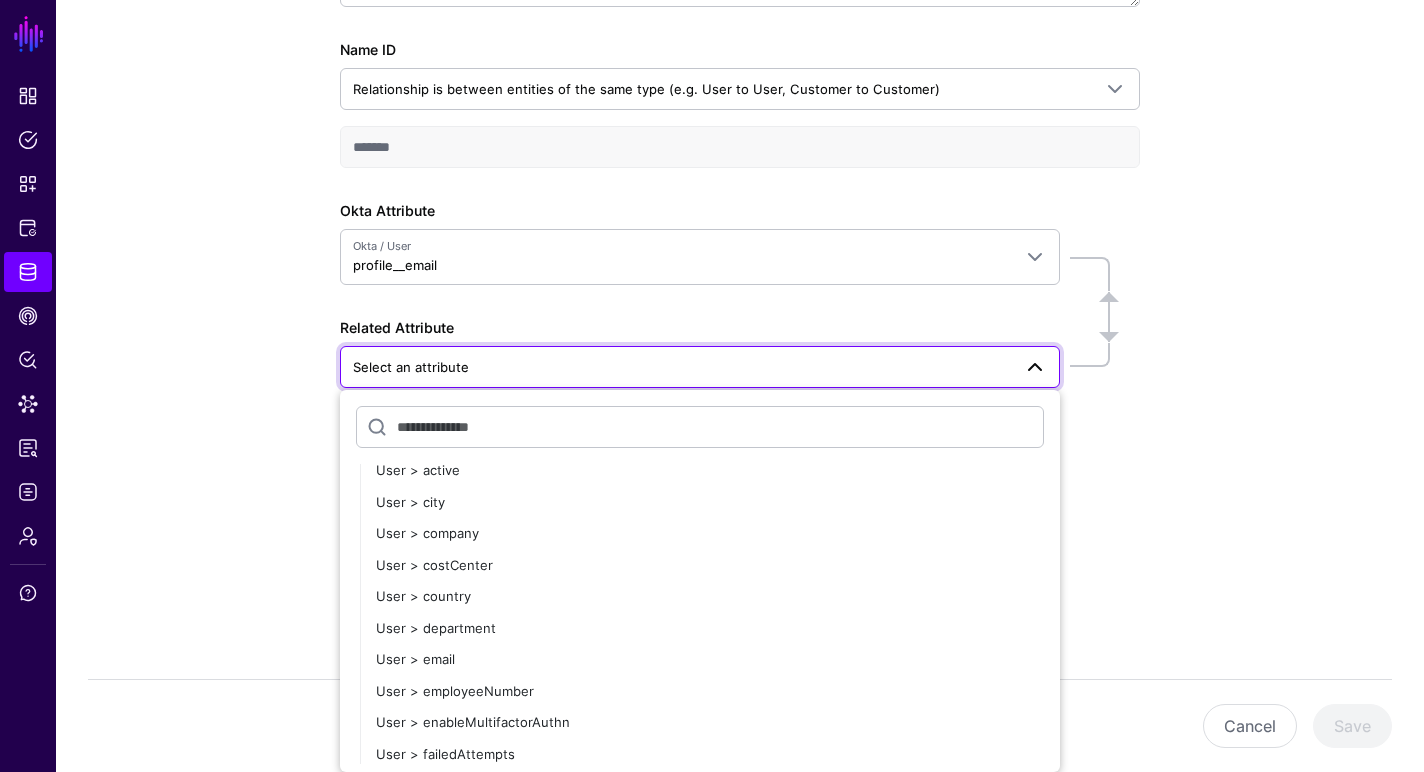 scroll, scrollTop: 3272, scrollLeft: 0, axis: vertical 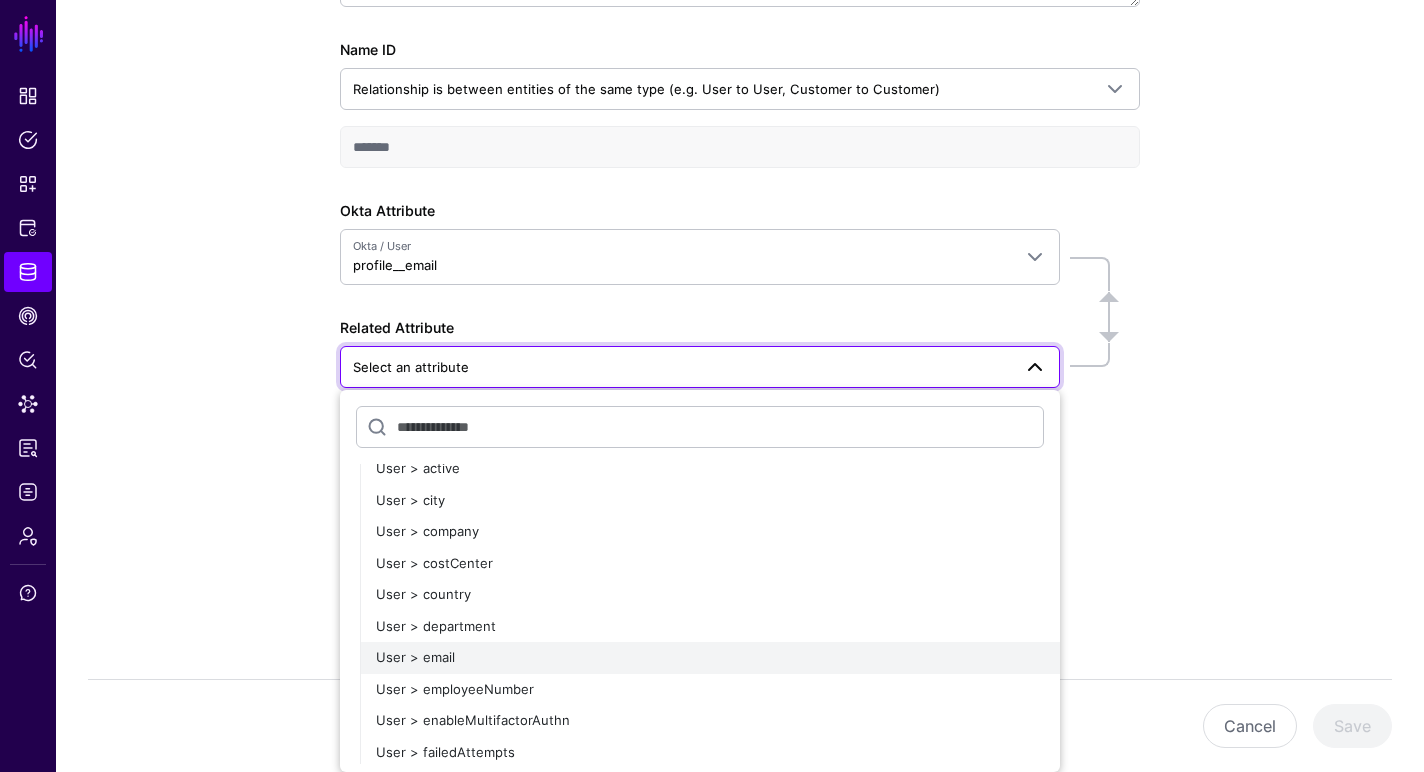 click on "User > email" 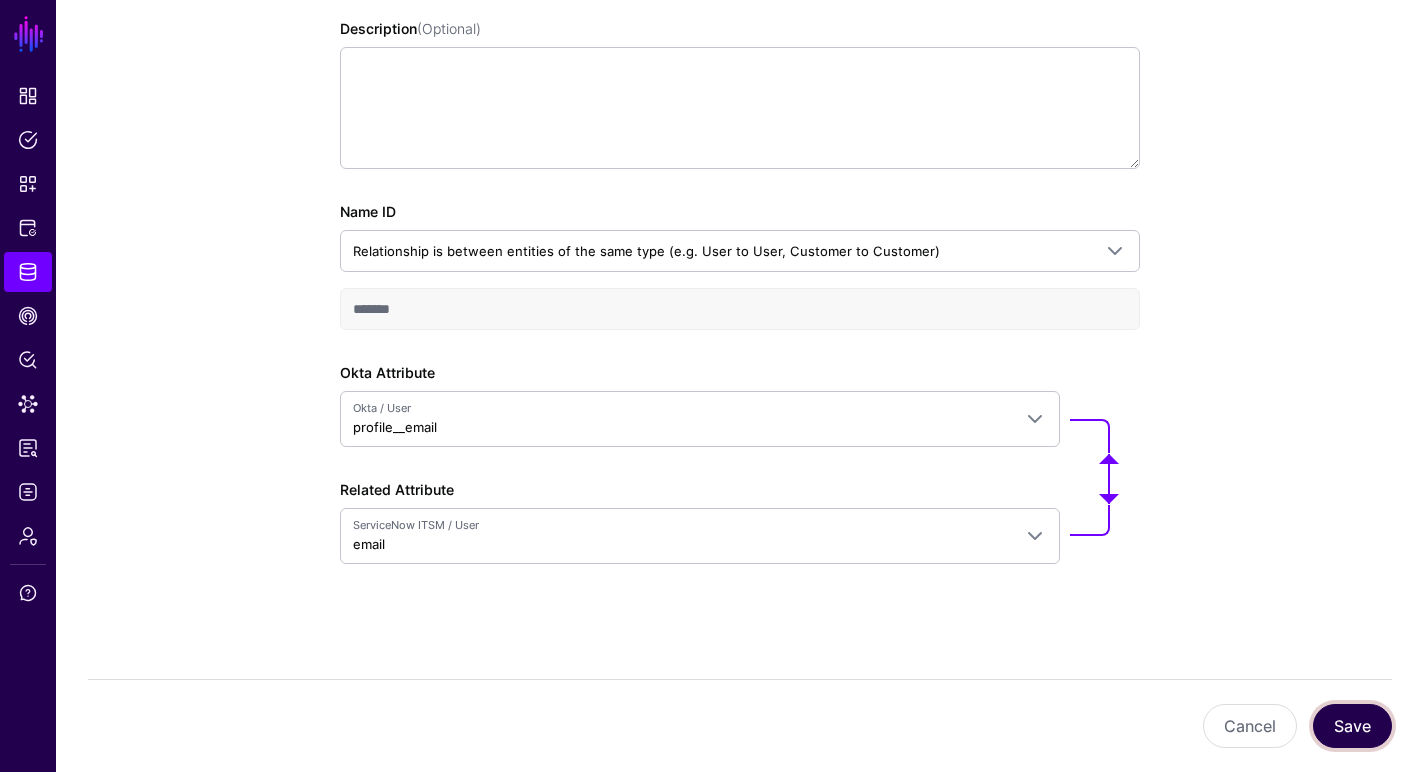 click on "Save" 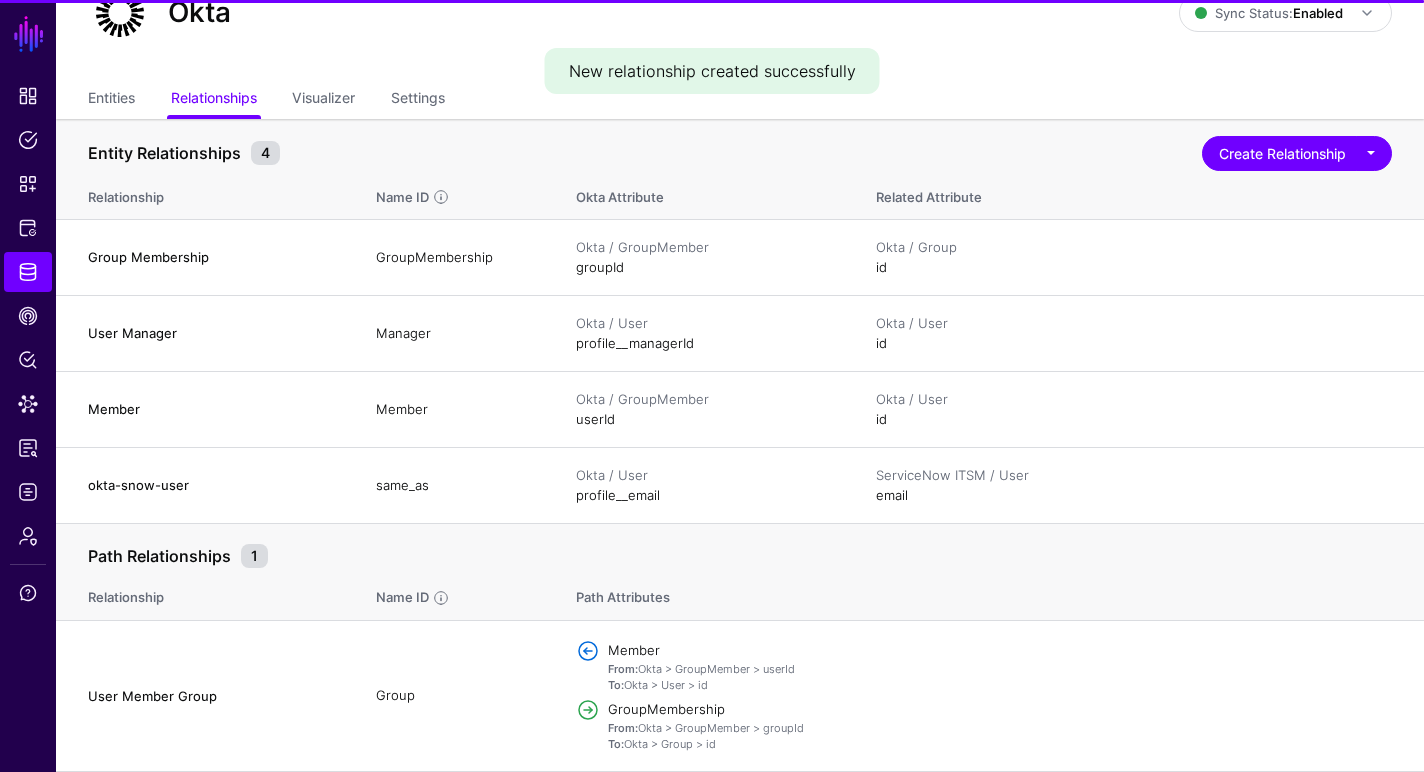 scroll, scrollTop: 83, scrollLeft: 0, axis: vertical 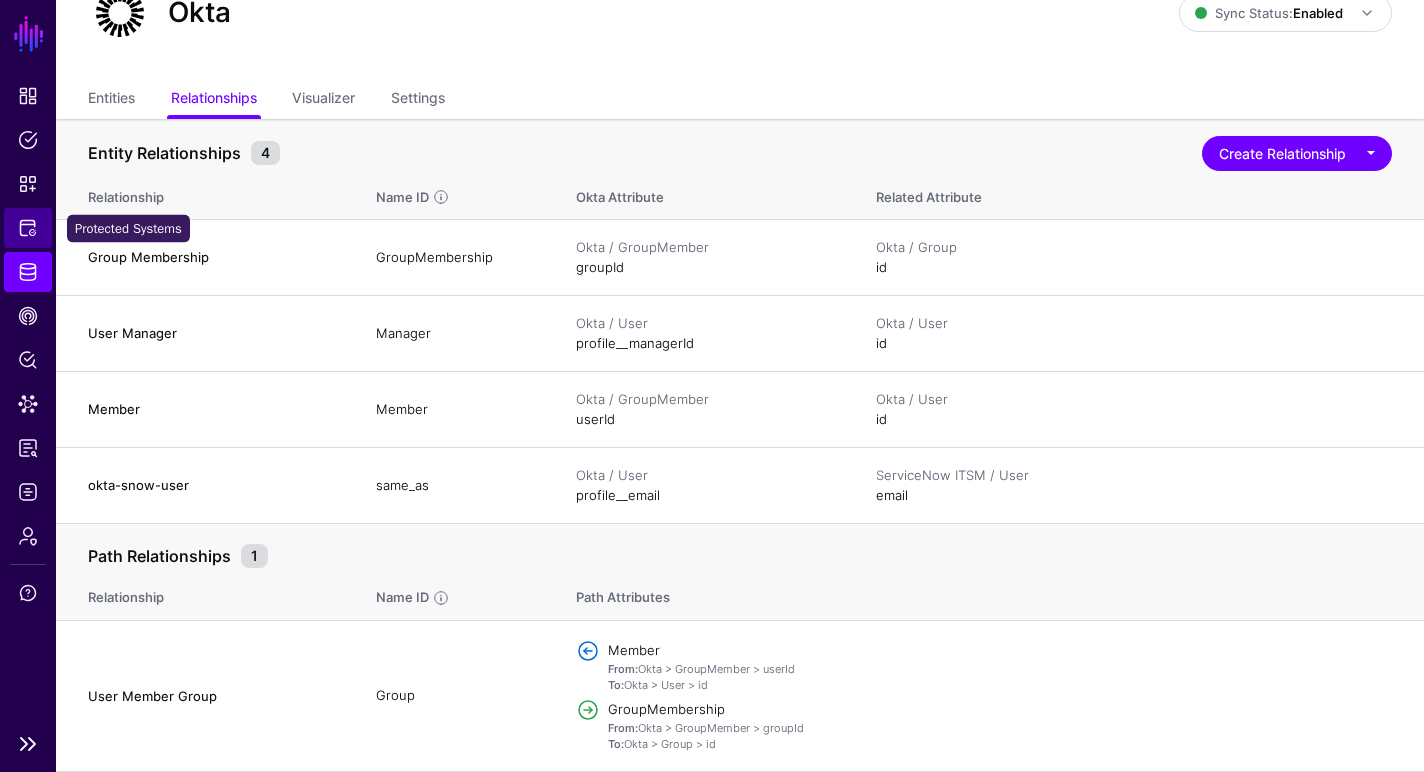 click on "Protected Systems" 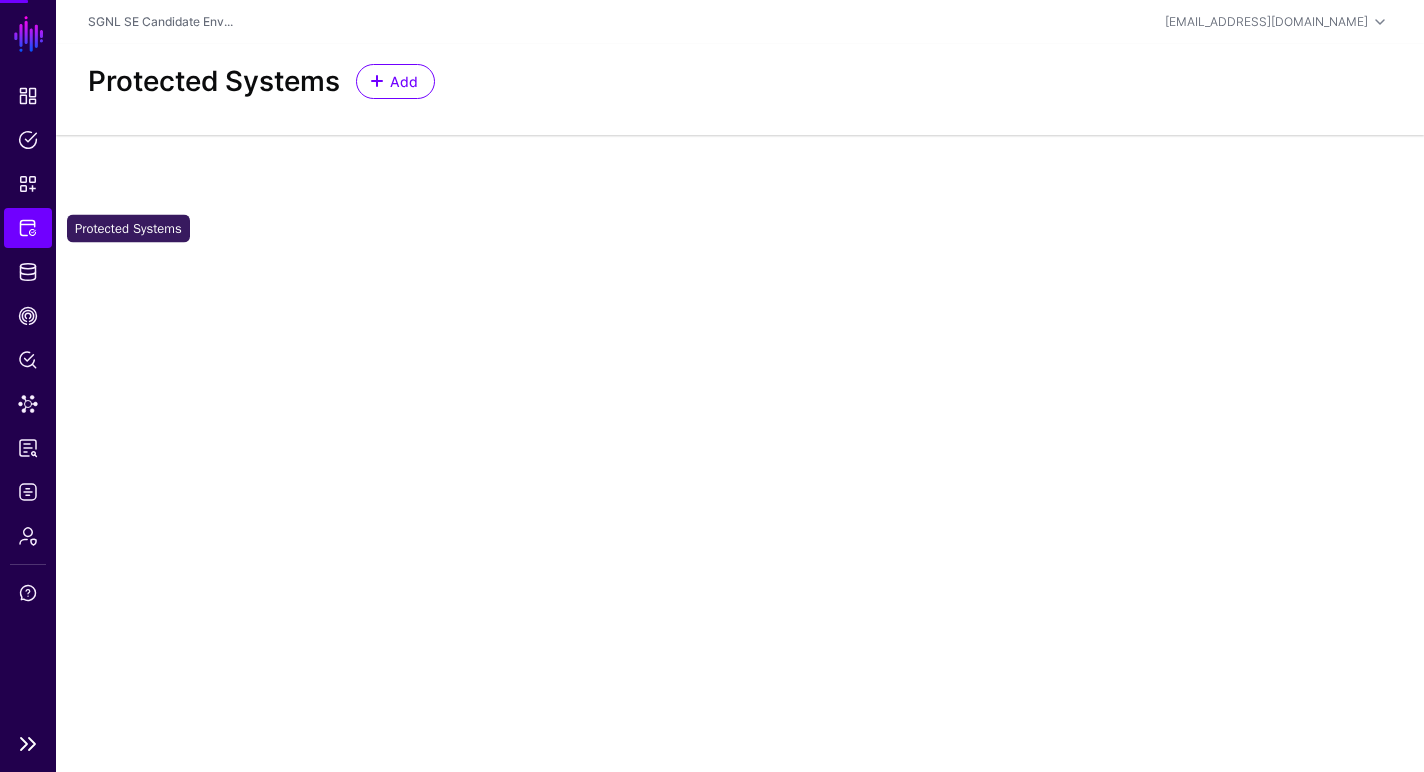 scroll, scrollTop: 0, scrollLeft: 0, axis: both 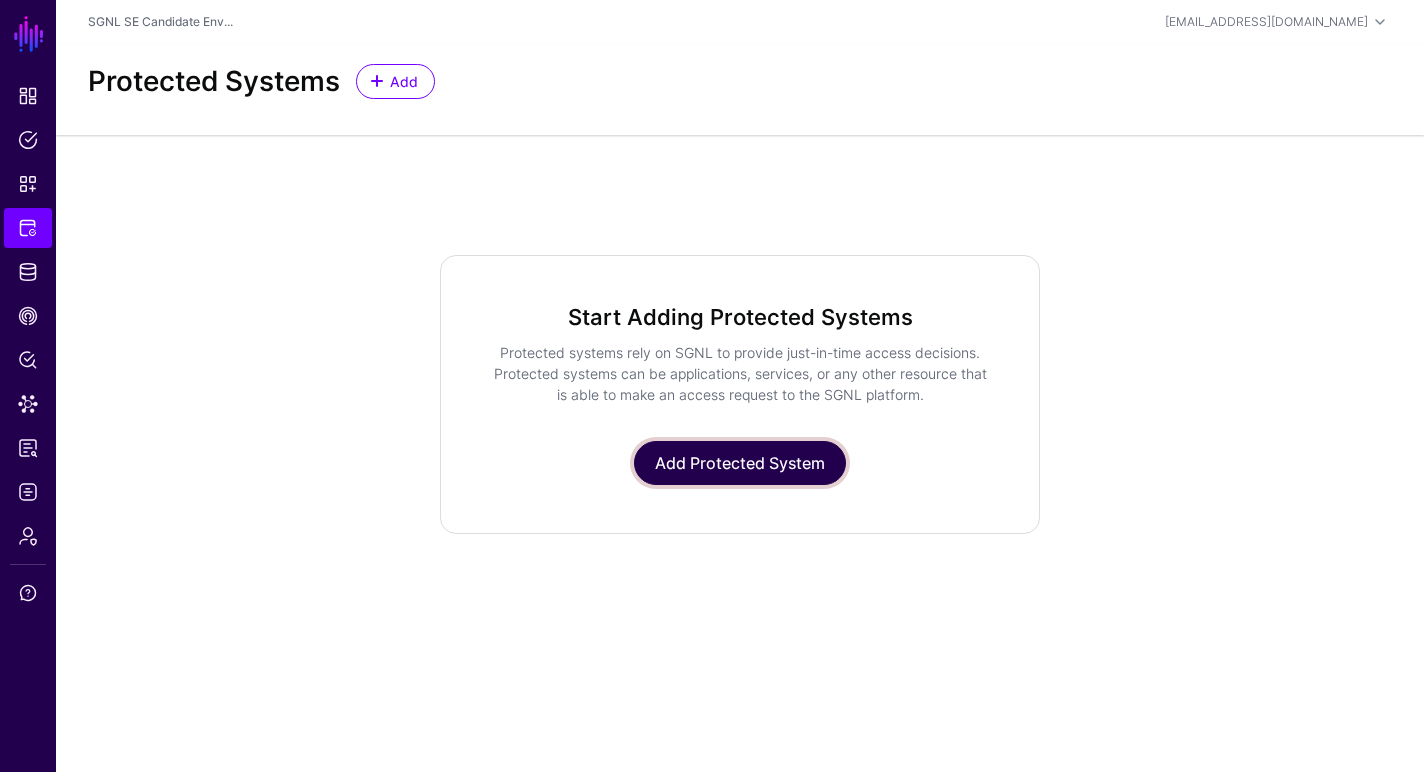click on "Add Protected System" 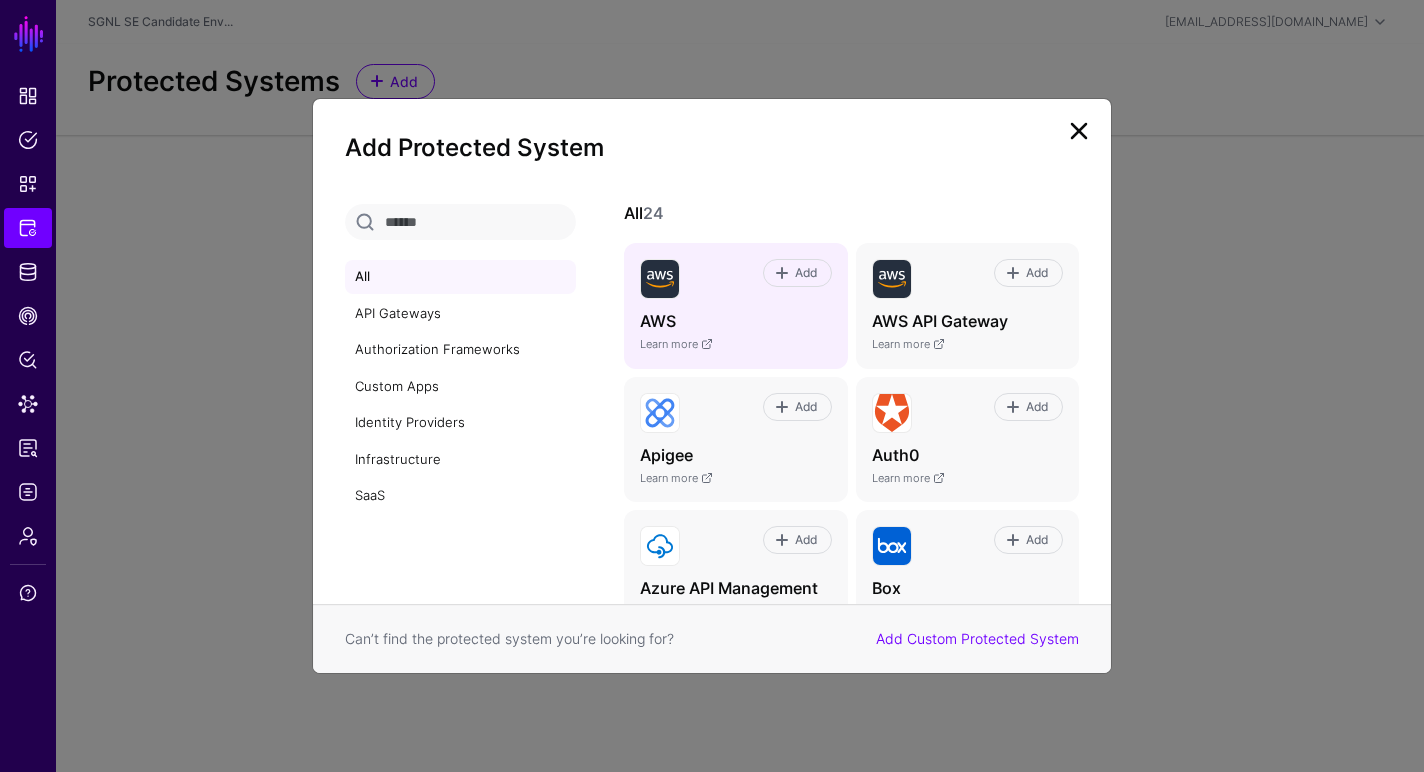 click on "Add AWS  Learn more" 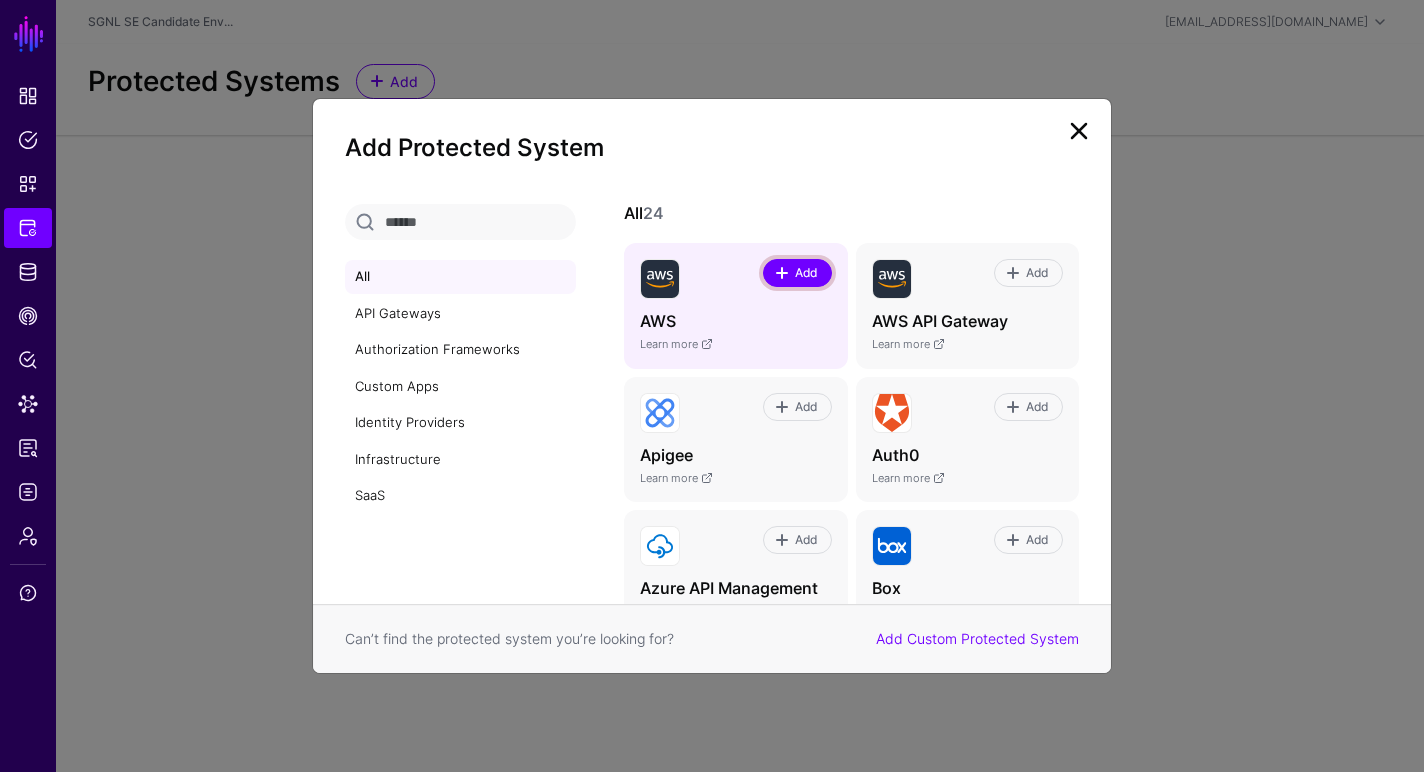 click on "Add" 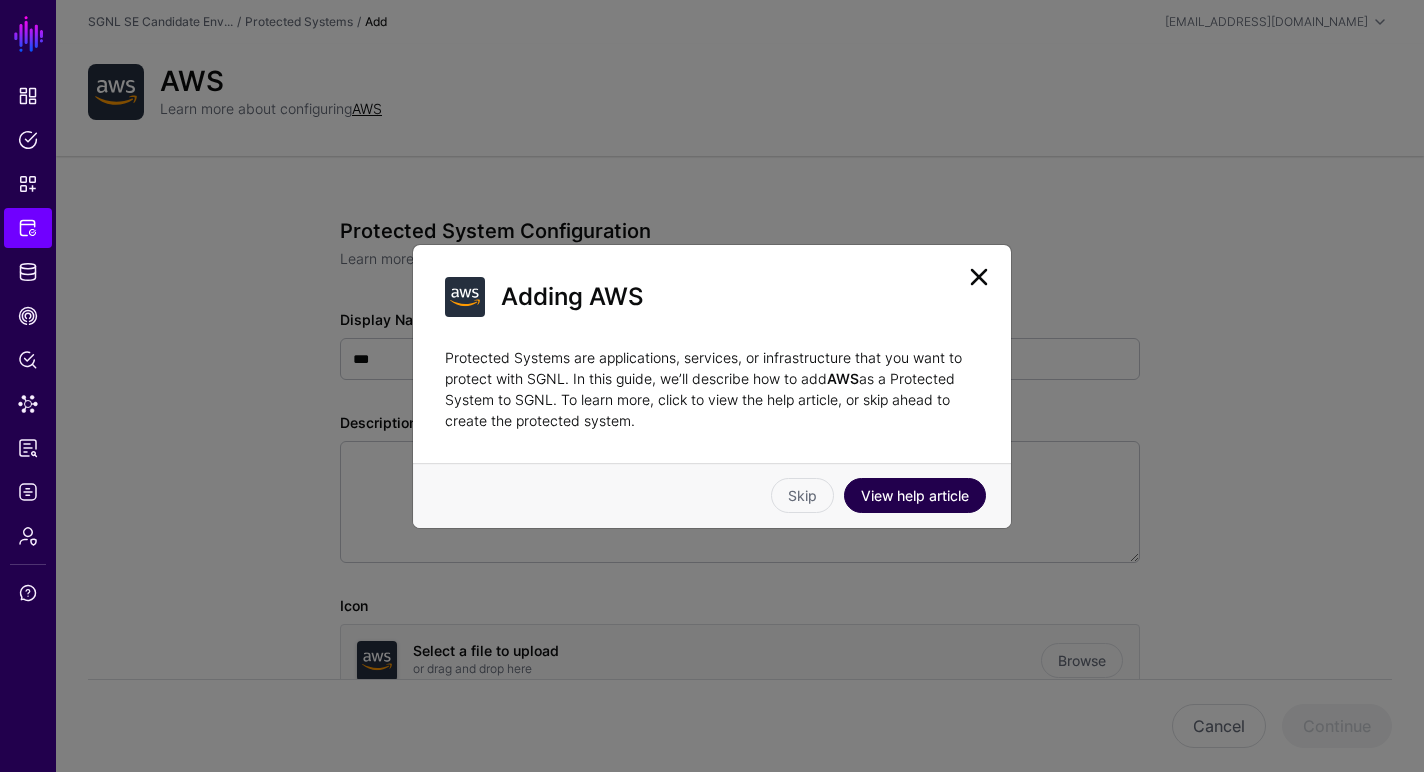 click on "View help article" 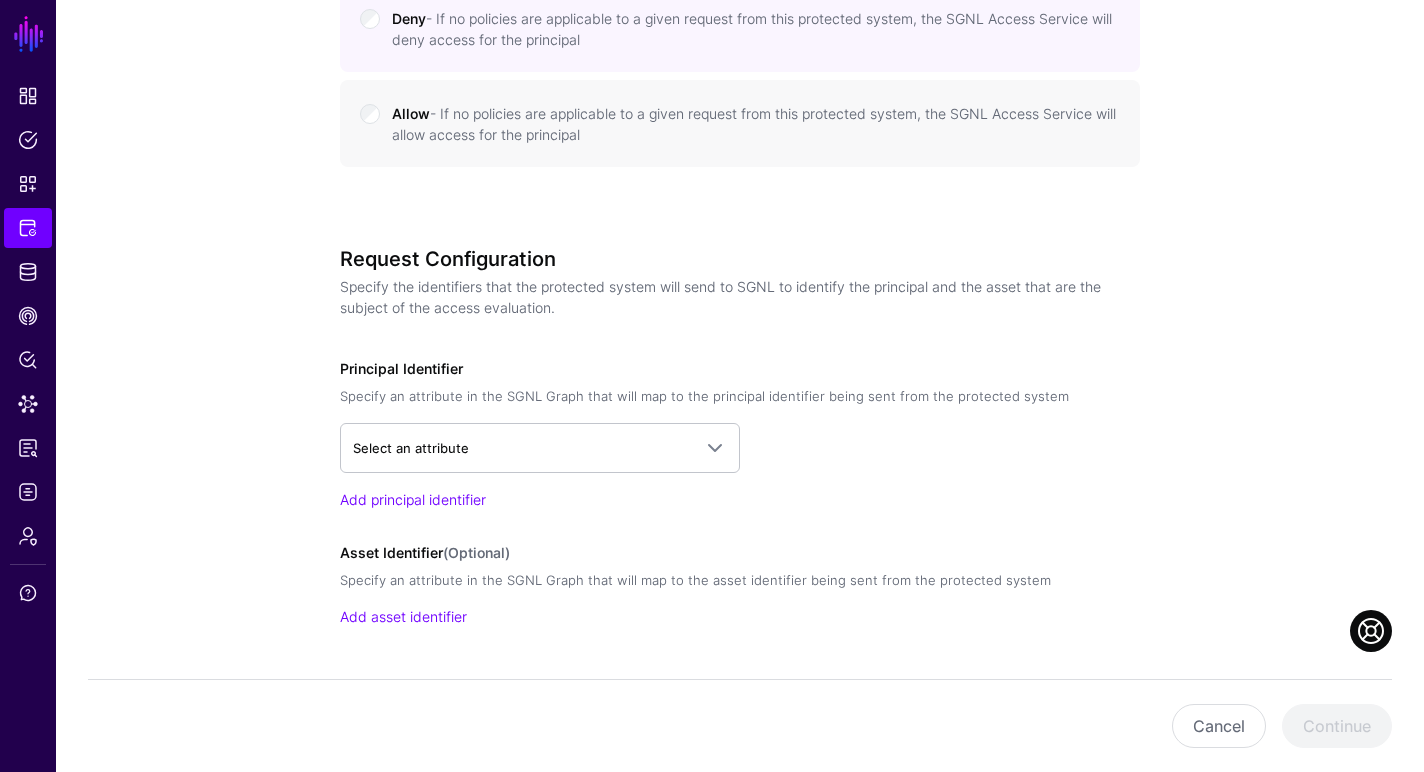 scroll, scrollTop: 1042, scrollLeft: 0, axis: vertical 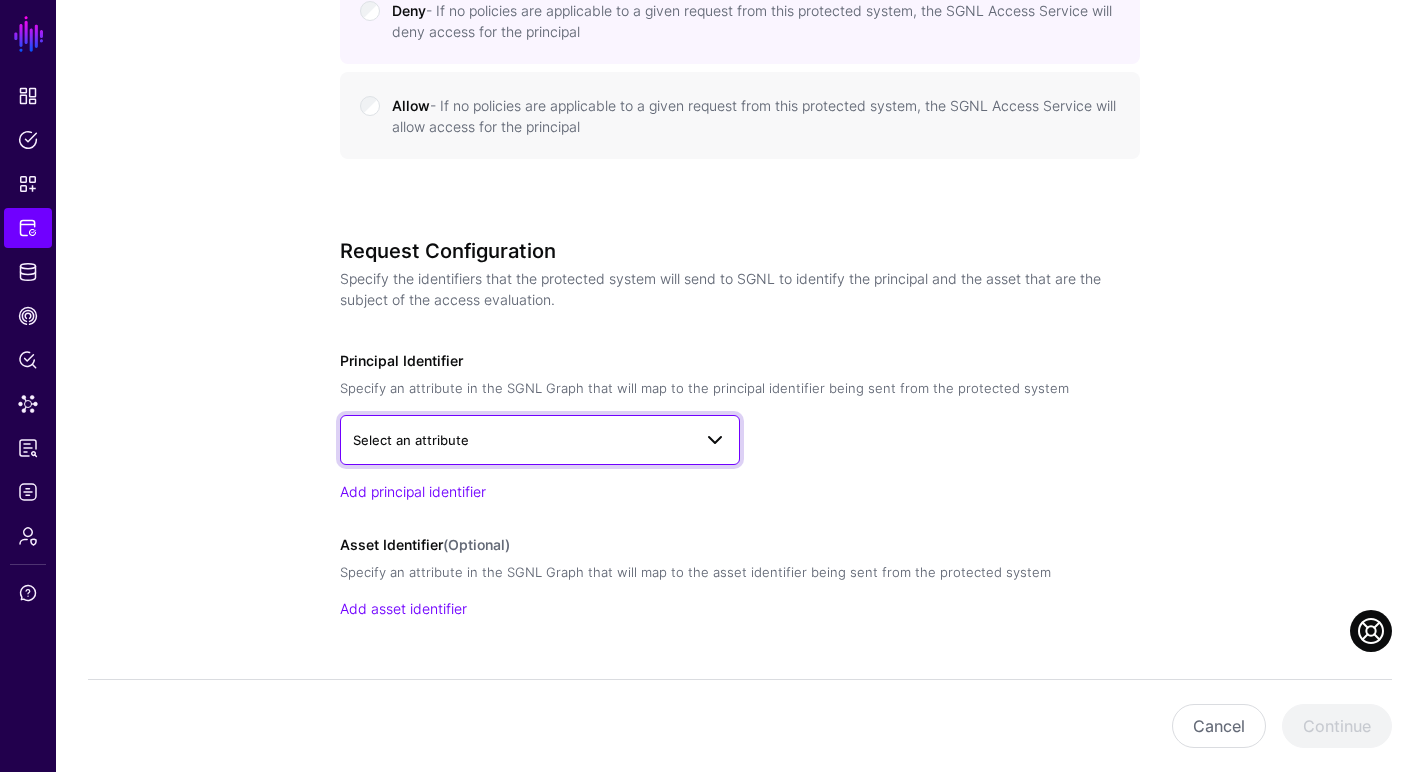 click at bounding box center [715, 440] 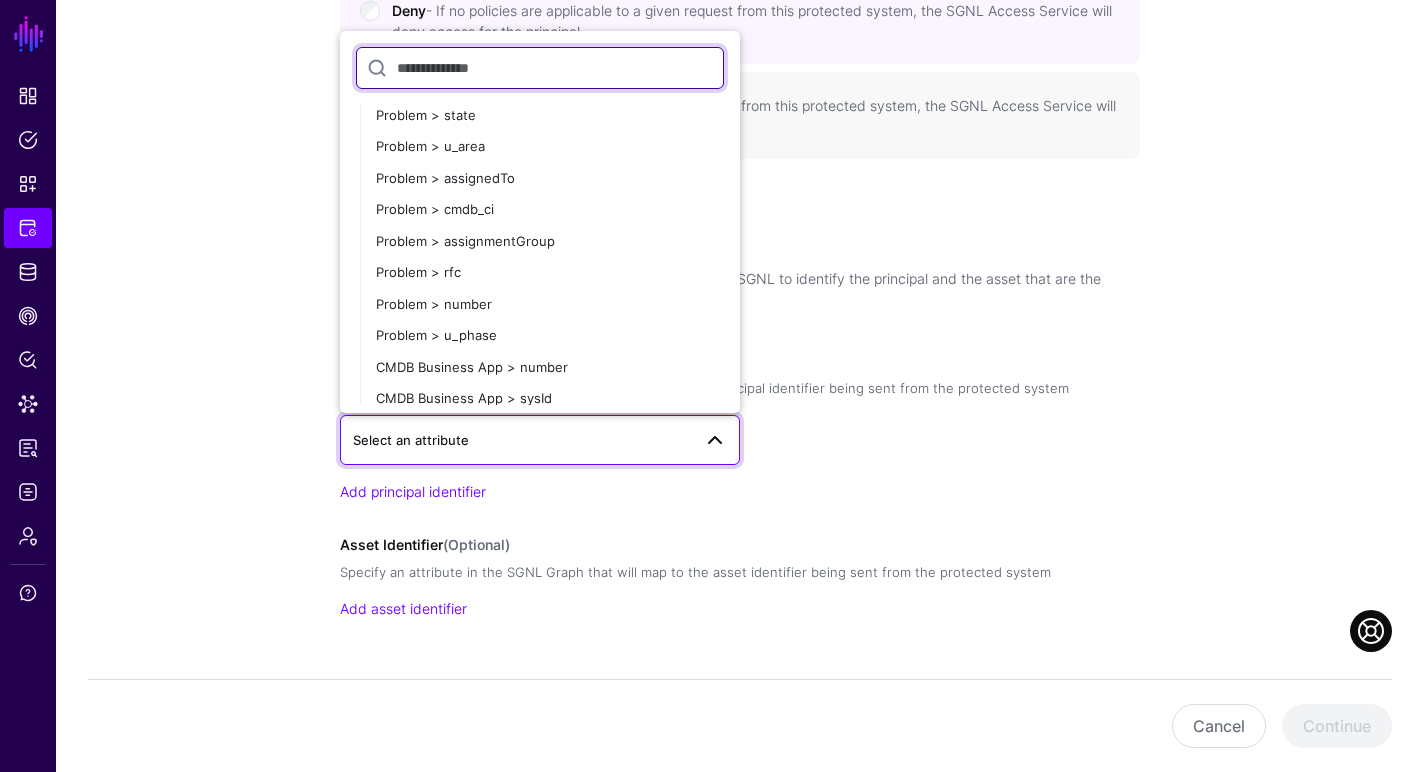 scroll, scrollTop: 1937, scrollLeft: 0, axis: vertical 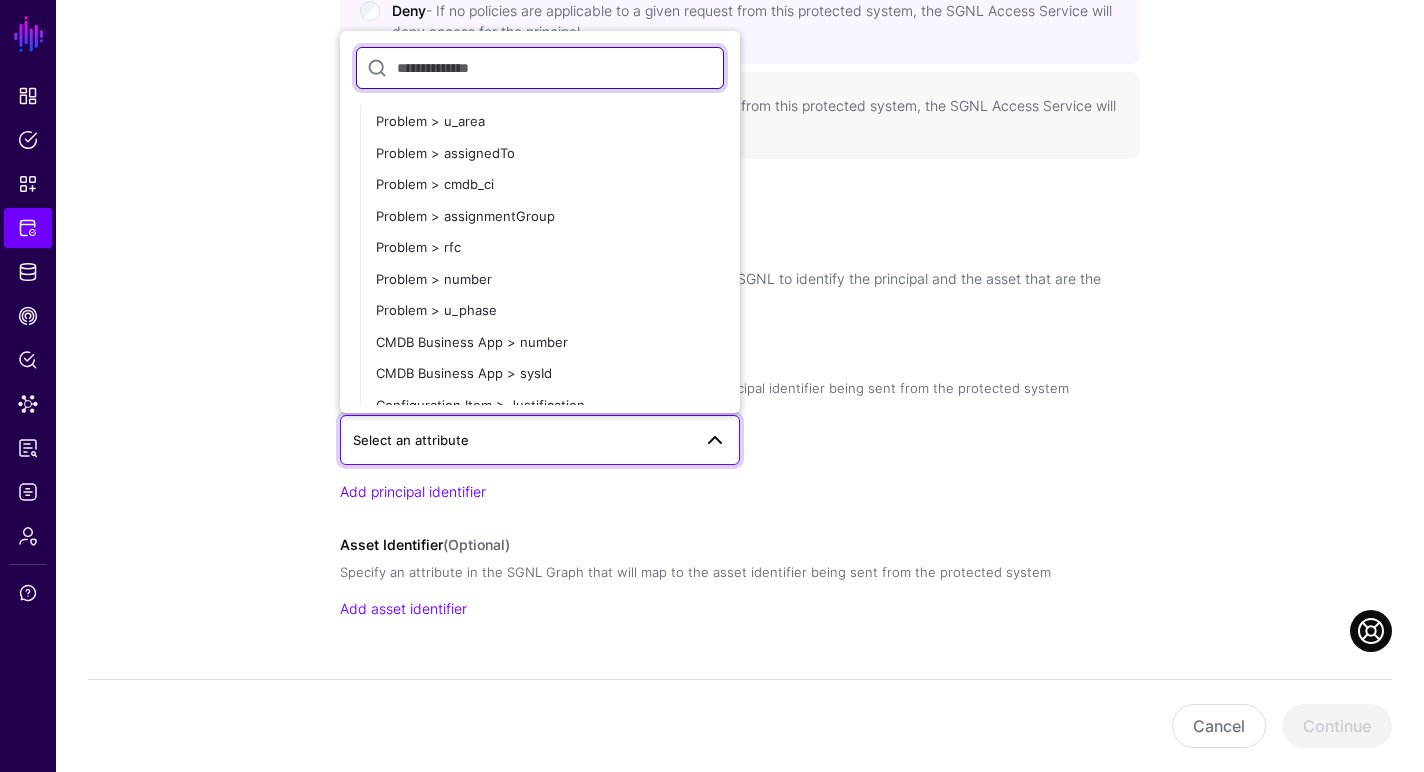 click 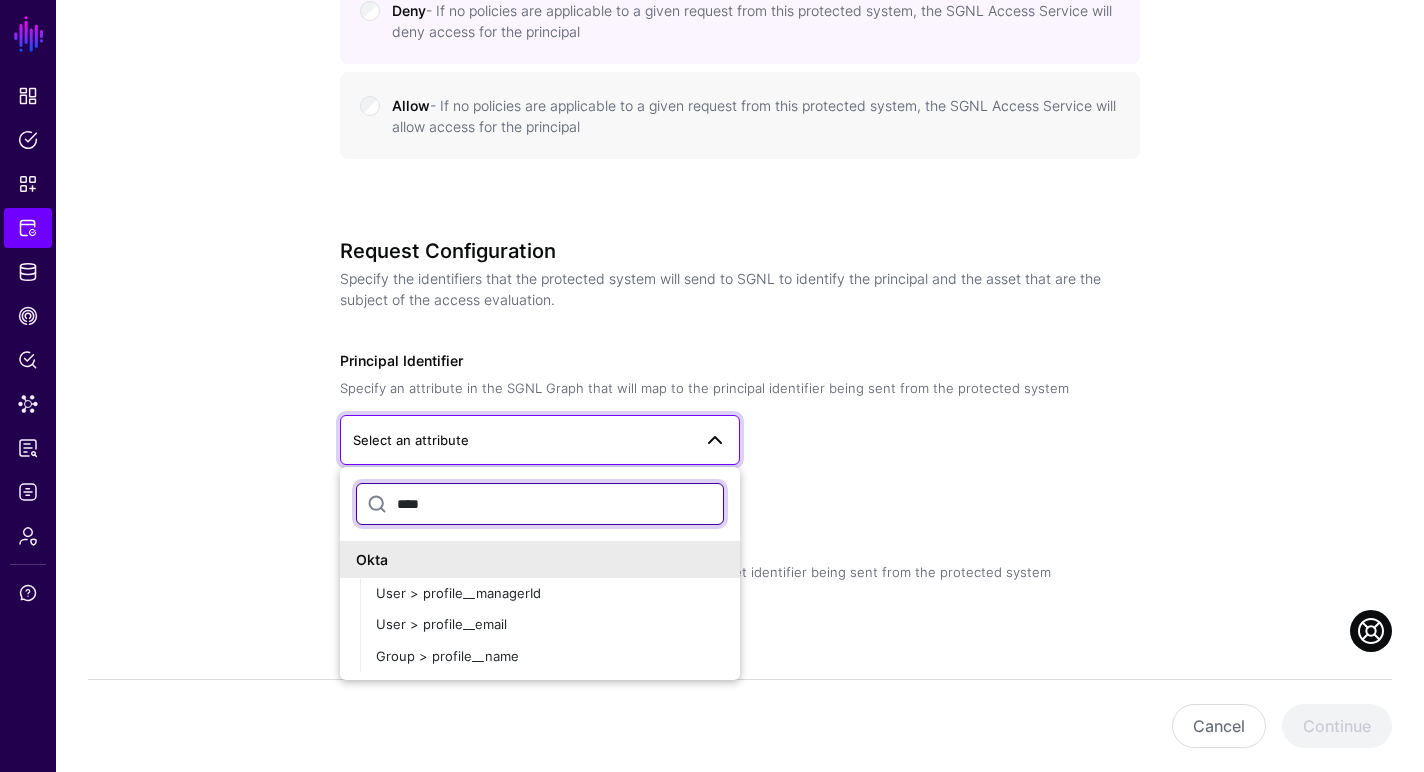 scroll, scrollTop: 0, scrollLeft: 0, axis: both 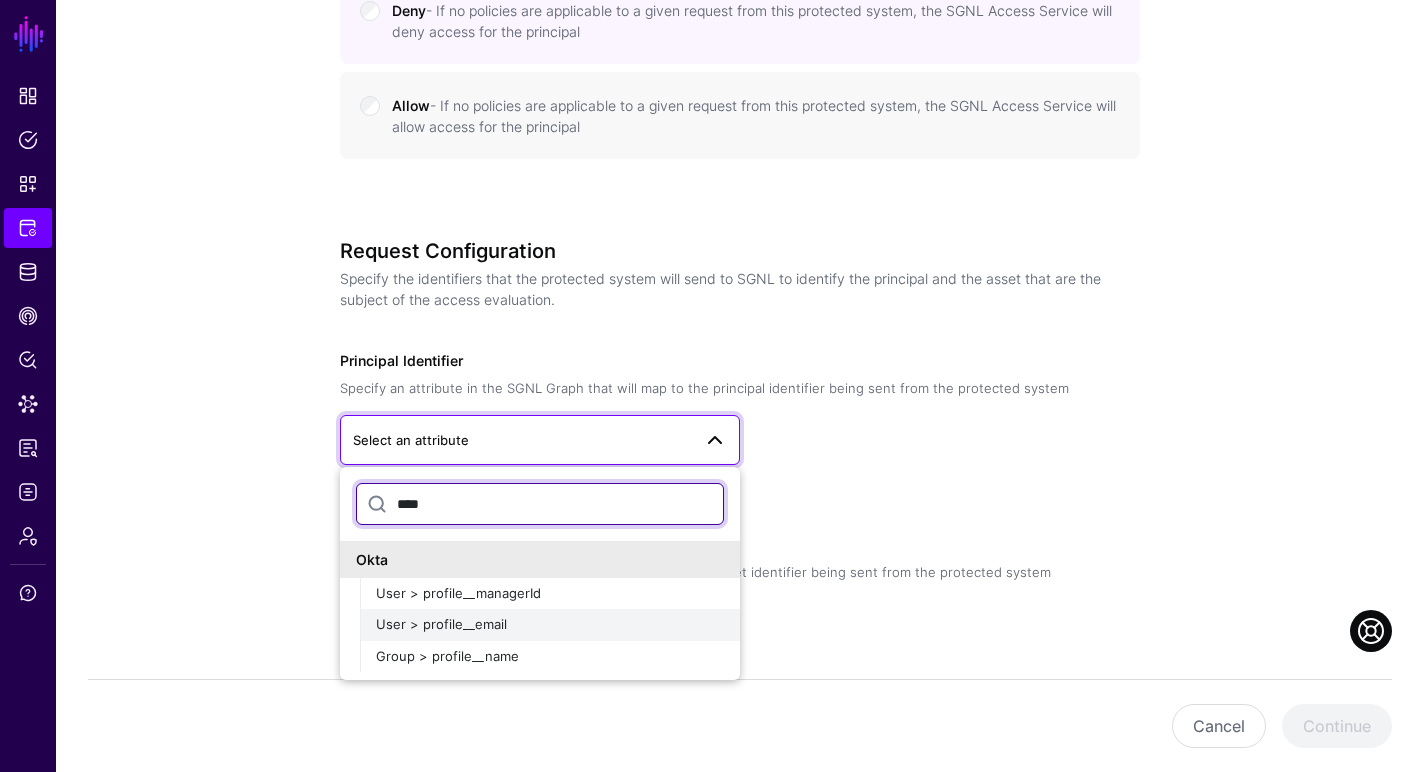 type on "****" 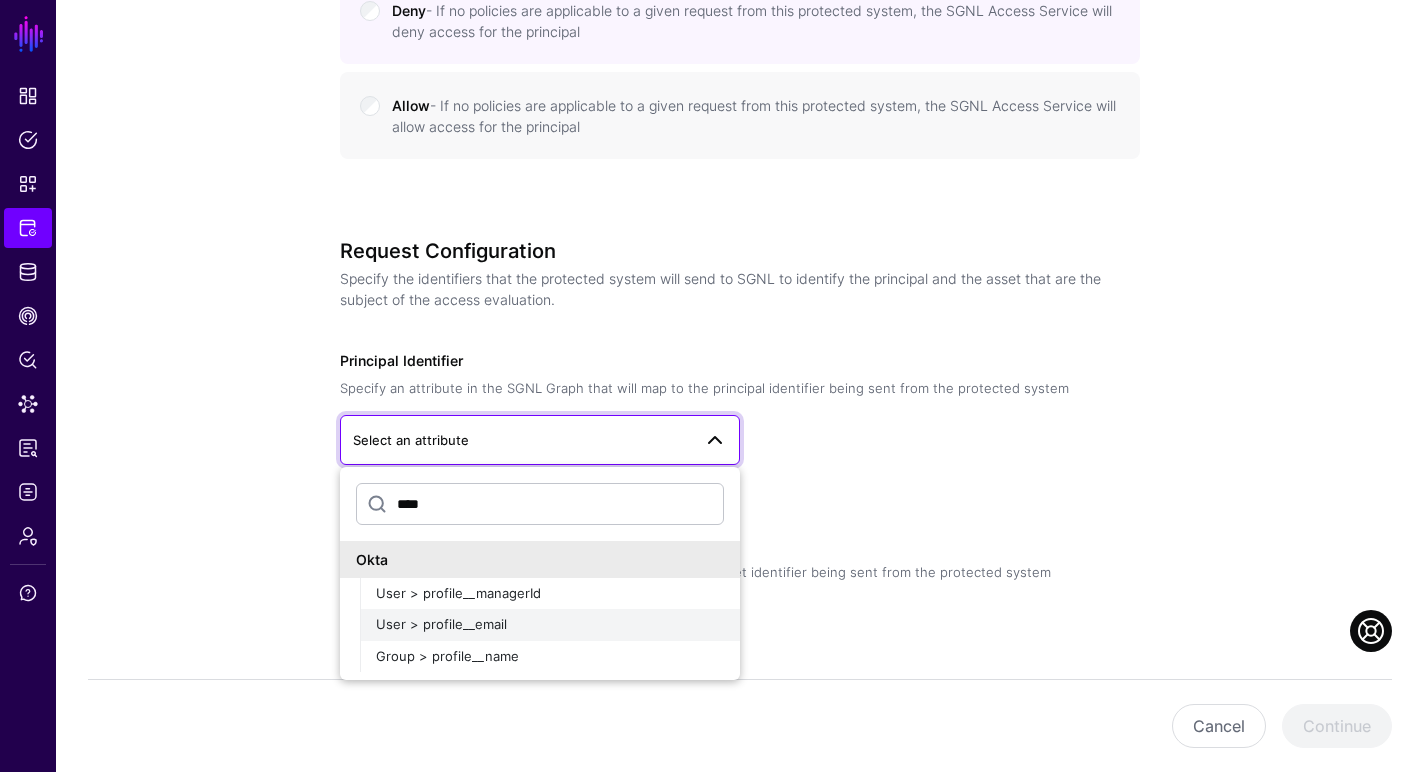 click on "User > profile__email" 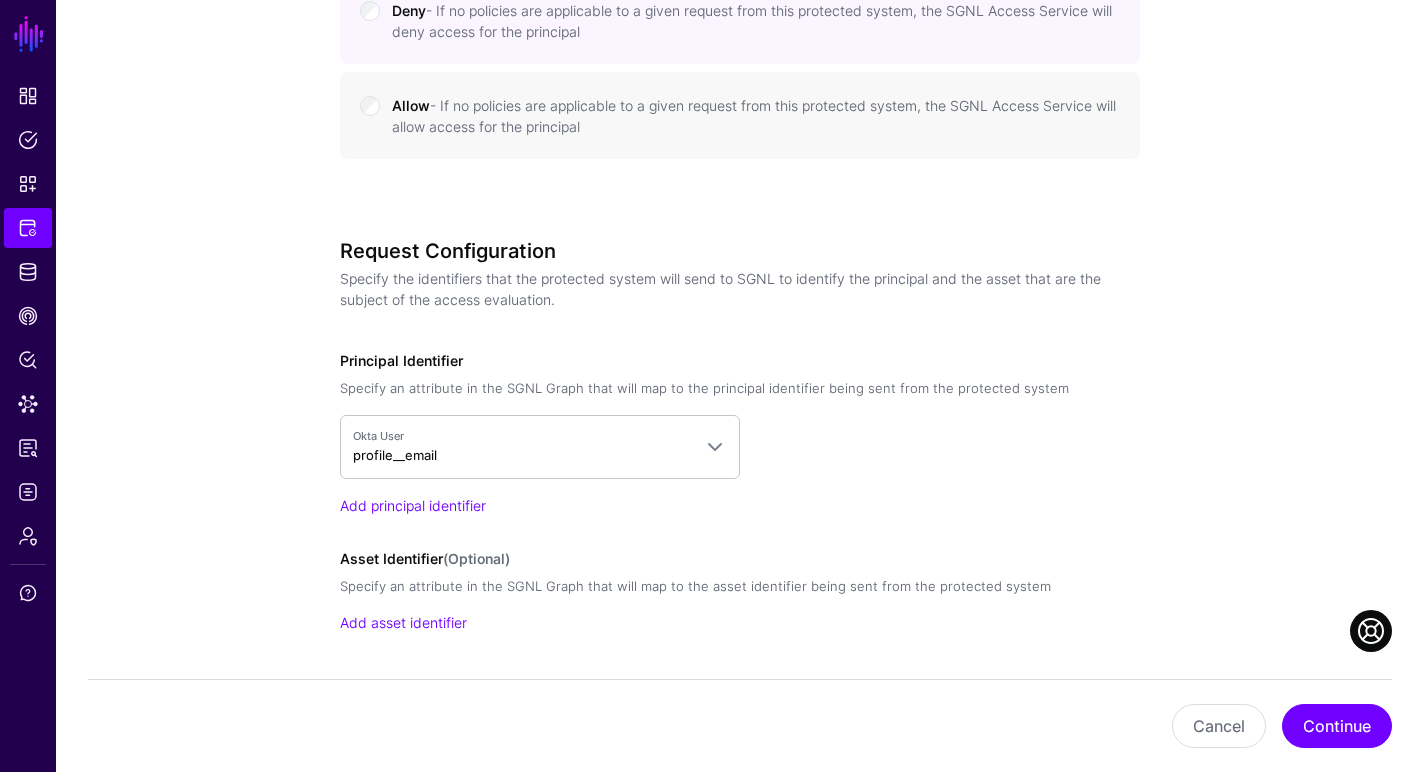scroll, scrollTop: 1110, scrollLeft: 0, axis: vertical 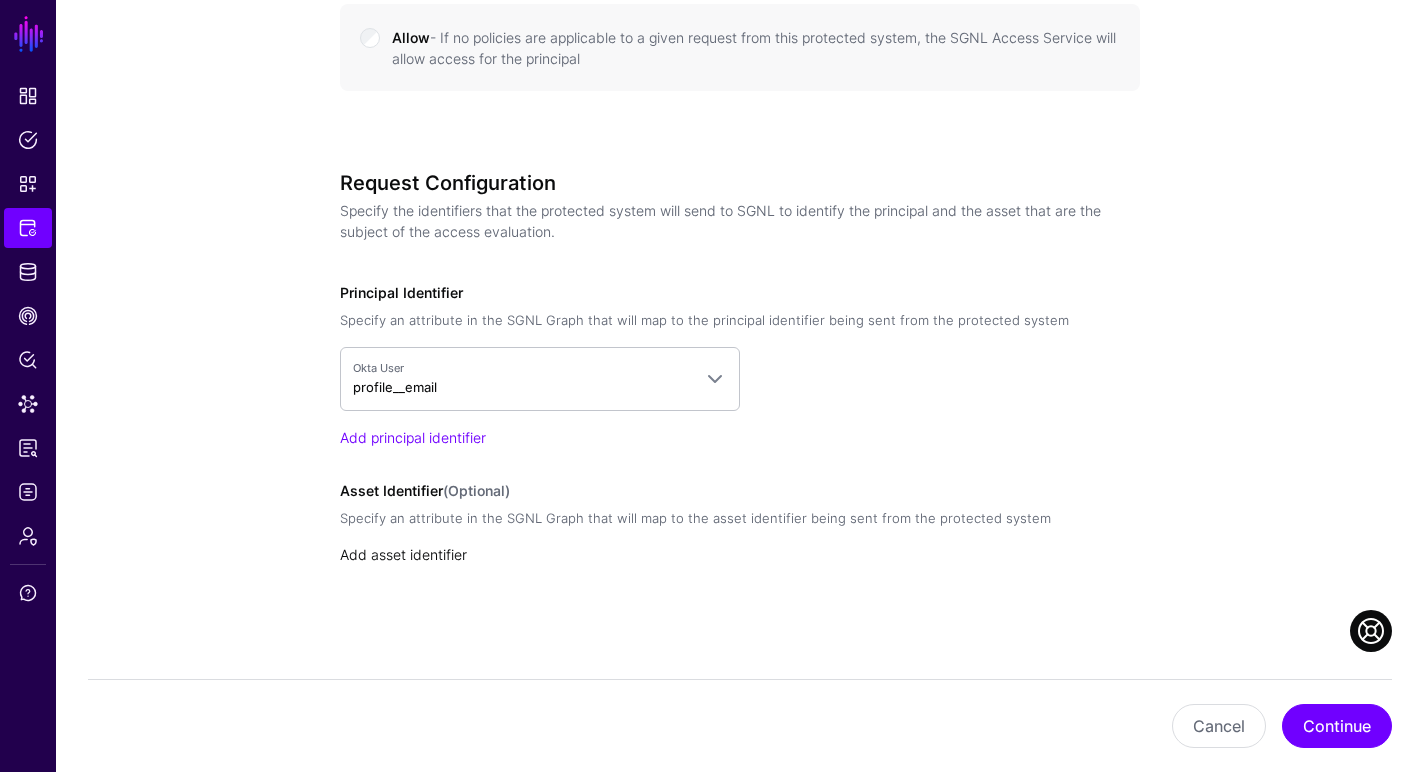 click on "Add asset identifier" 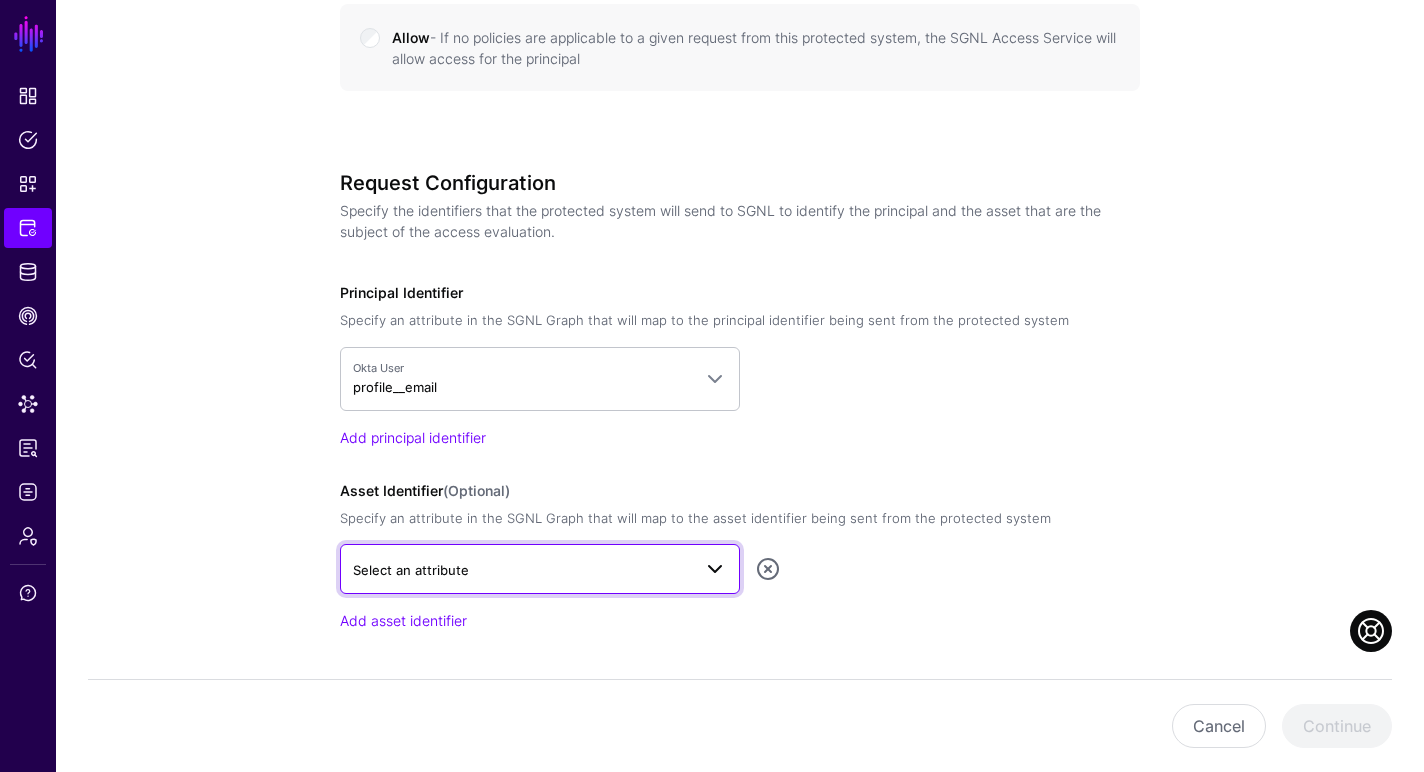 click on "Select an attribute" at bounding box center [411, 570] 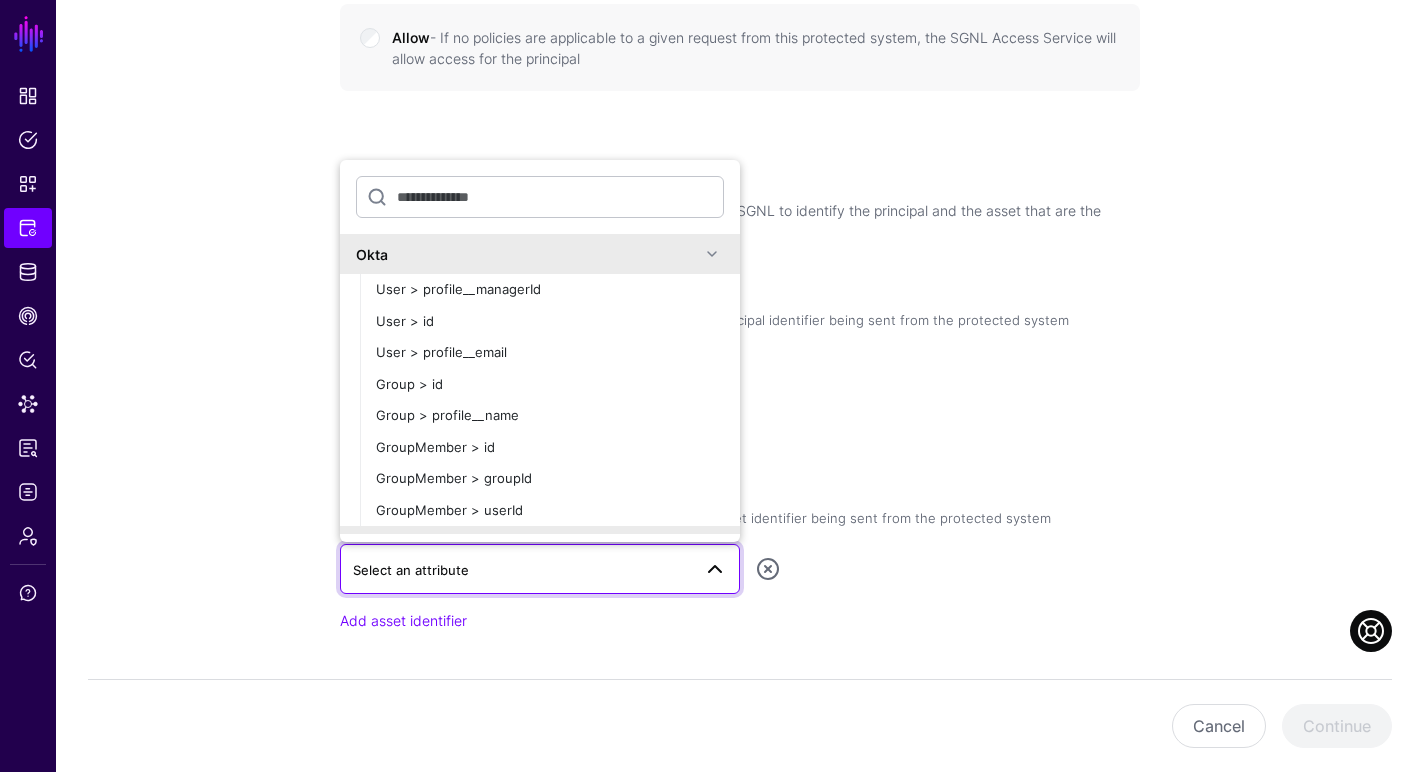 click 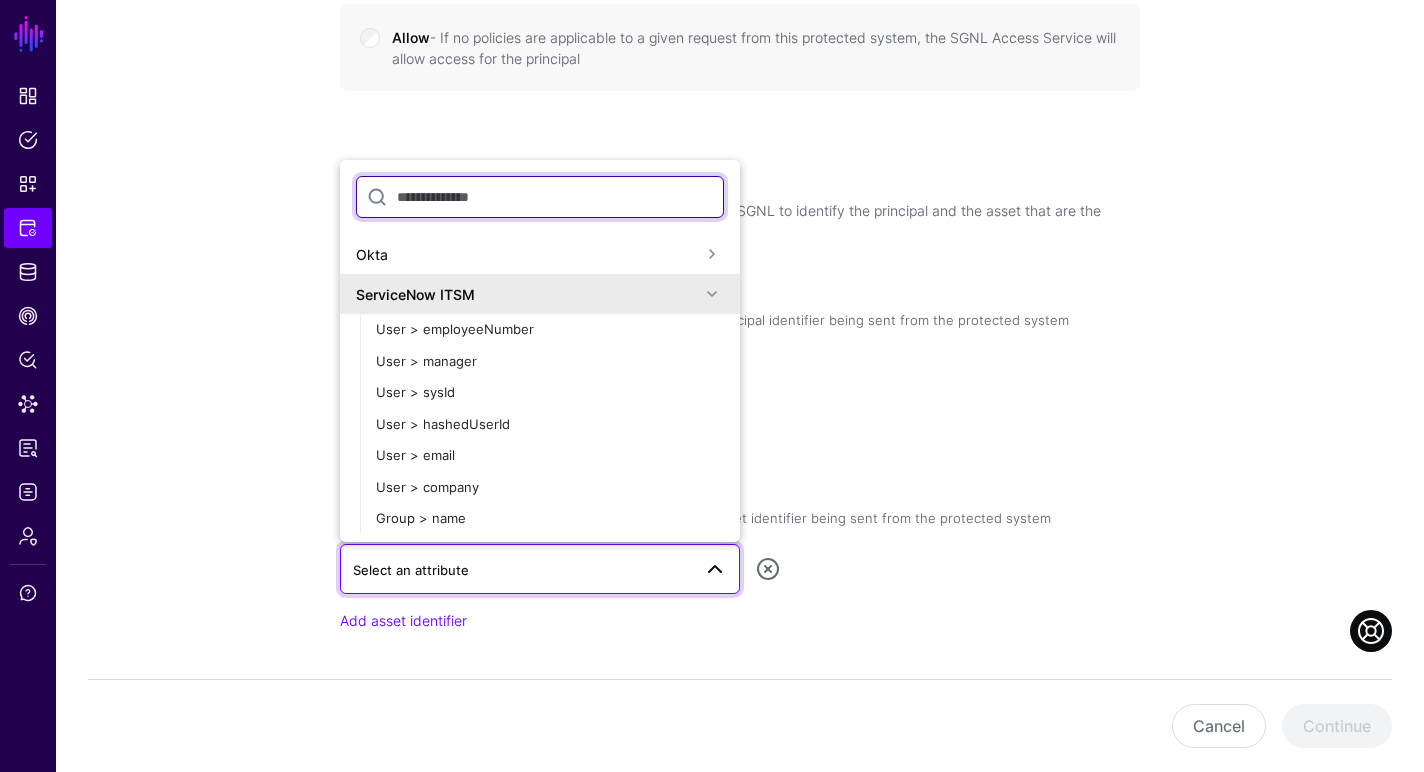 click 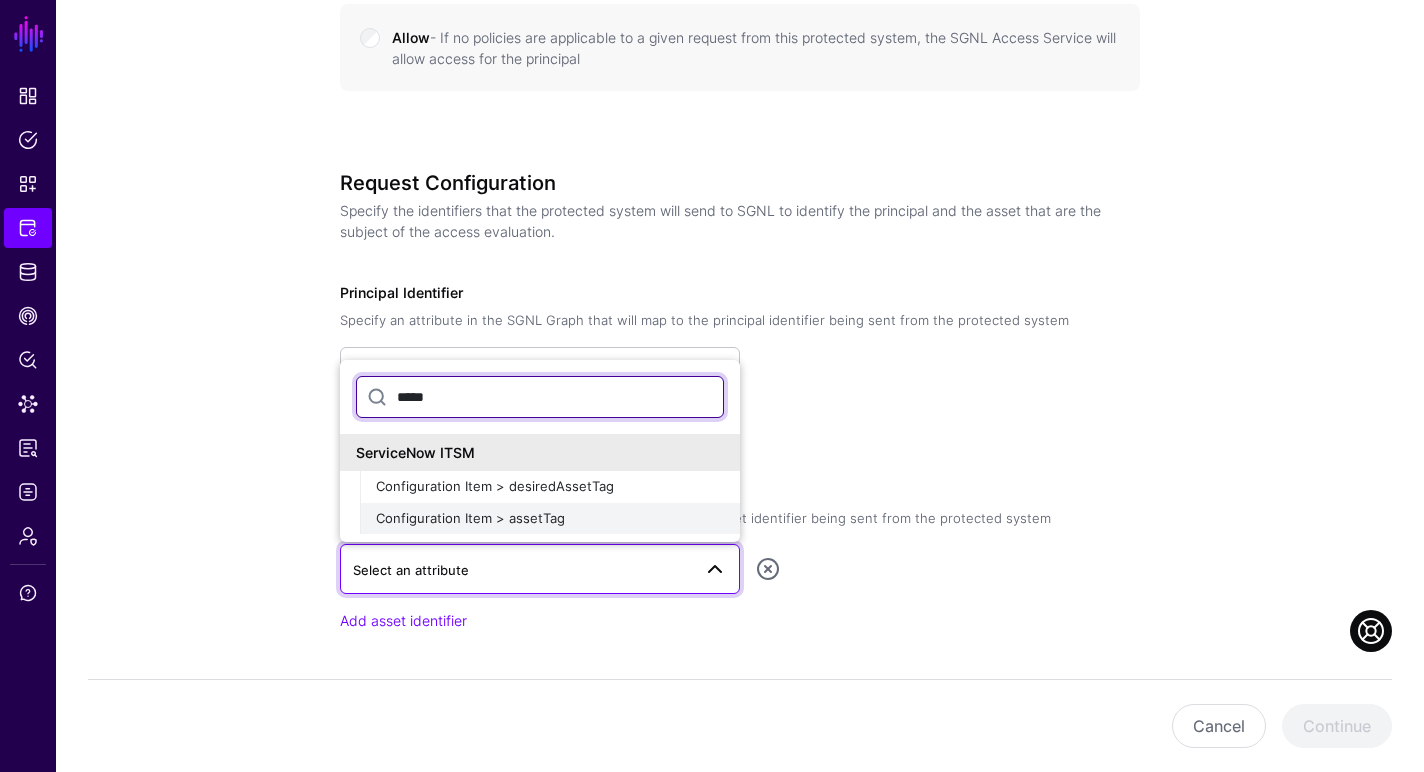 type on "*****" 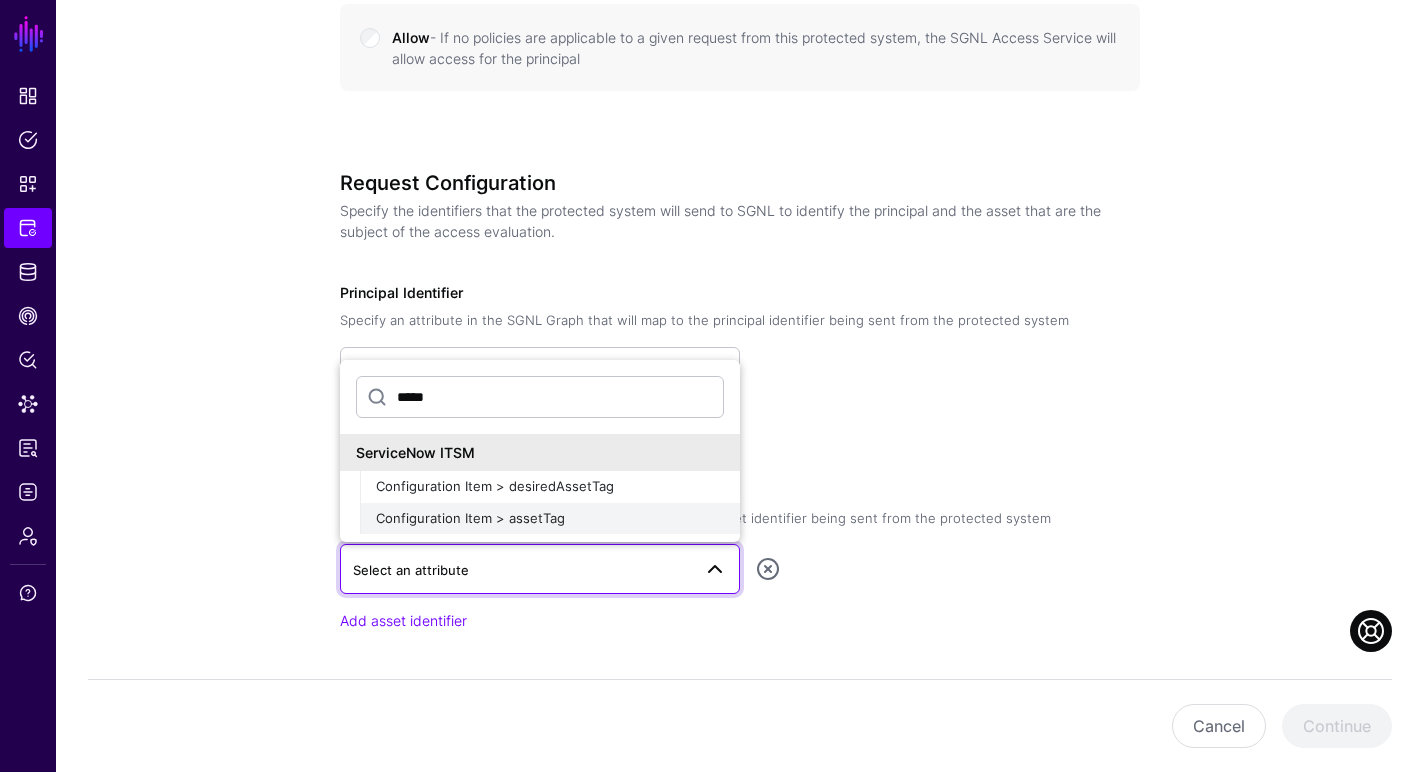click on "Configuration Item > assetTag" 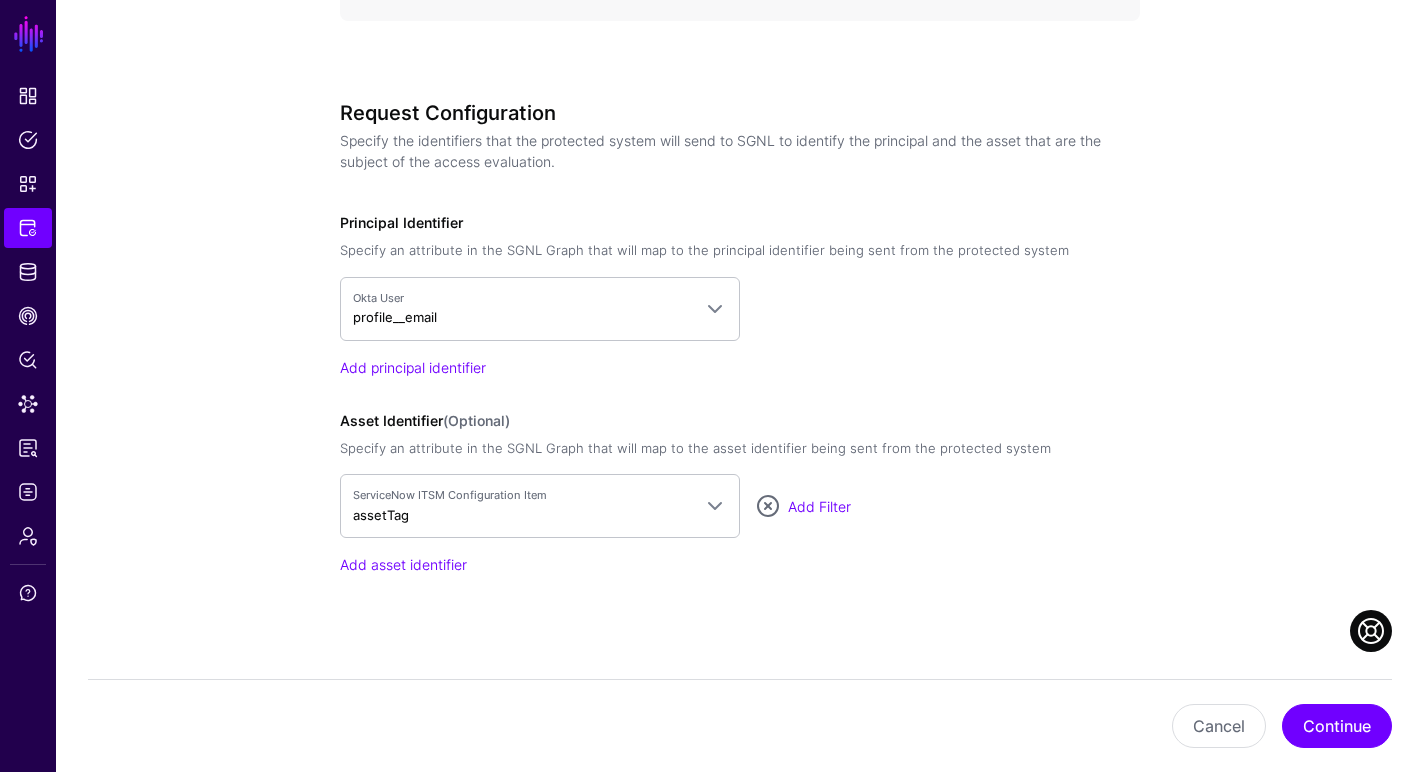 scroll, scrollTop: 1190, scrollLeft: 0, axis: vertical 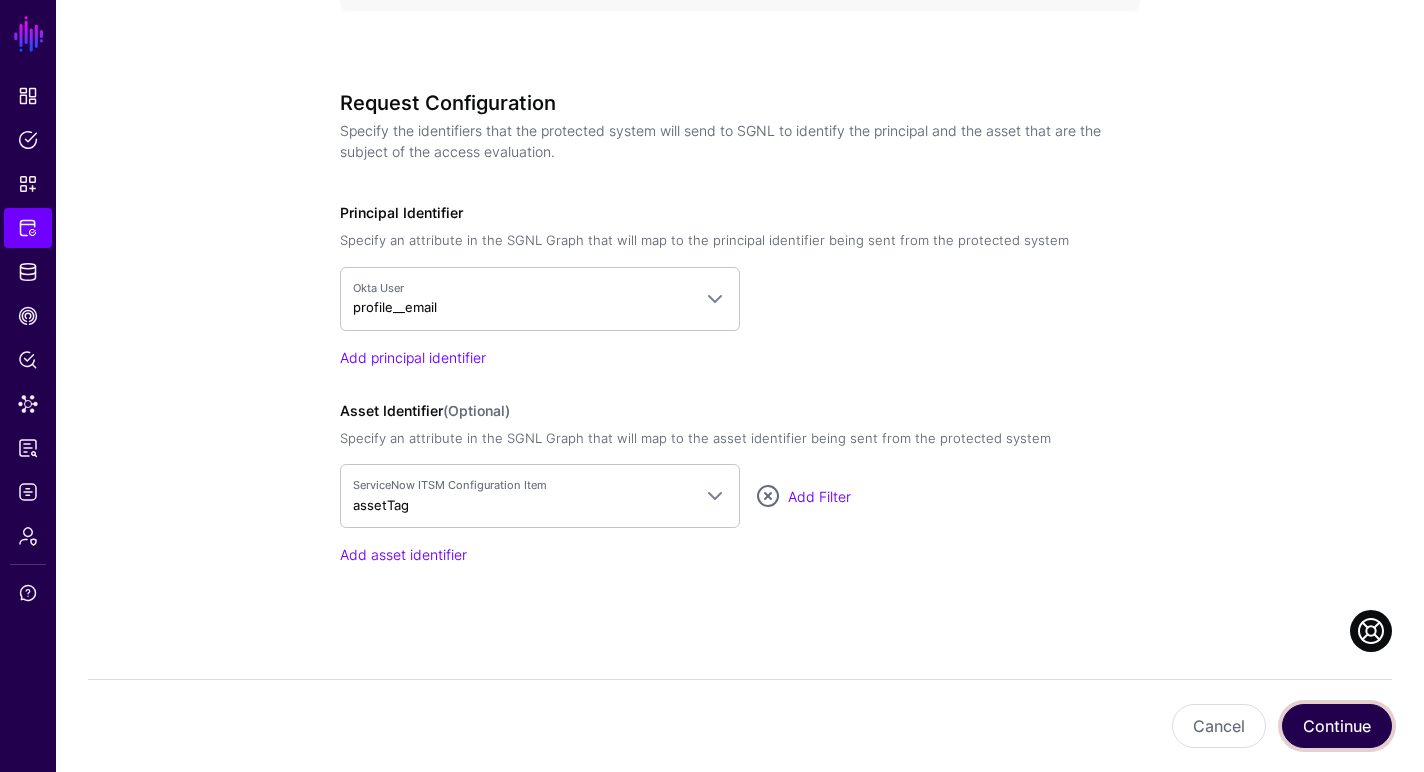 click on "Continue" 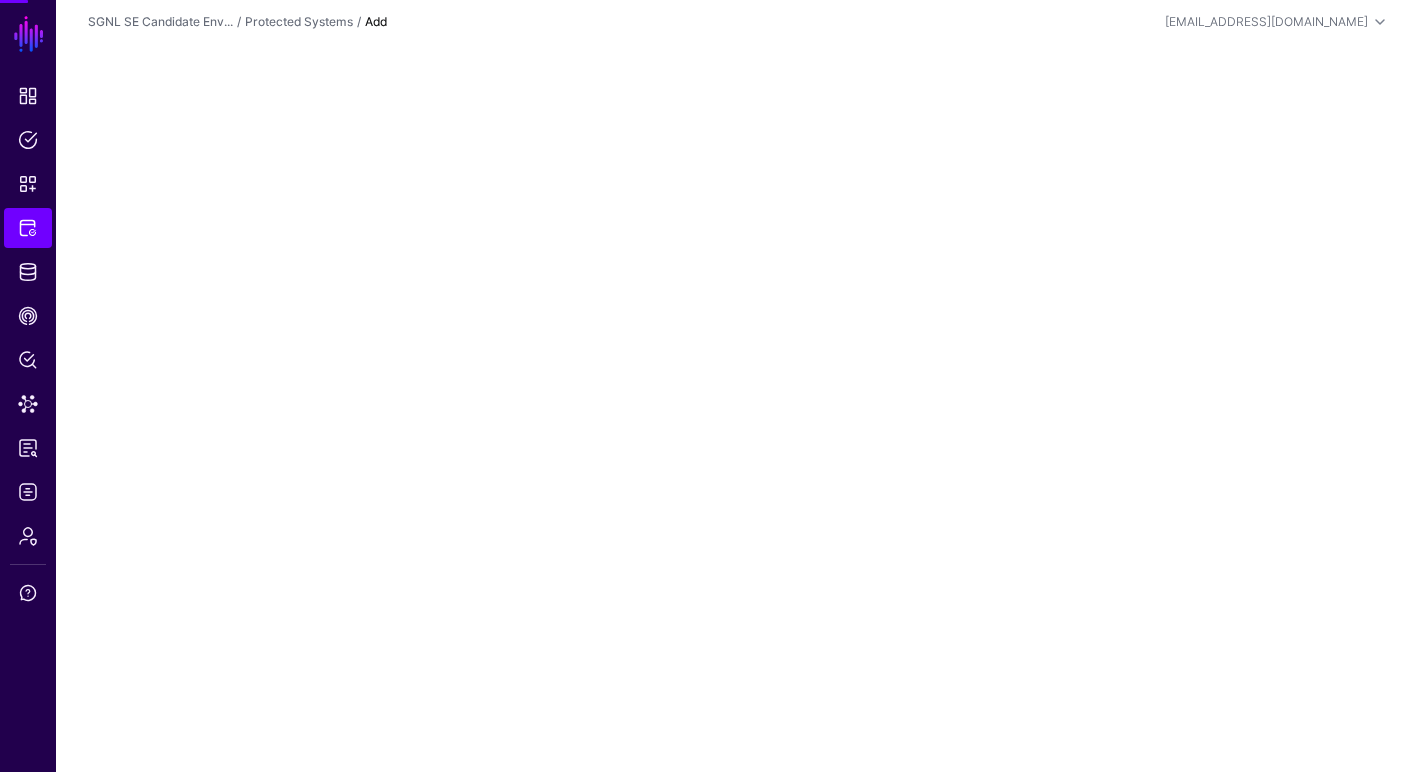 scroll, scrollTop: 0, scrollLeft: 0, axis: both 